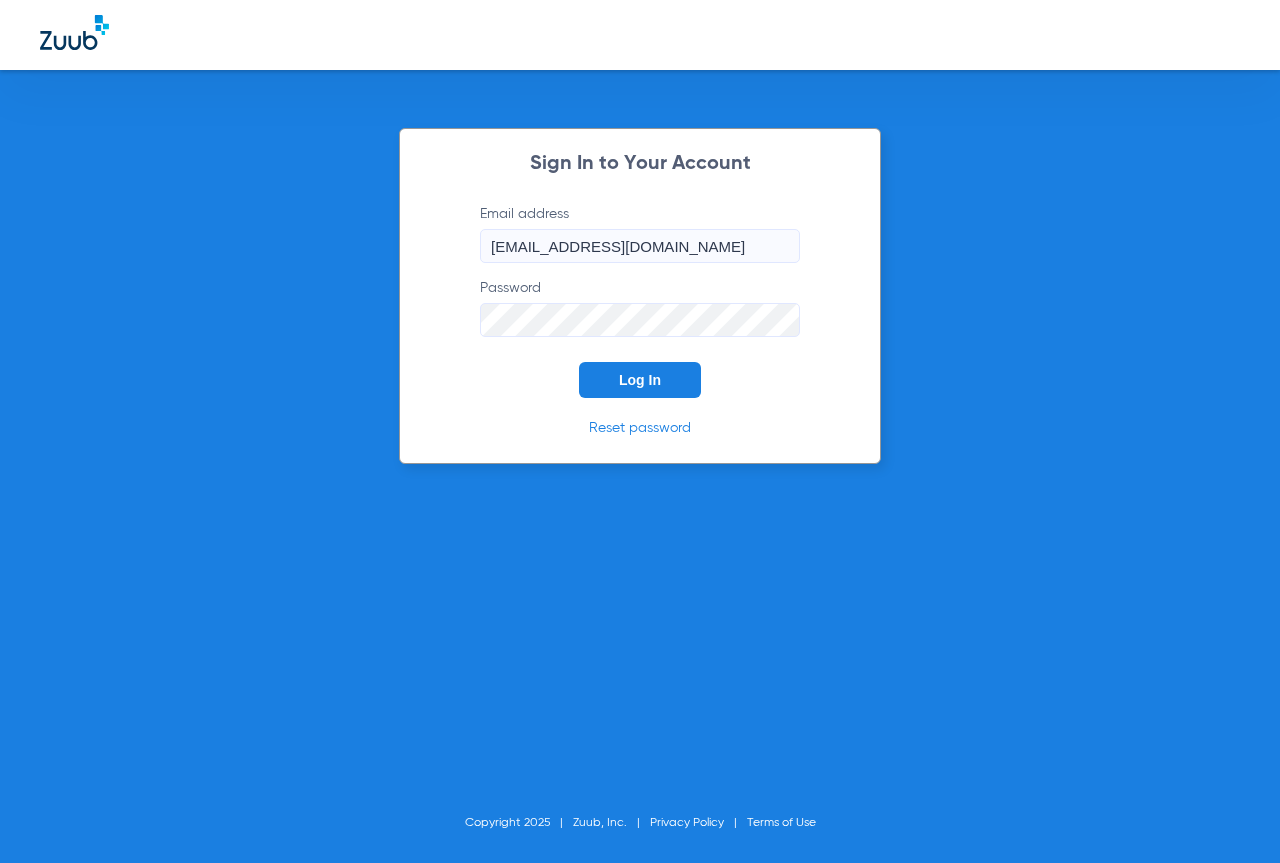 scroll, scrollTop: 0, scrollLeft: 0, axis: both 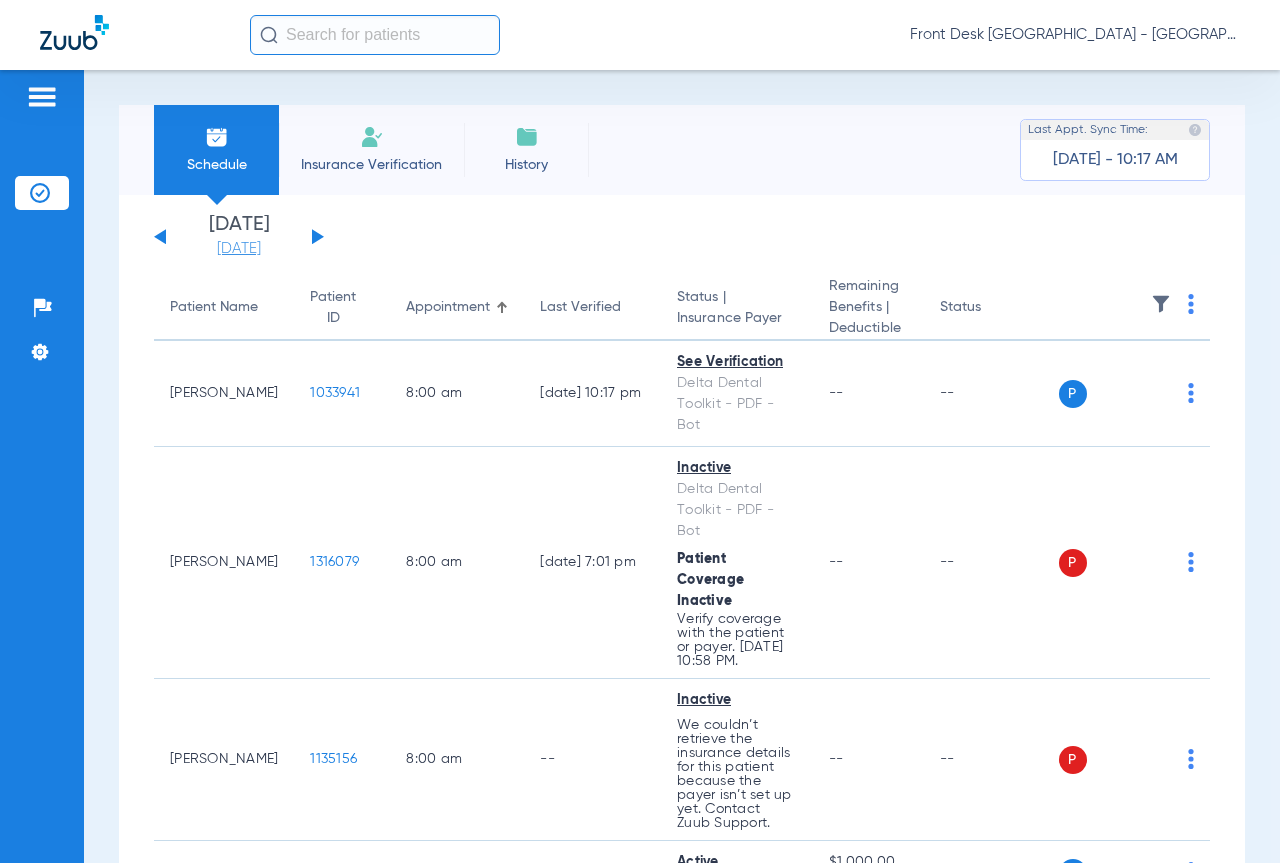 click on "[DATE]" 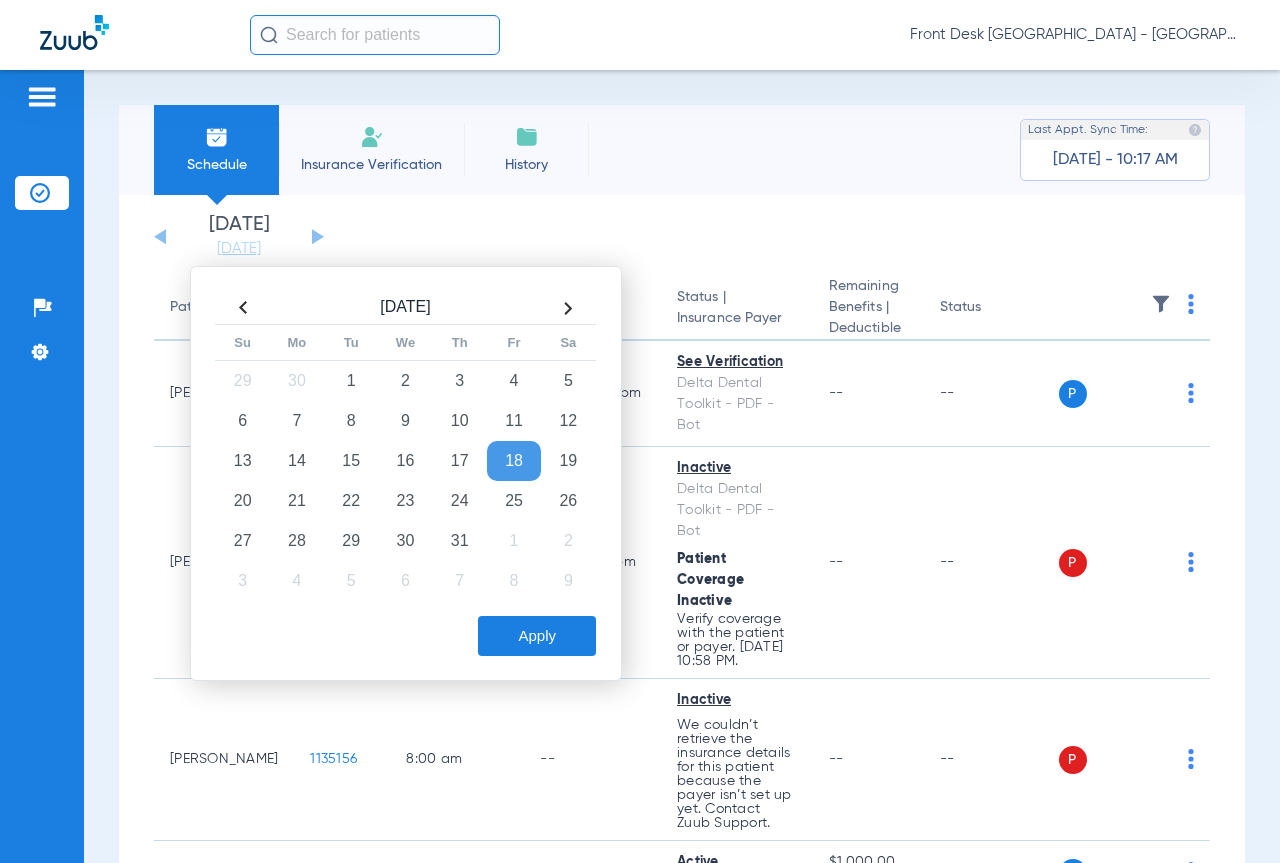 click on "[DATE]   [DATE]   [DATE]   [DATE]   [DATE]   [DATE]   [DATE]   [DATE]   [DATE]   [DATE]   [DATE]   [DATE]   [DATE]   [DATE]   [DATE]   [DATE]   [DATE]   [DATE]   [DATE]   [DATE]   [DATE]   [DATE]   [DATE]   [DATE]   [DATE]   [DATE]   [DATE]   [DATE]   [DATE]   [DATE]   [DATE]   [DATE]   [DATE]   [DATE]   [DATE]   [DATE]   [DATE]   [DATE]   [DATE]   [DATE]   [DATE]   [DATE]   [DATE]   [DATE]  Su" 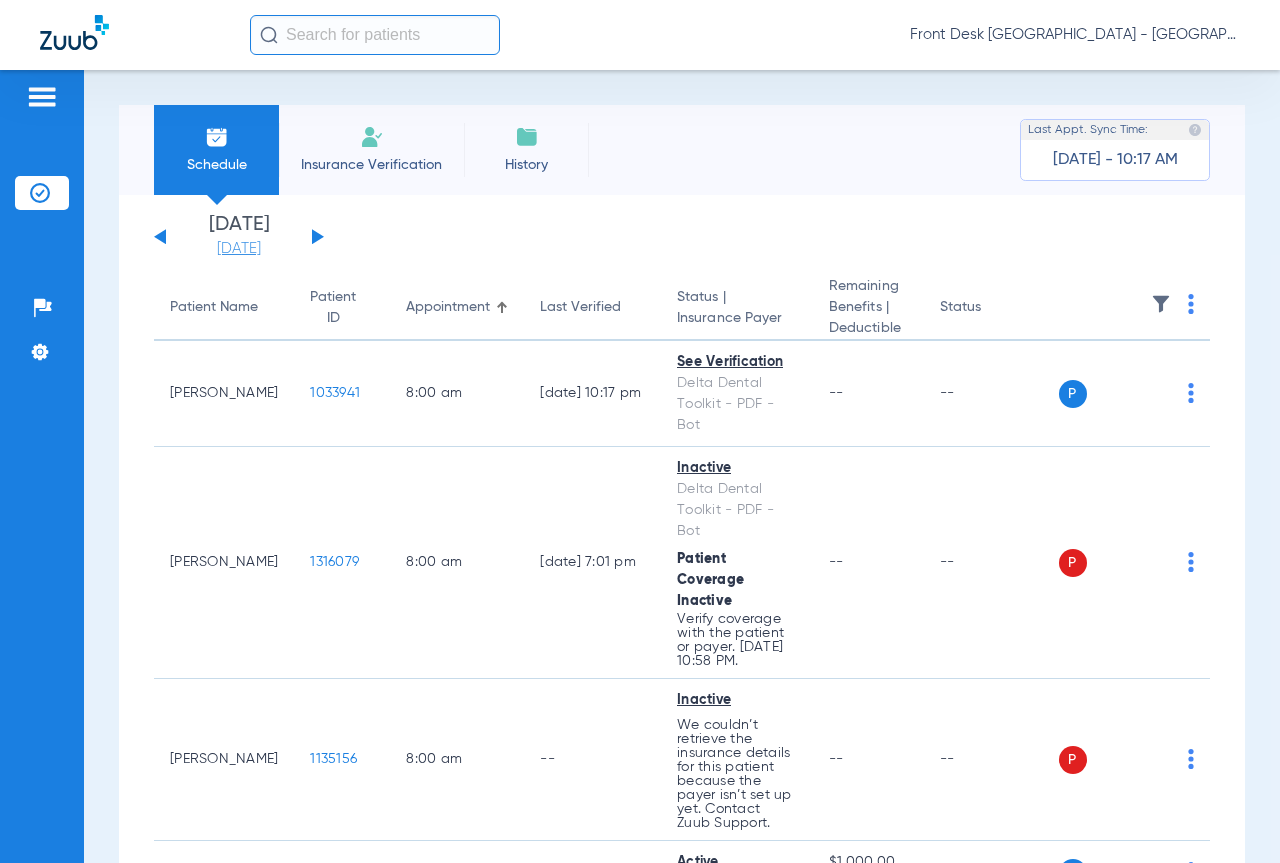 click on "[DATE]" 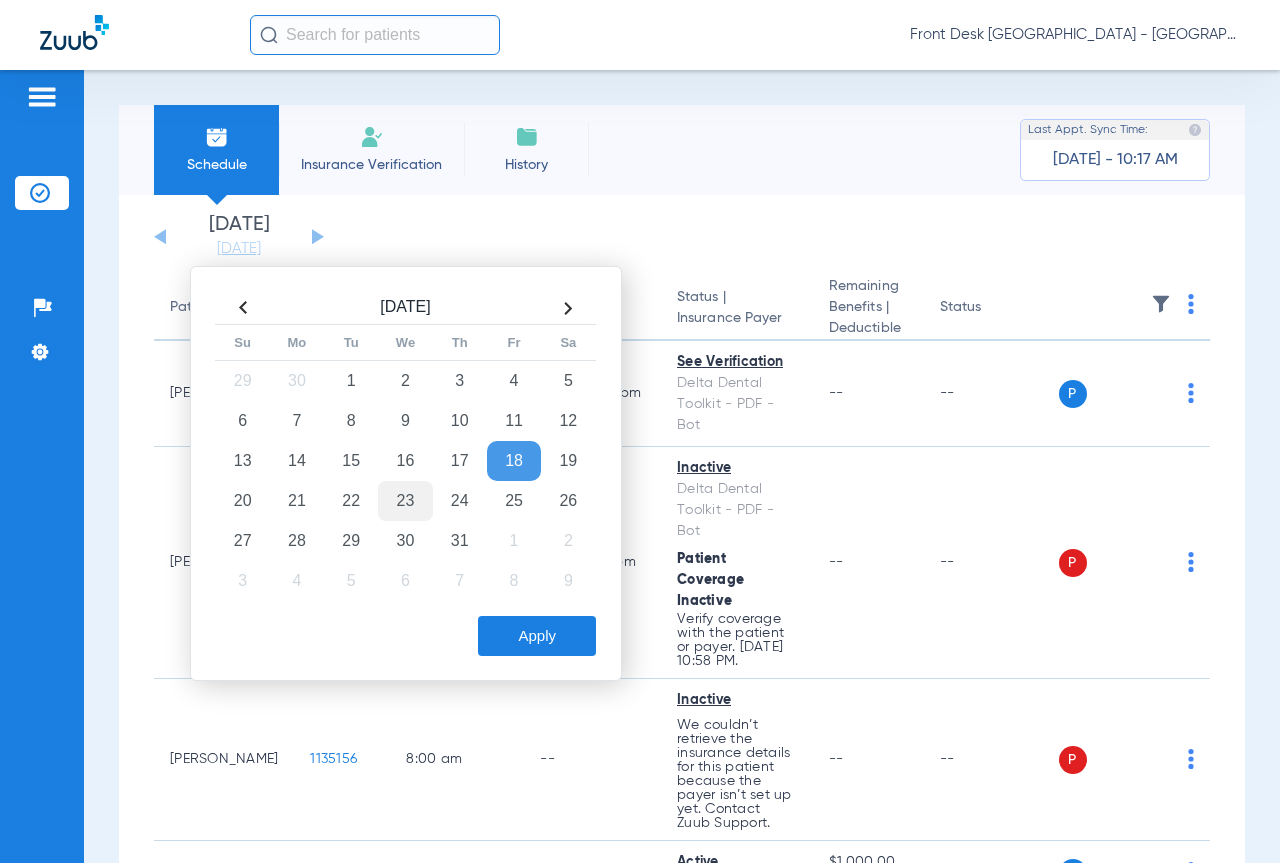 click on "23" 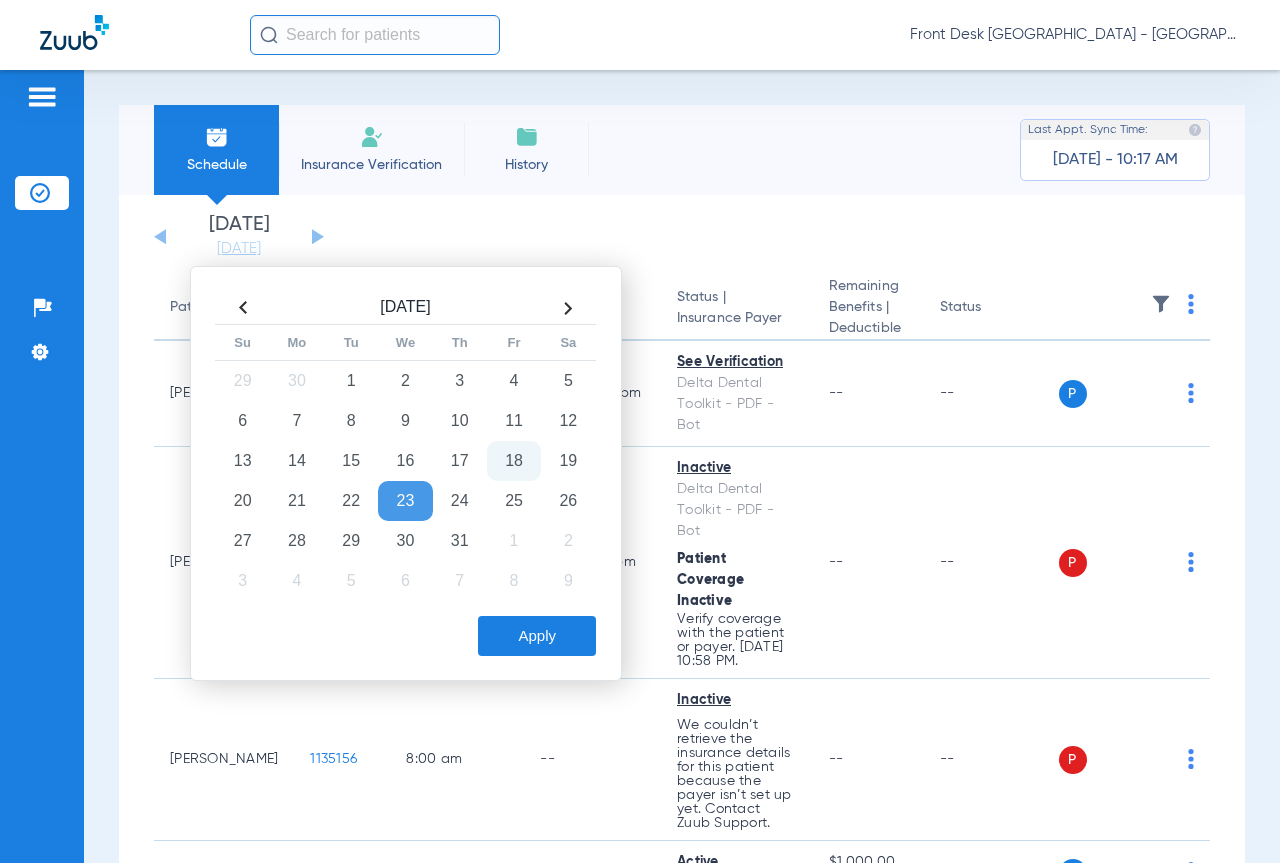 click on "Apply" 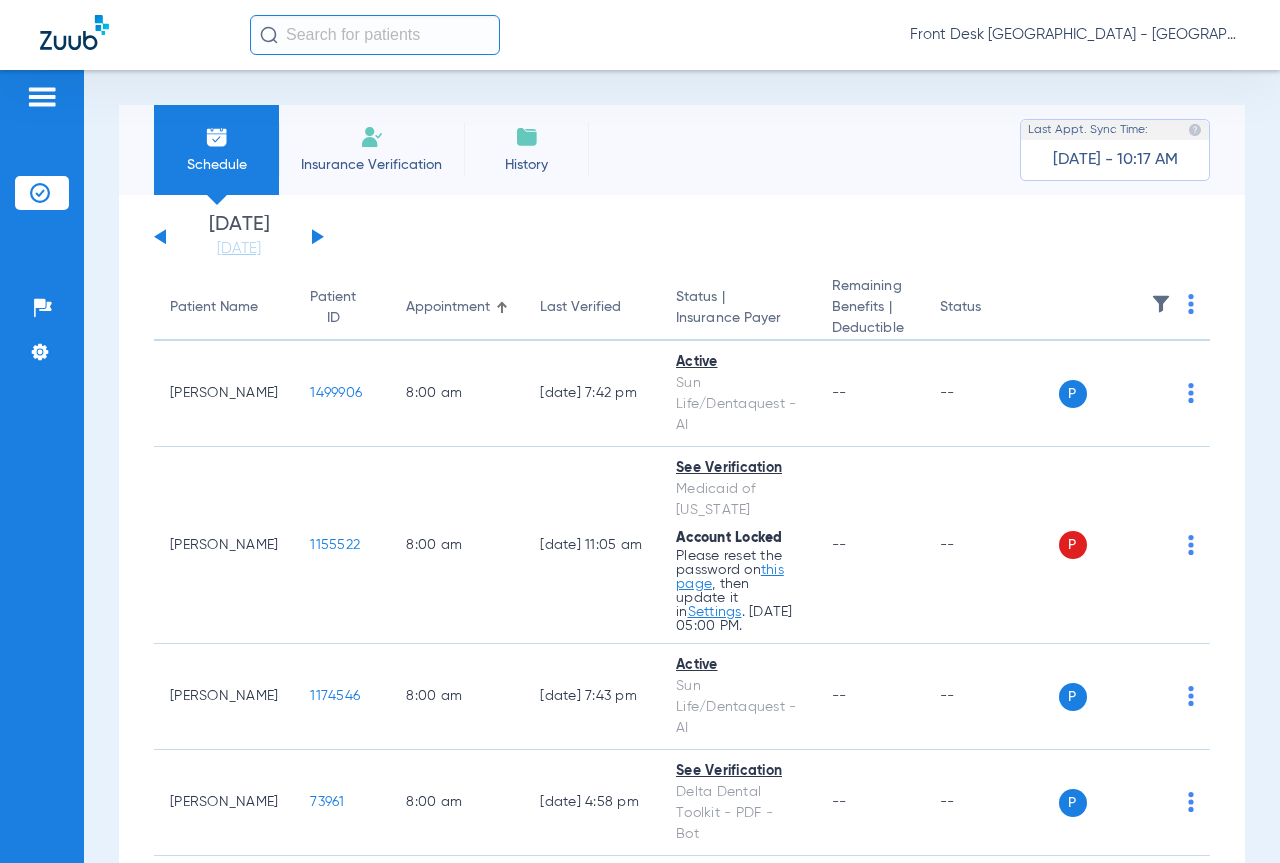 click 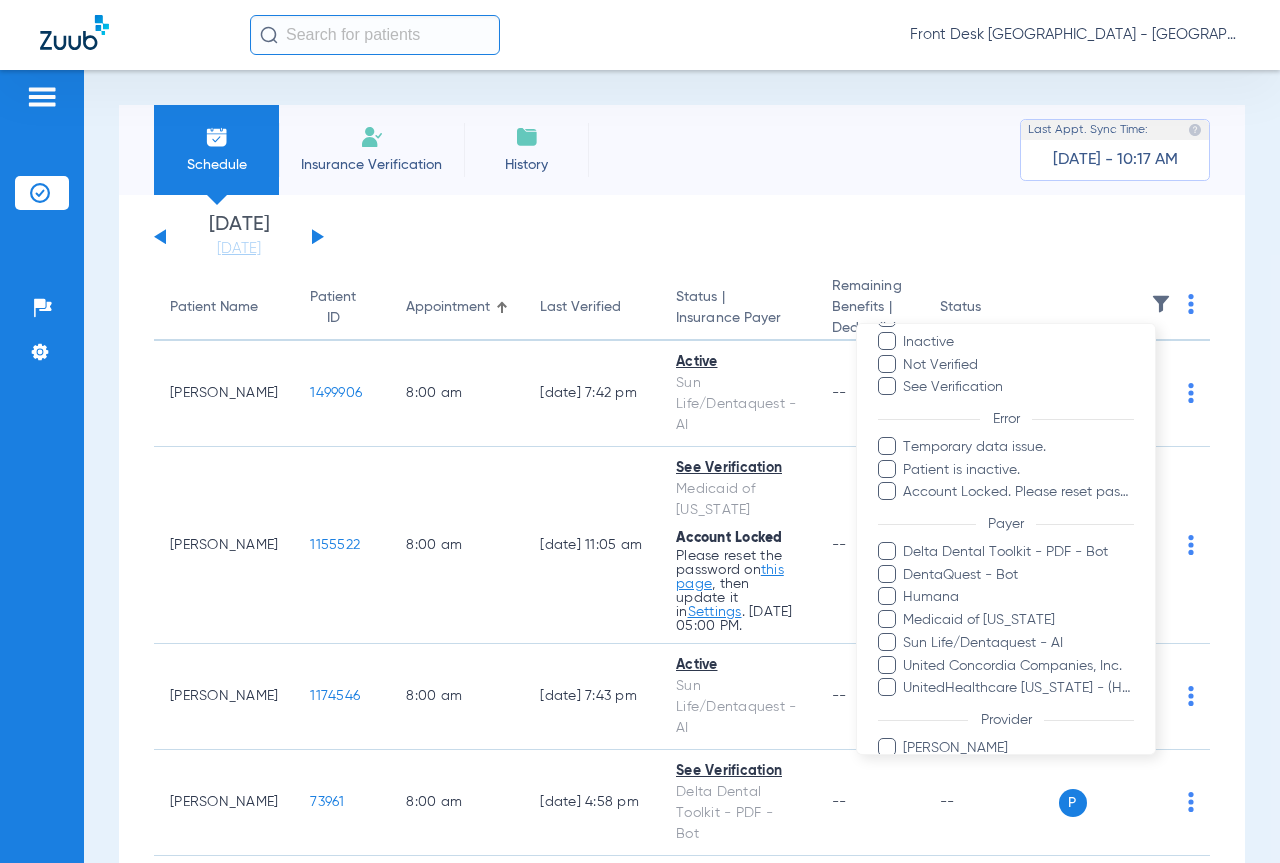 scroll, scrollTop: 230, scrollLeft: 0, axis: vertical 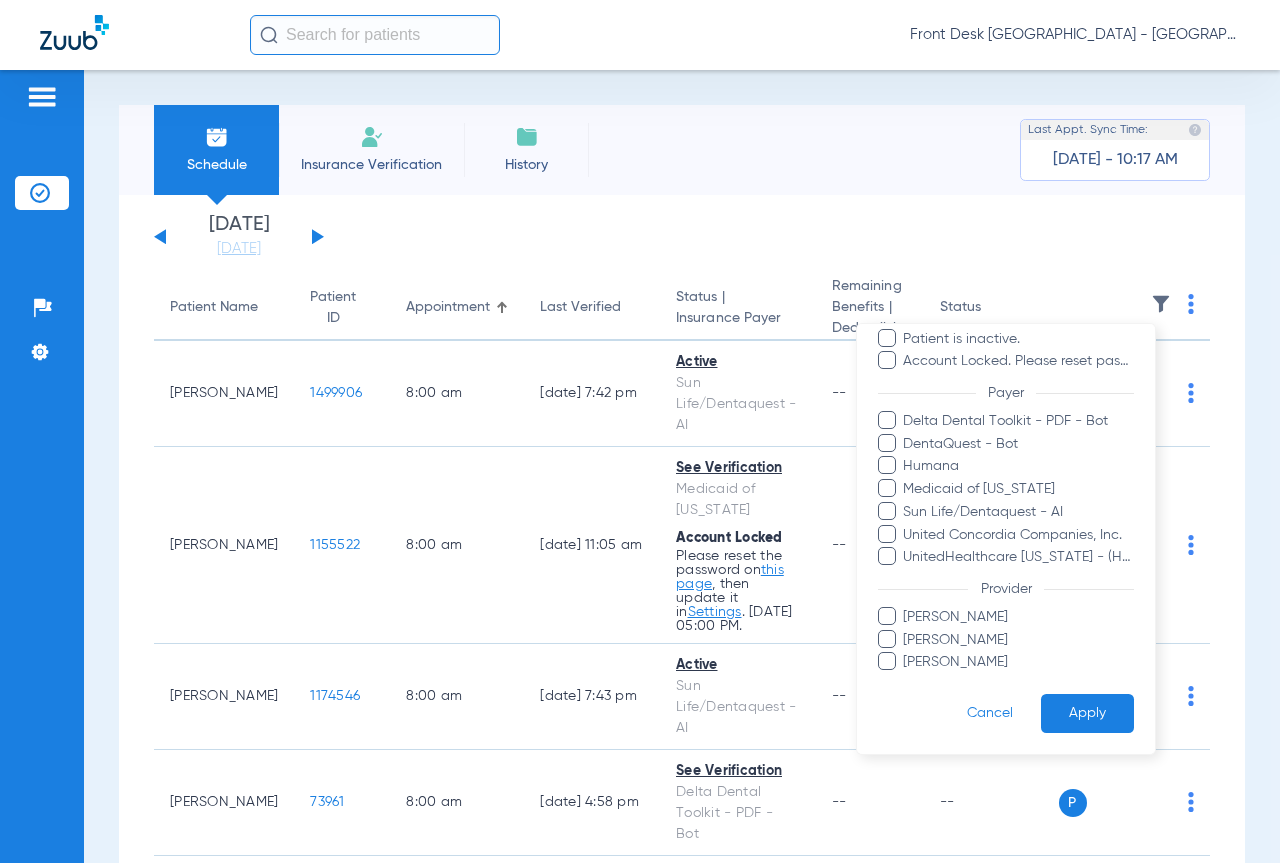 click on "[PERSON_NAME]" at bounding box center (1018, 616) 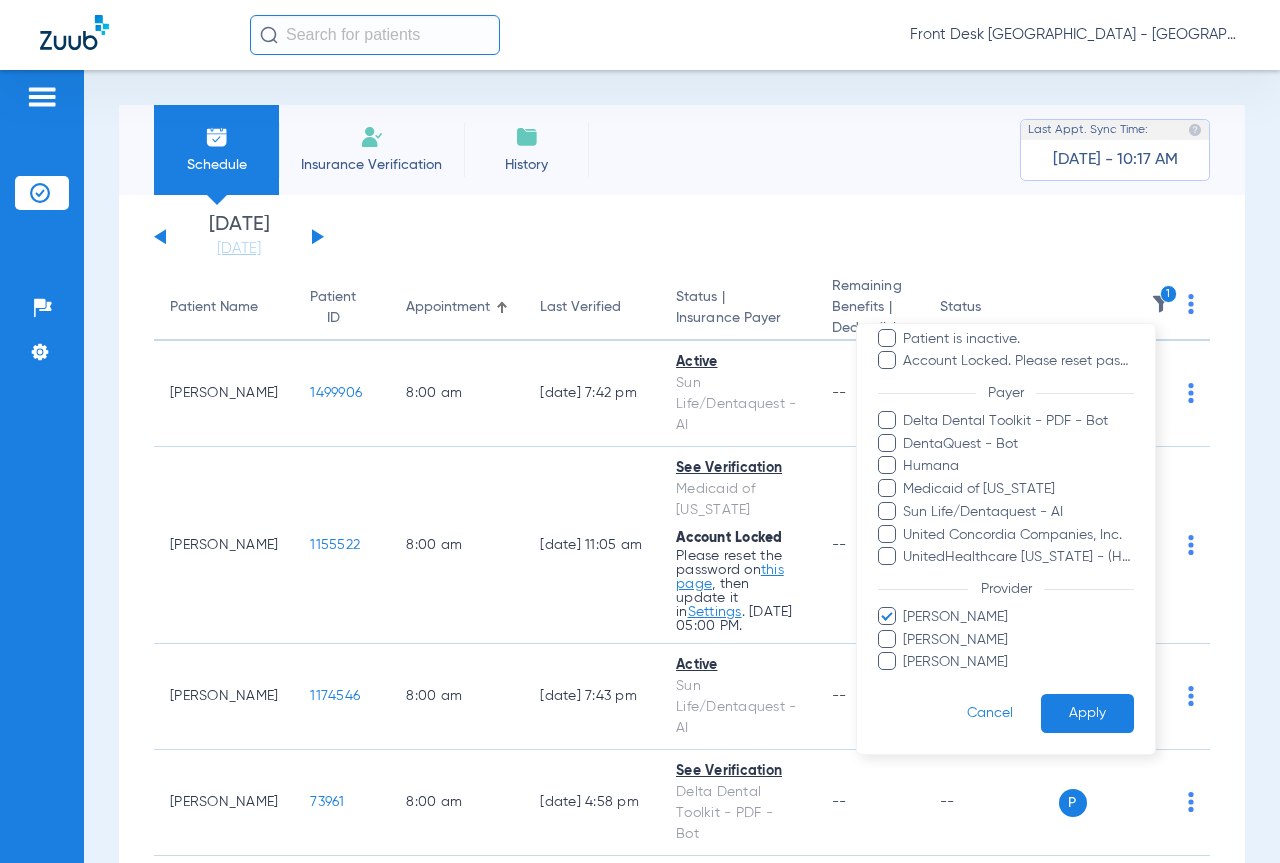 click on "[PERSON_NAME]" at bounding box center (1018, 639) 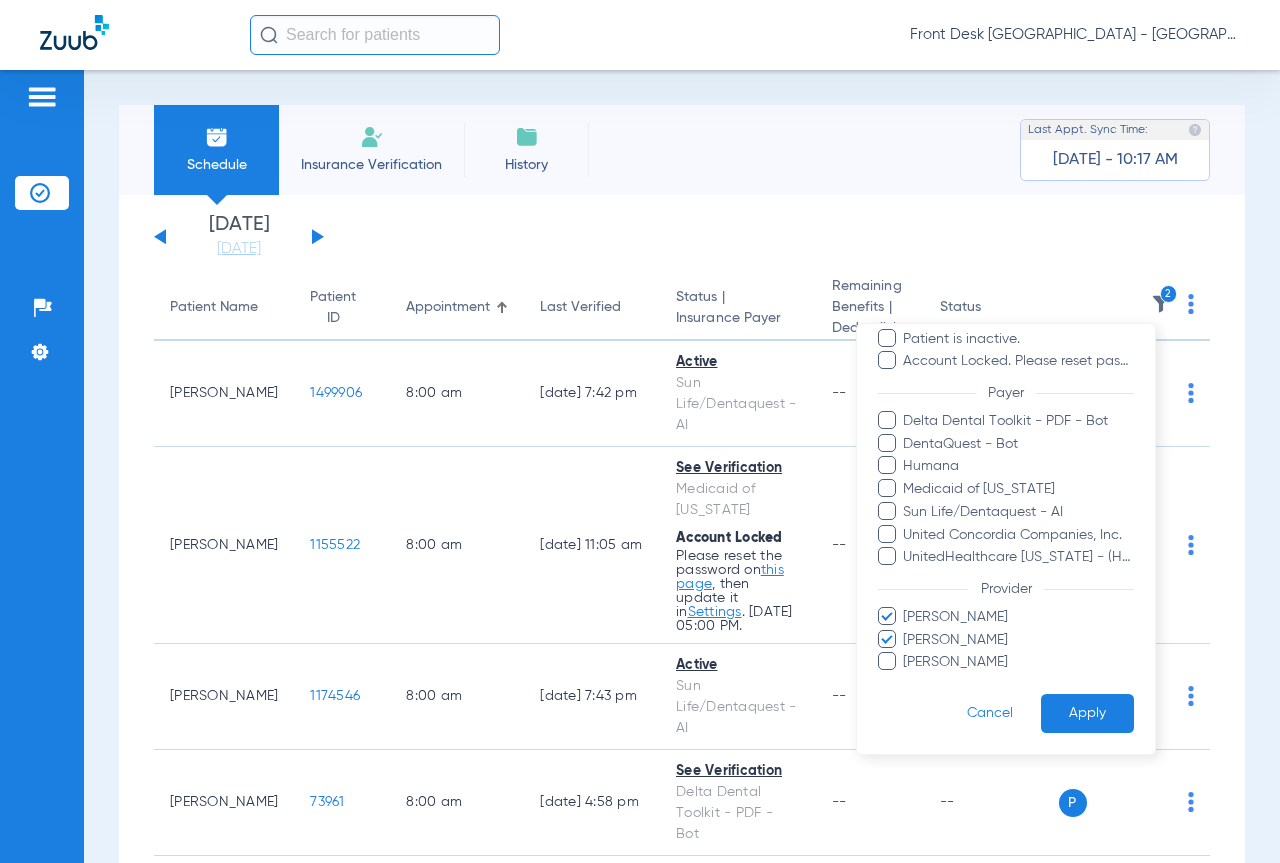 click on "Apply" at bounding box center (1087, 713) 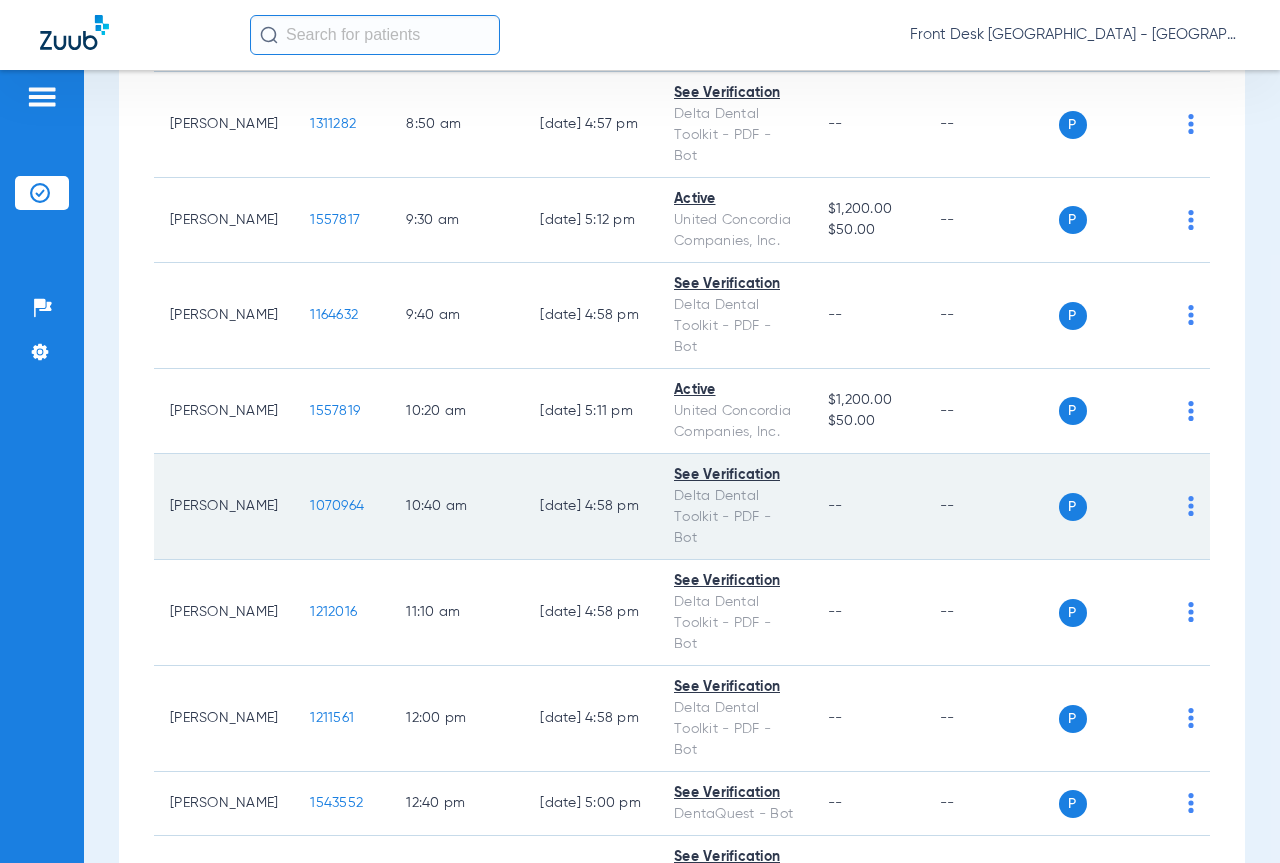 scroll, scrollTop: 800, scrollLeft: 0, axis: vertical 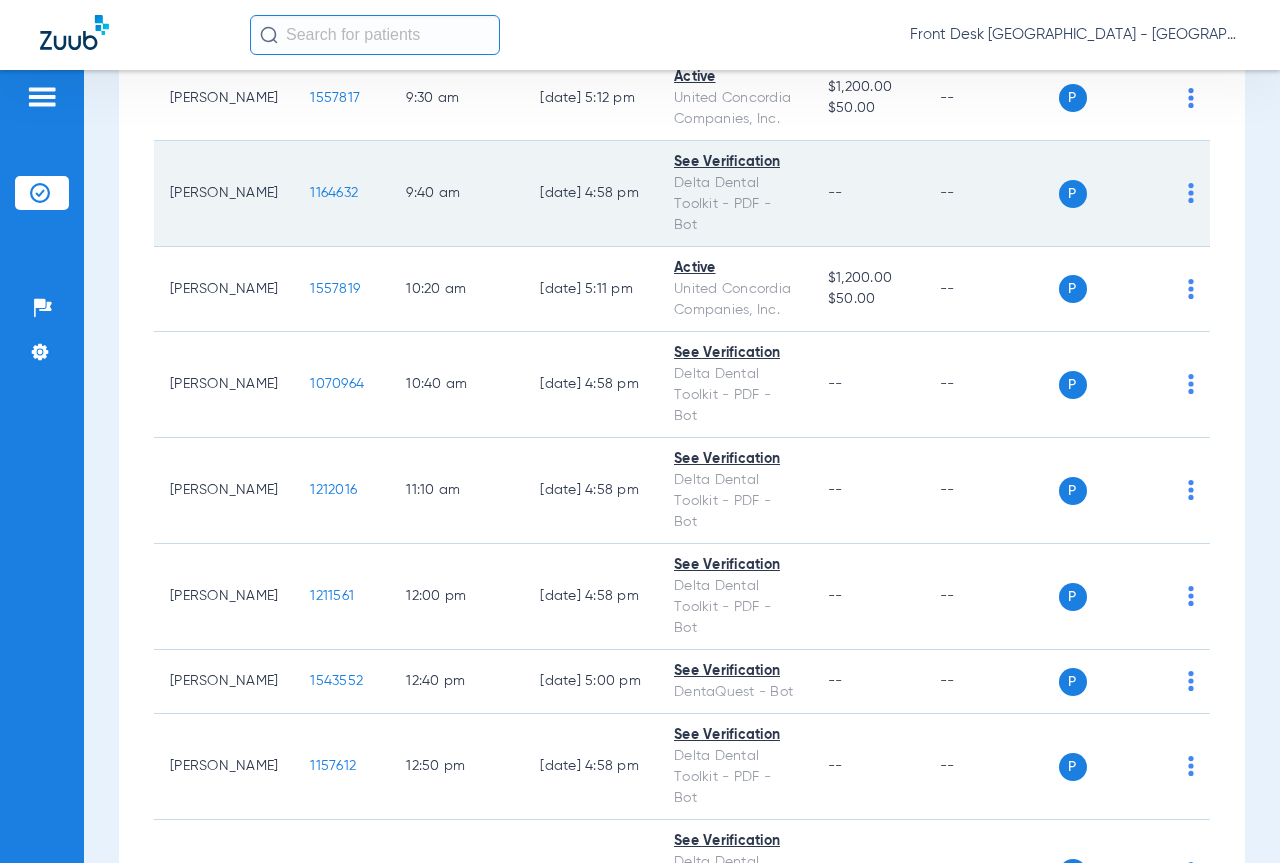 click on "1164632" 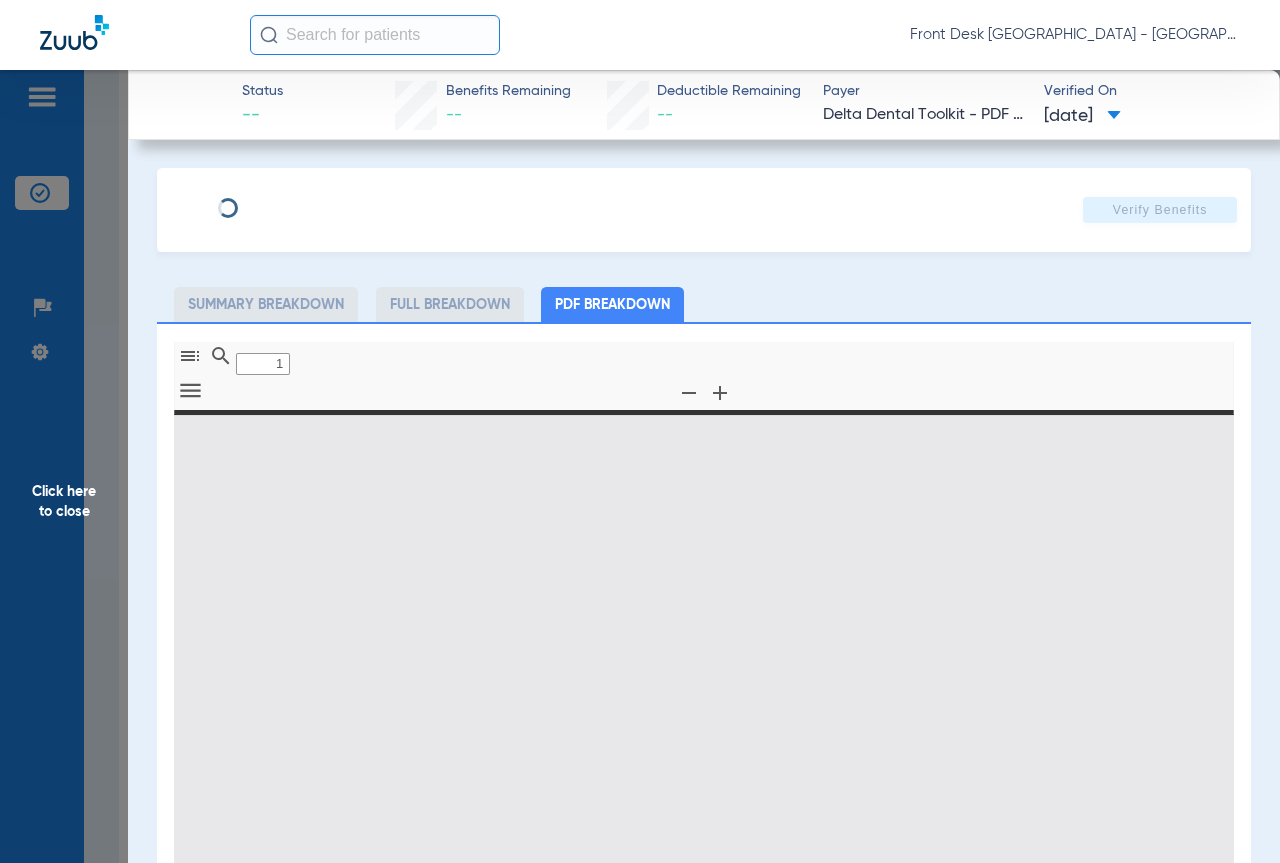 type on "0" 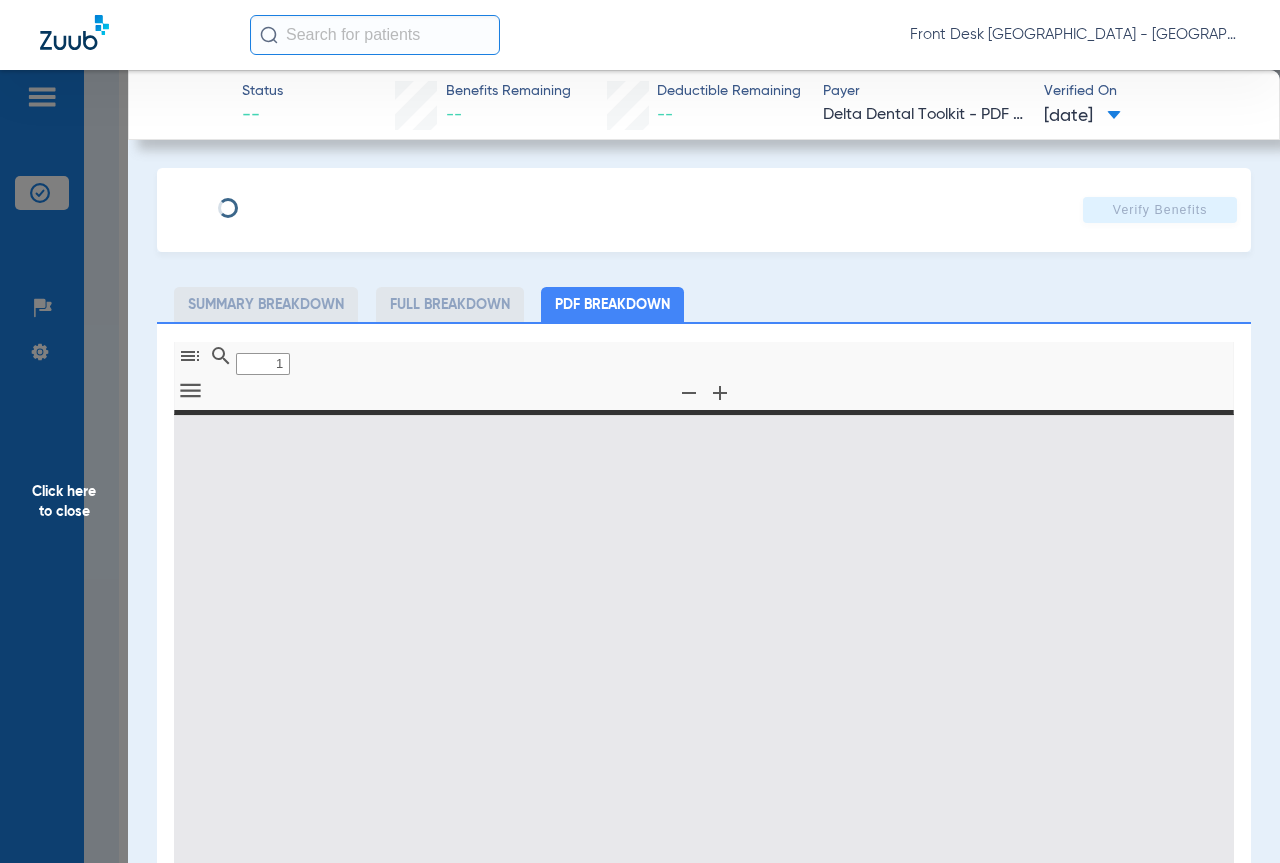 select on "page-width" 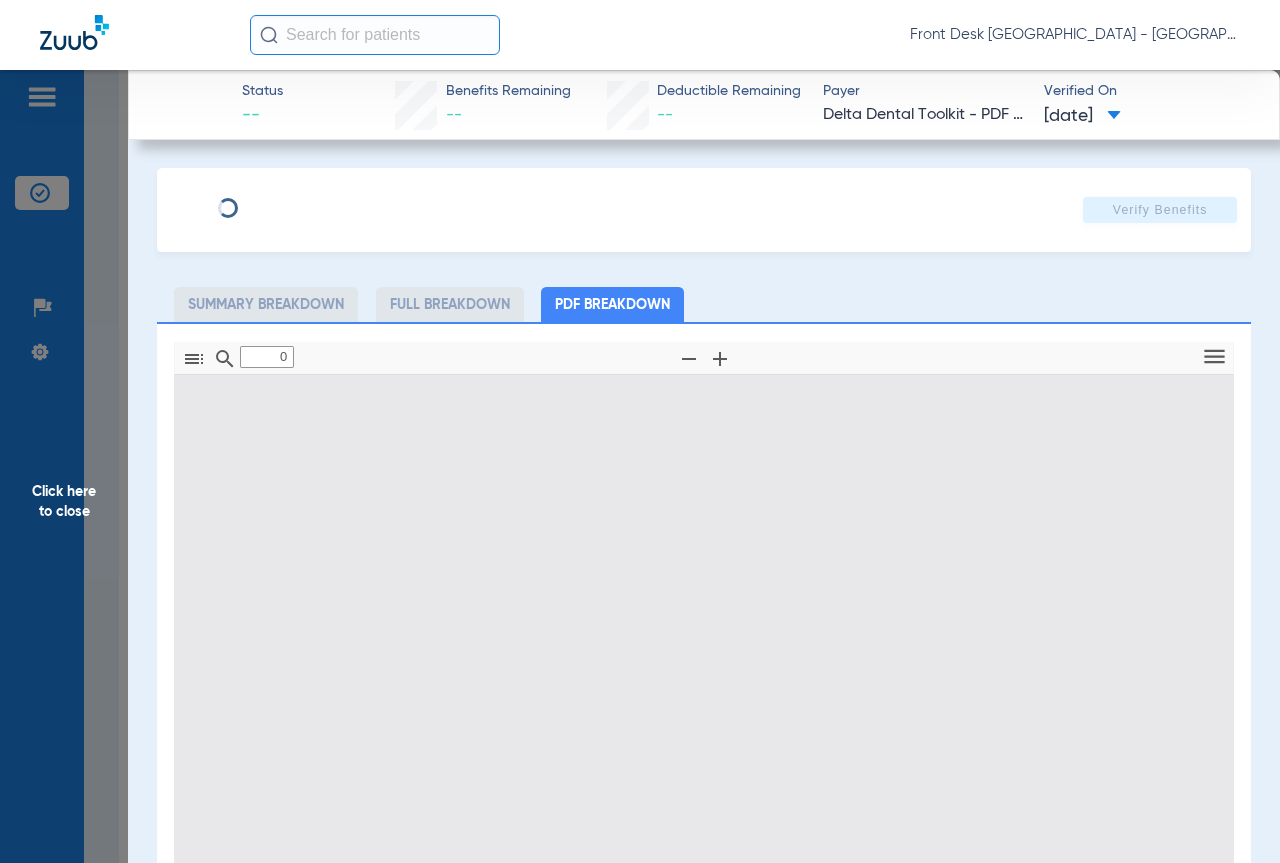 type on "1" 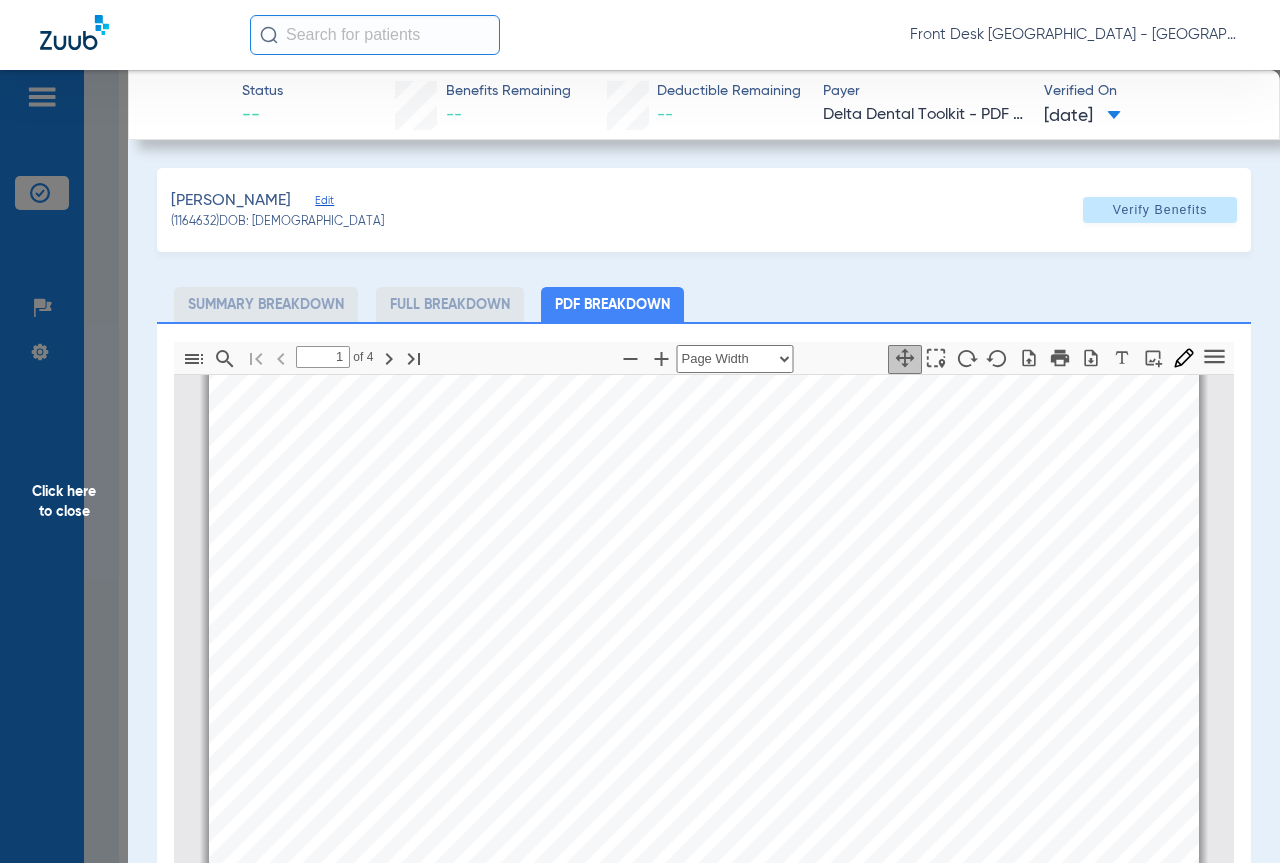 scroll, scrollTop: 210, scrollLeft: 0, axis: vertical 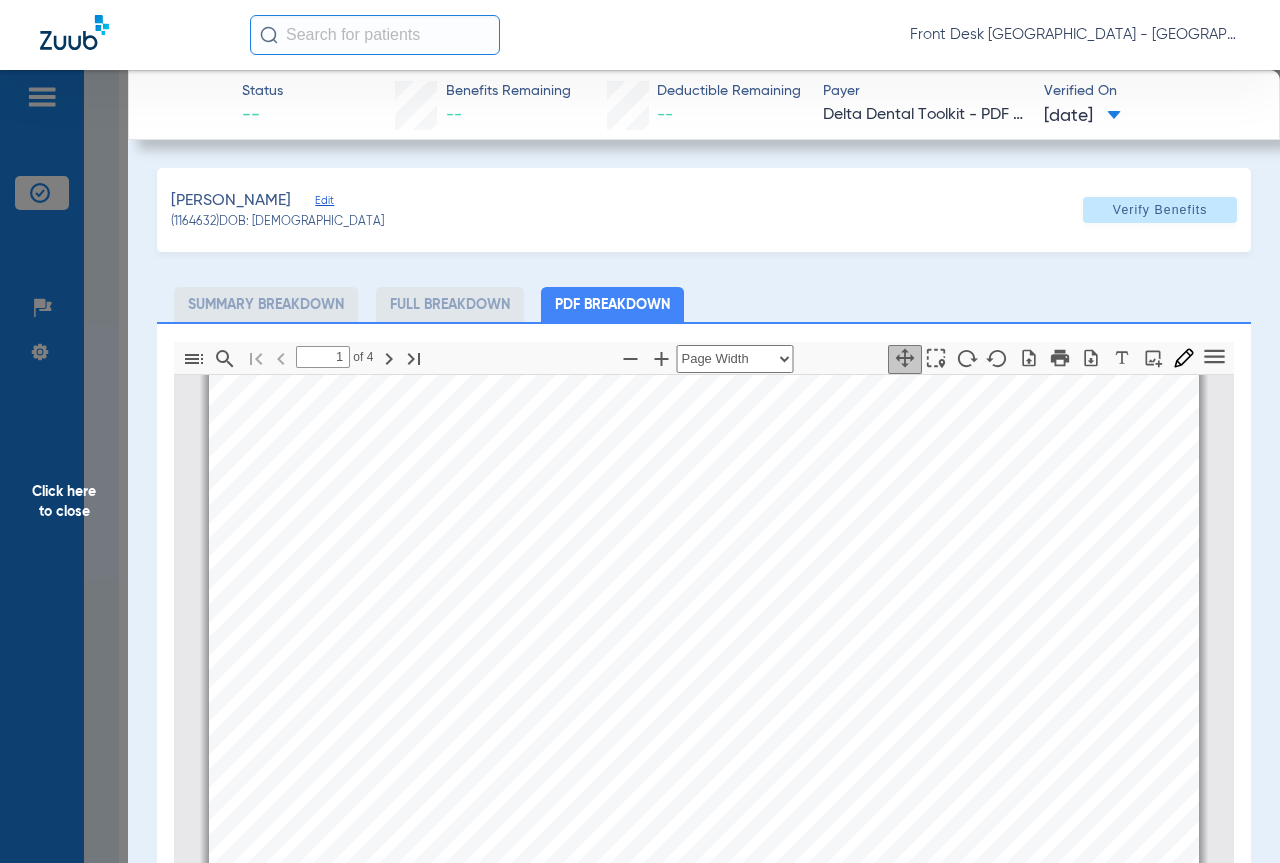 click on "Click here to close" 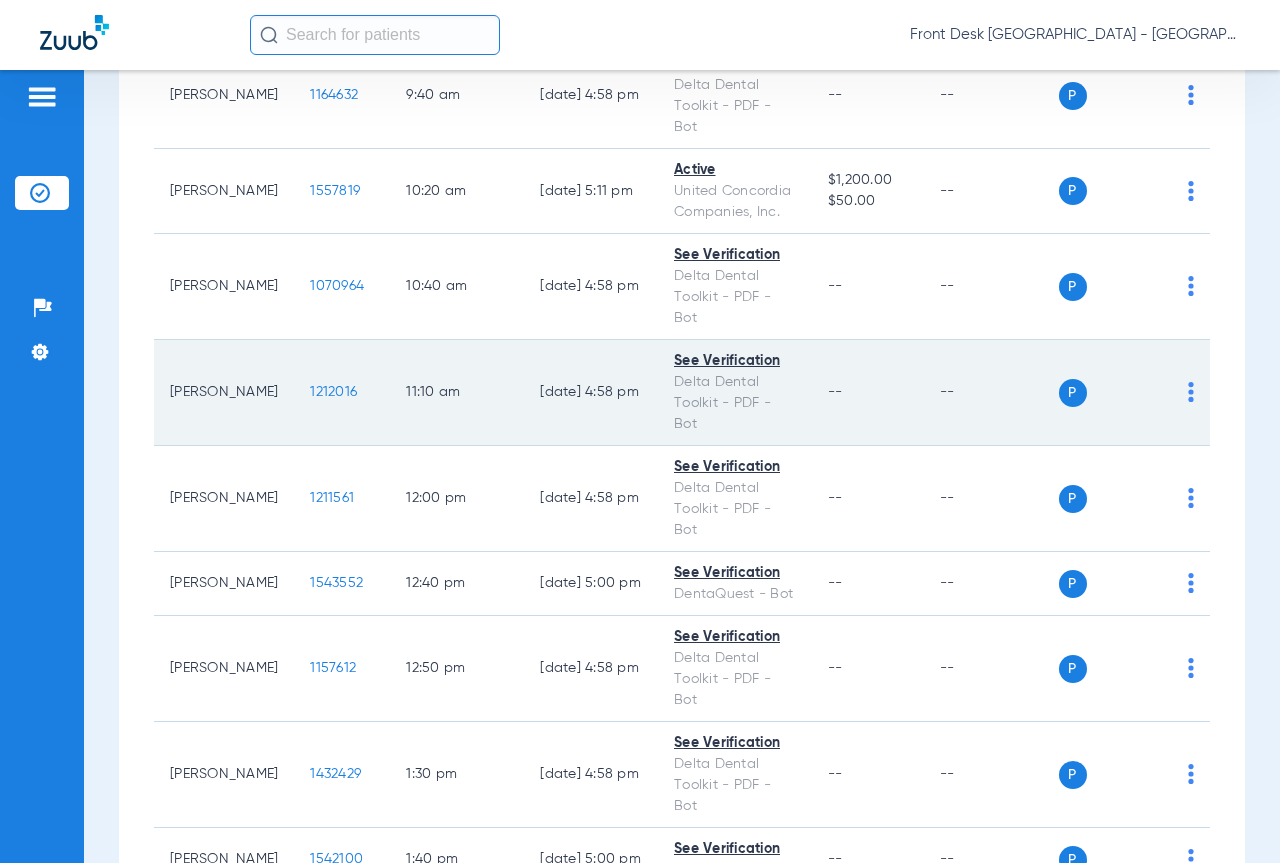 scroll, scrollTop: 800, scrollLeft: 0, axis: vertical 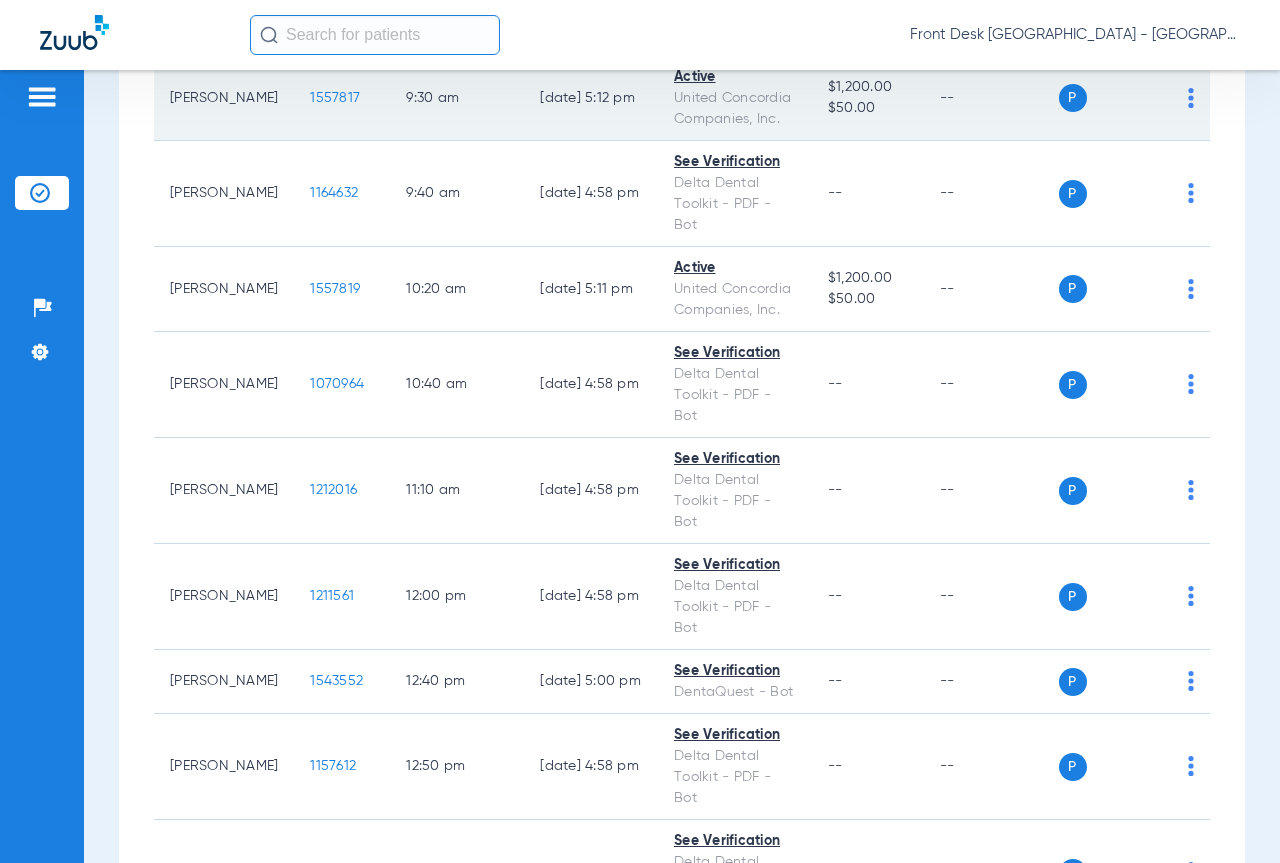 click on "1557817" 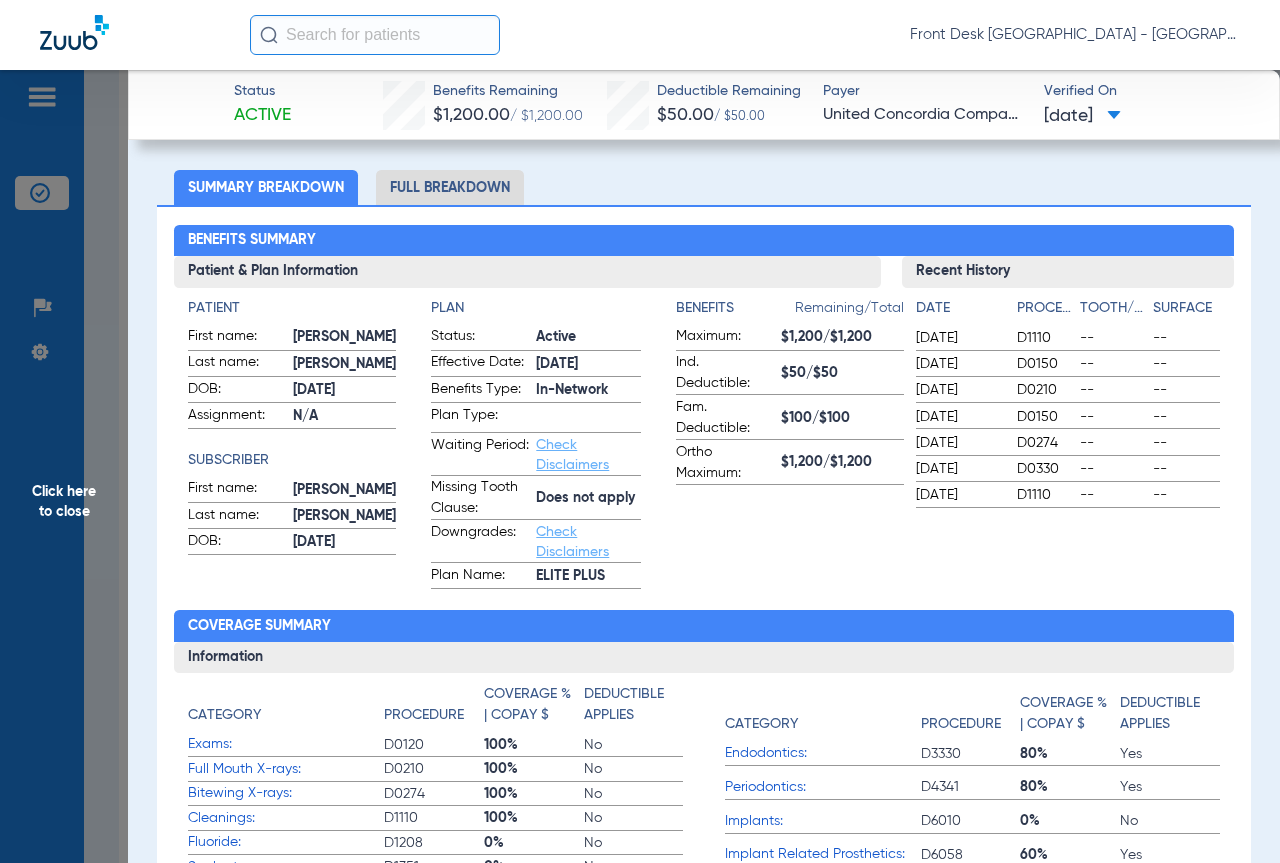 scroll, scrollTop: 0, scrollLeft: 0, axis: both 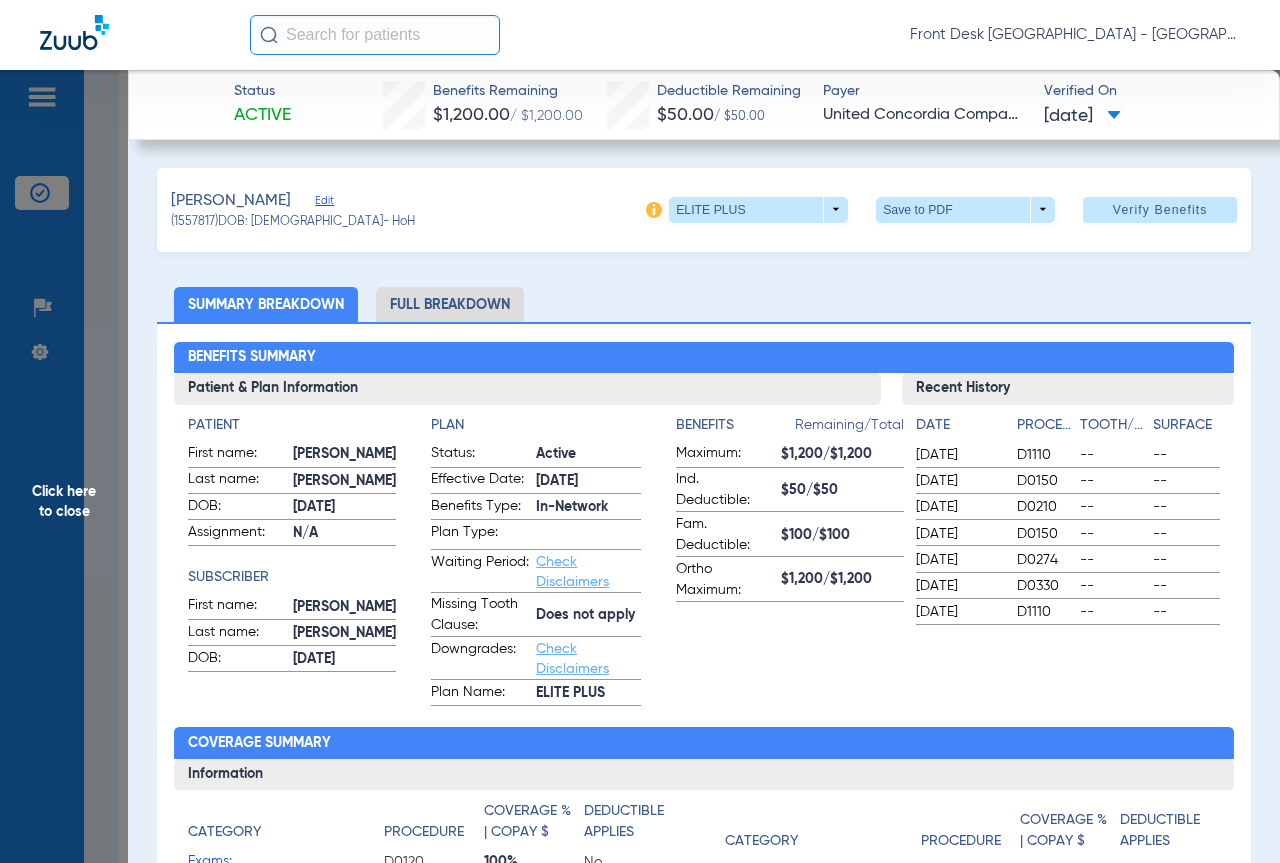 click on "Click here to close" 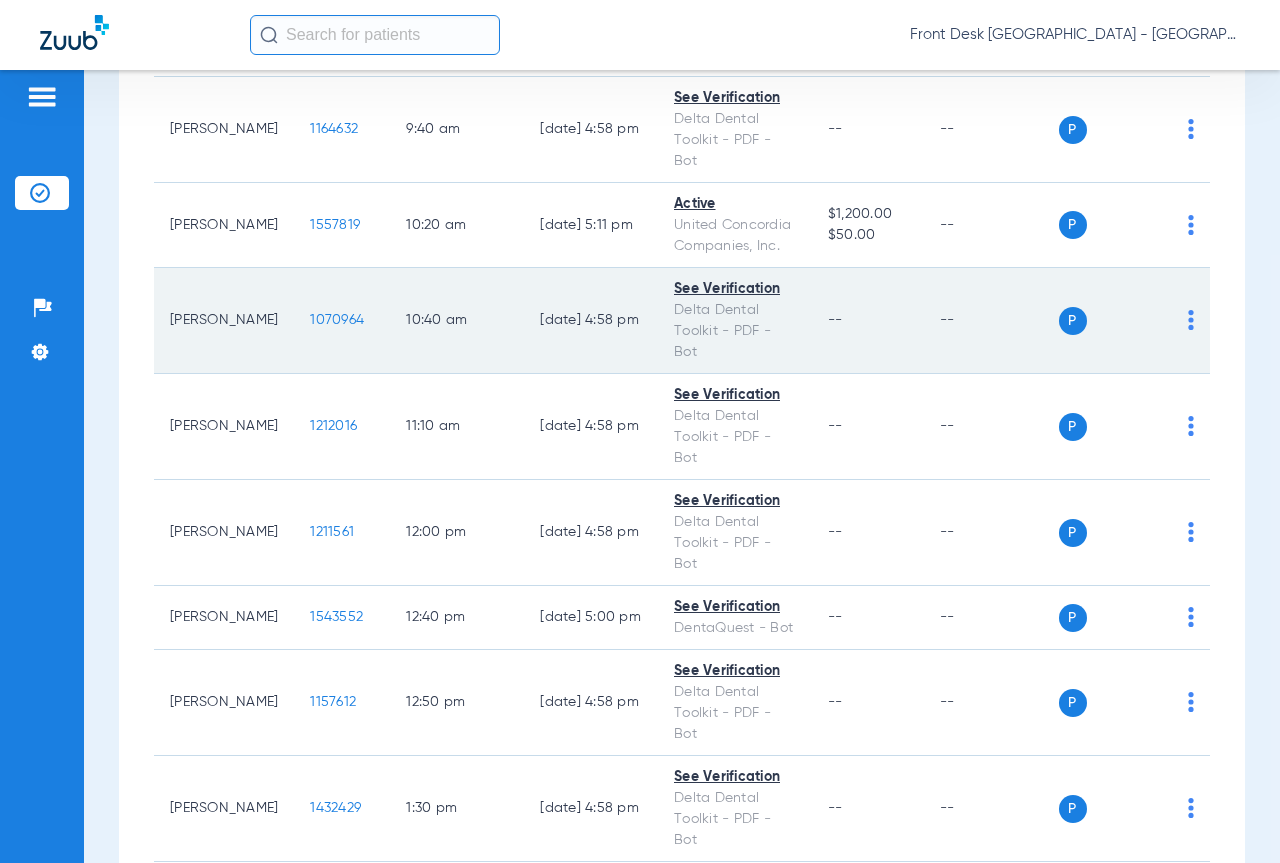 scroll, scrollTop: 1000, scrollLeft: 0, axis: vertical 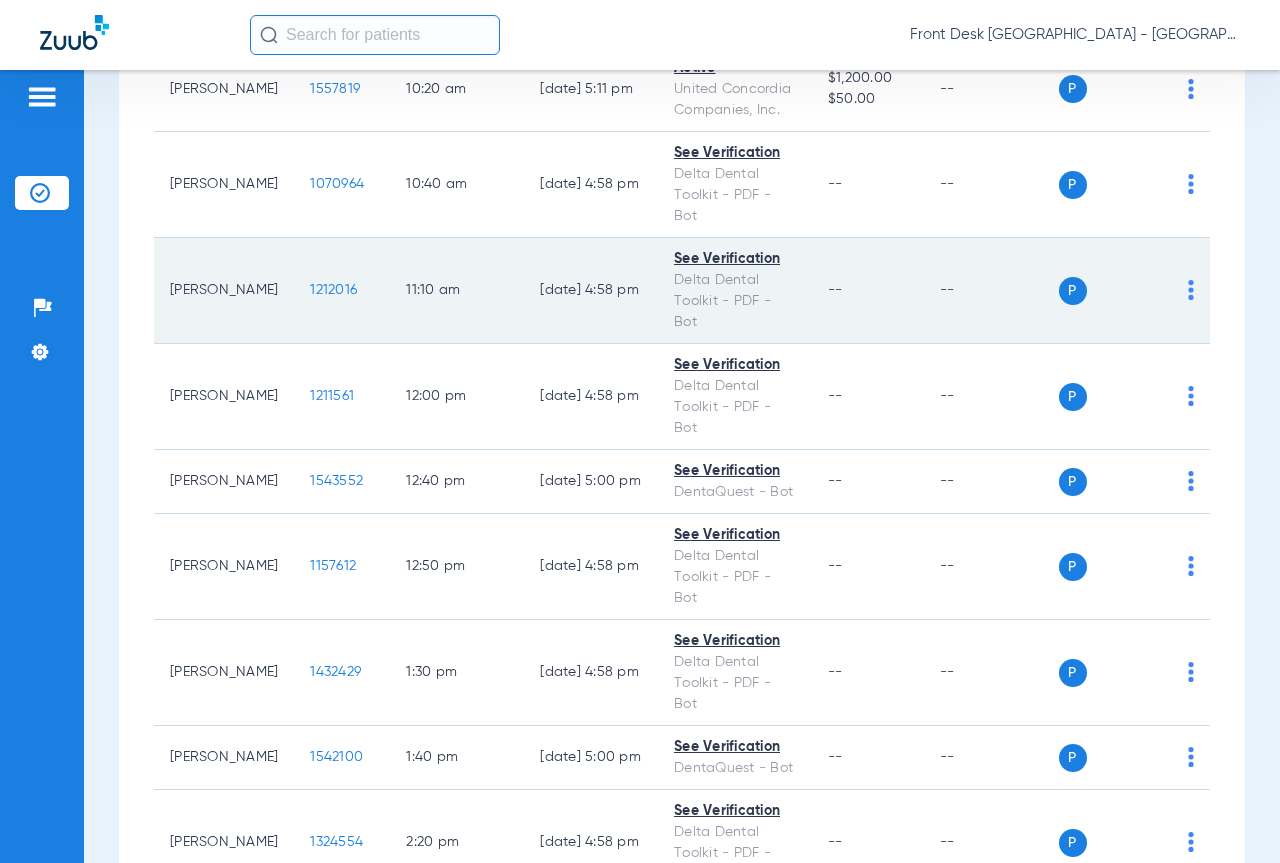 click on "1212016" 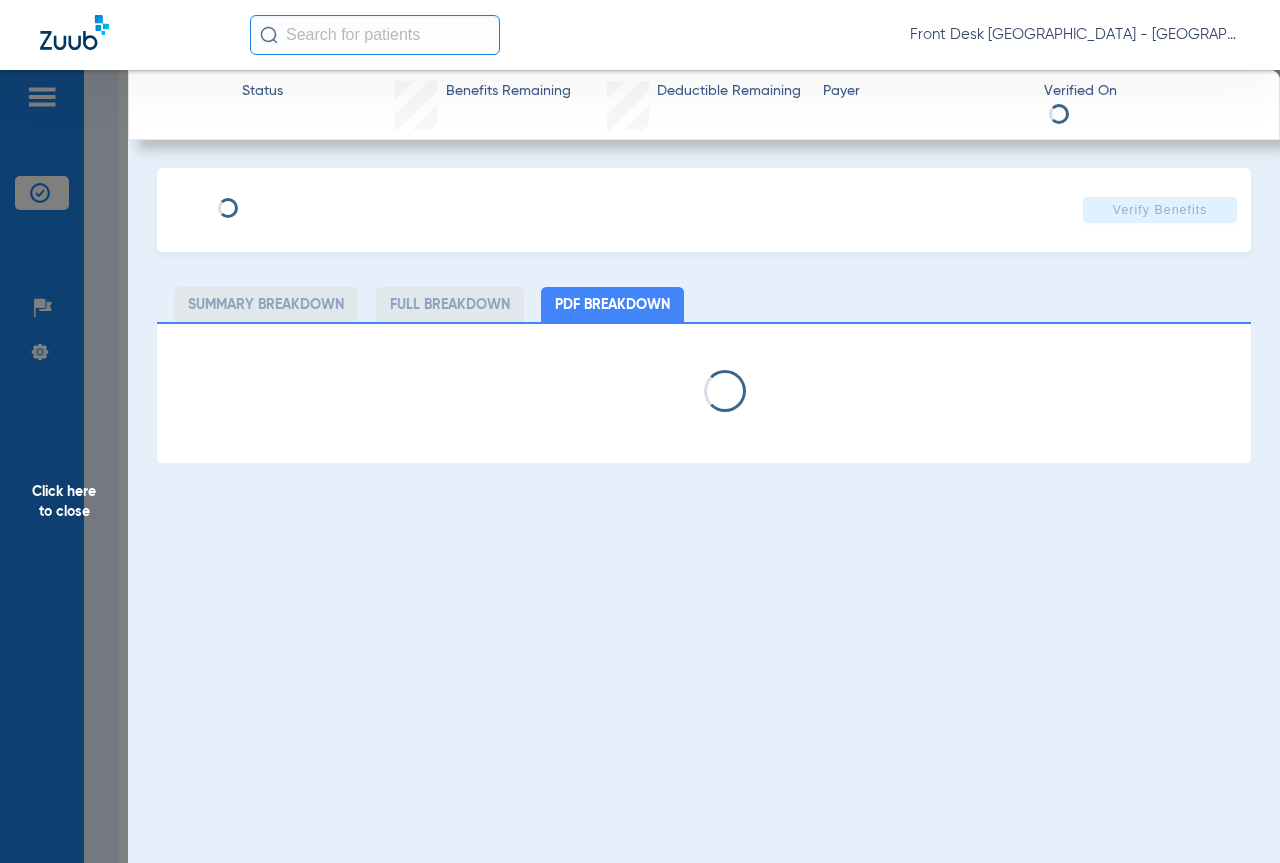 select on "page-width" 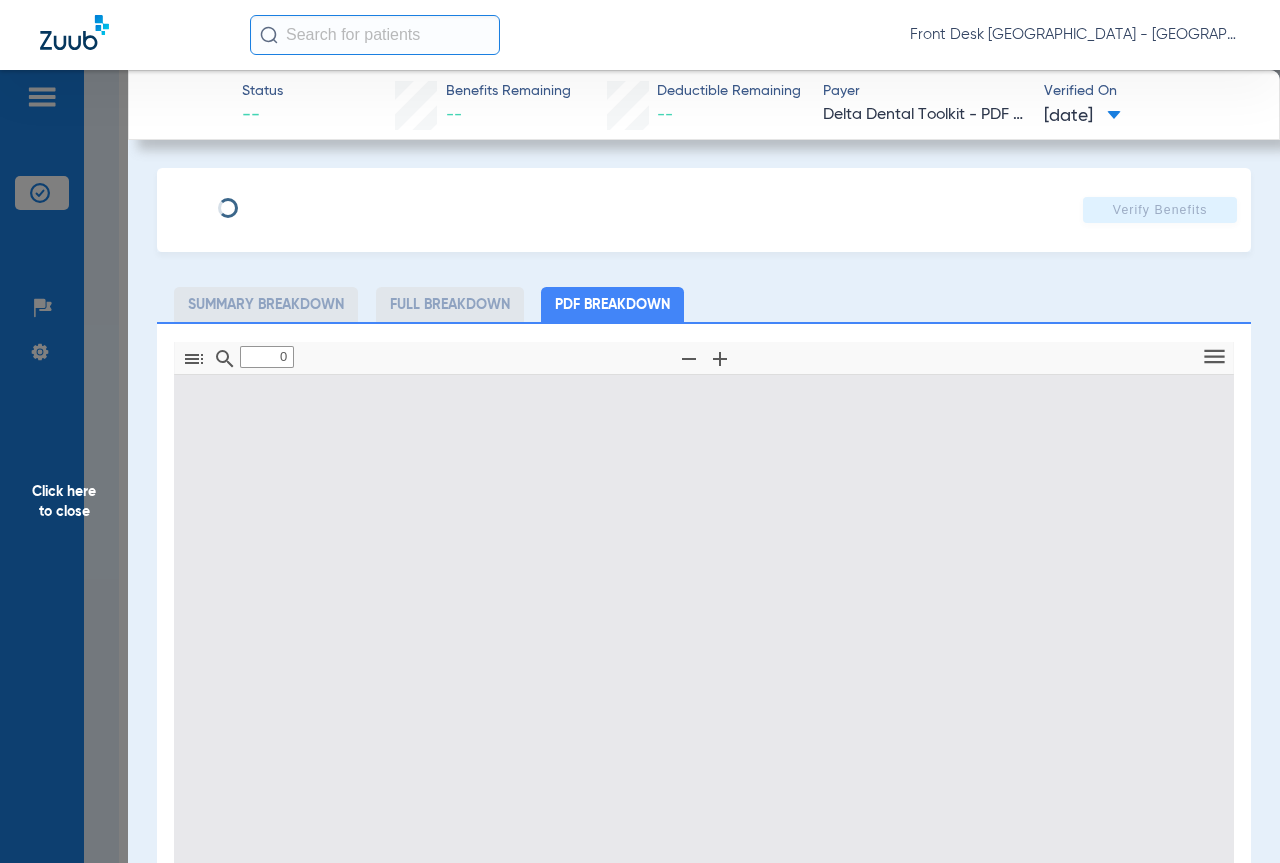 type on "1" 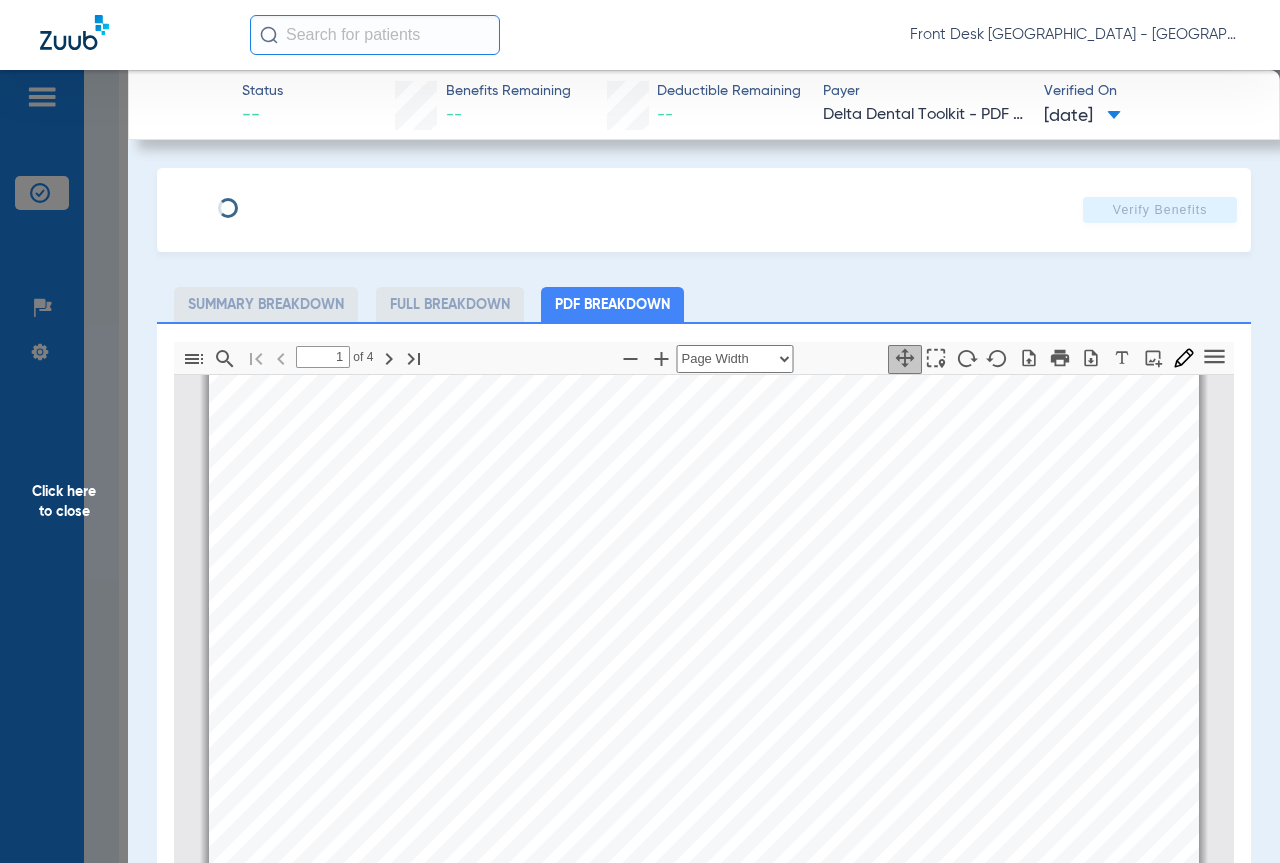 scroll, scrollTop: 310, scrollLeft: 0, axis: vertical 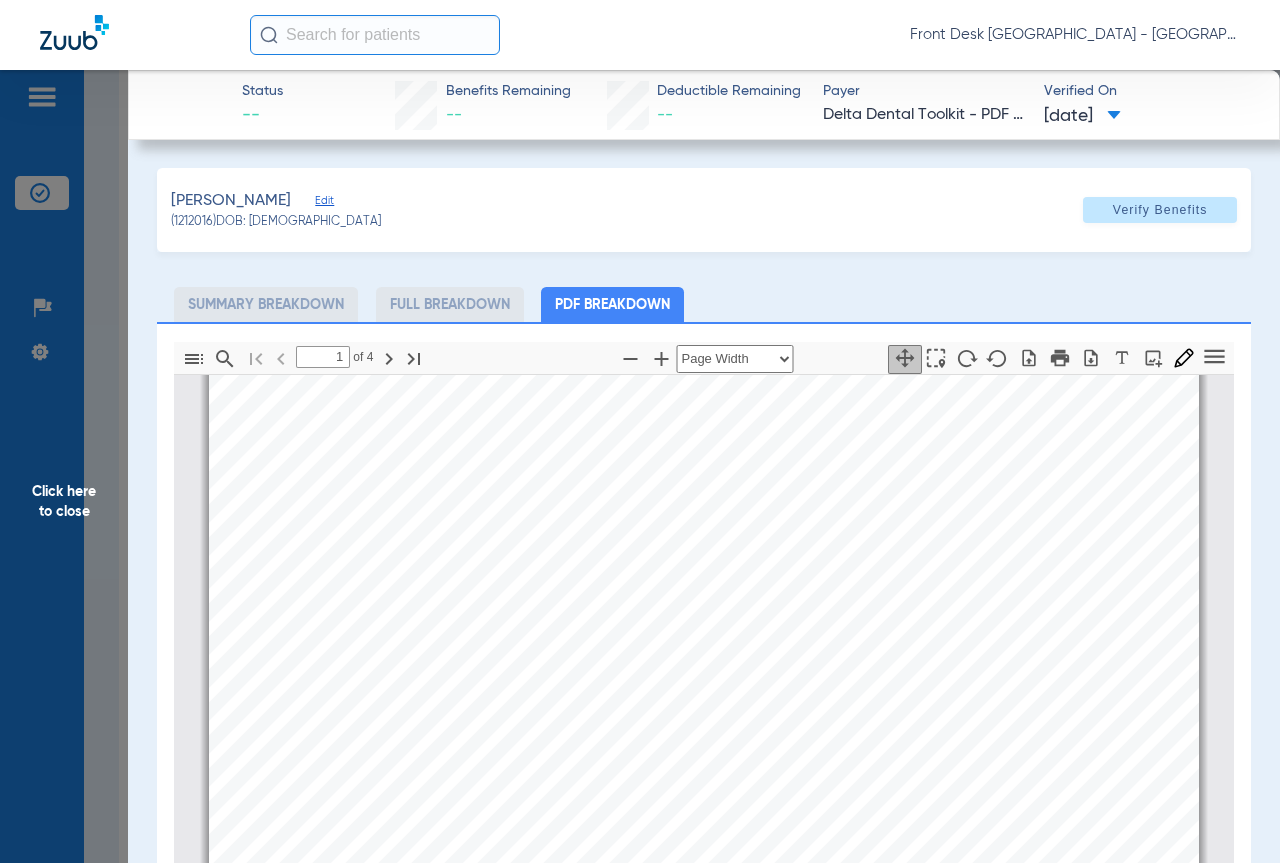 click on "Click here to close" 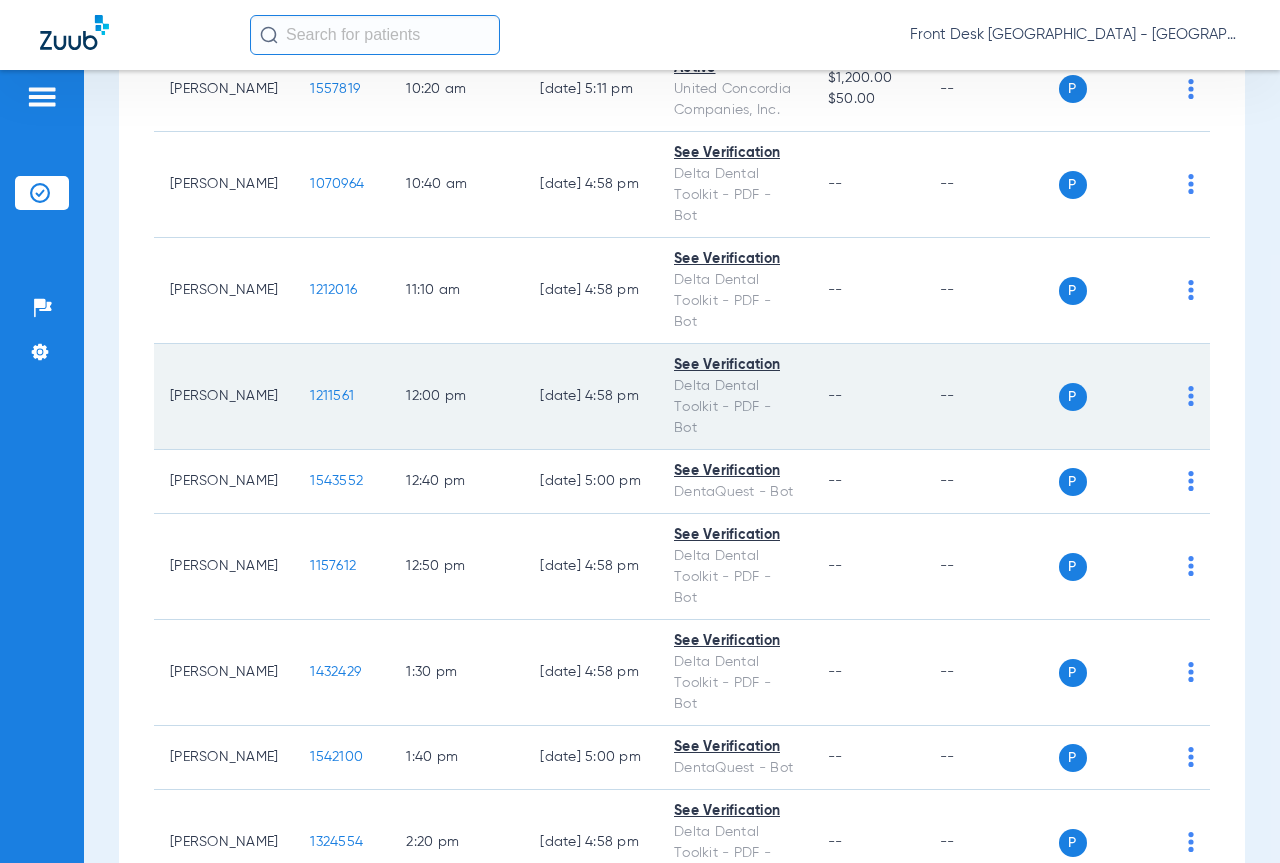 click on "1211561" 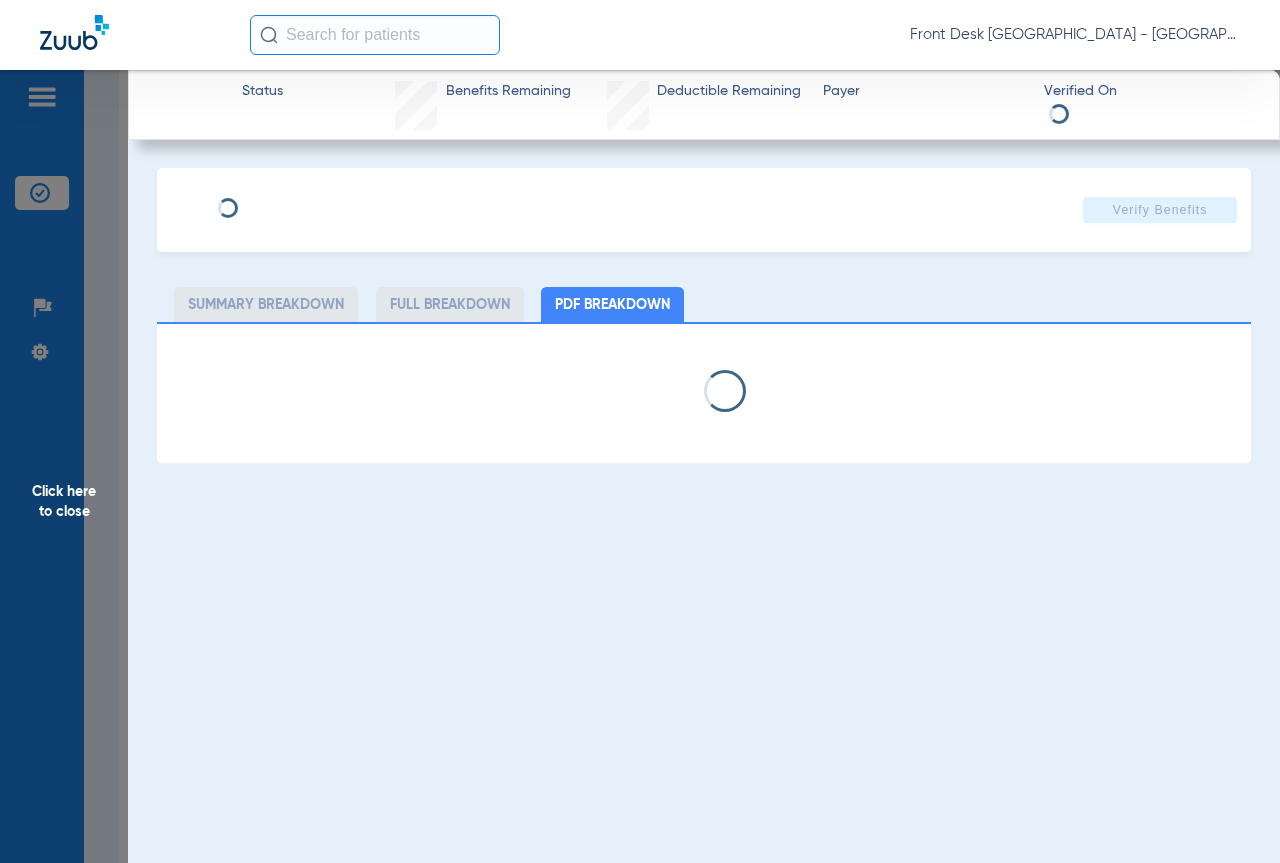 select on "page-width" 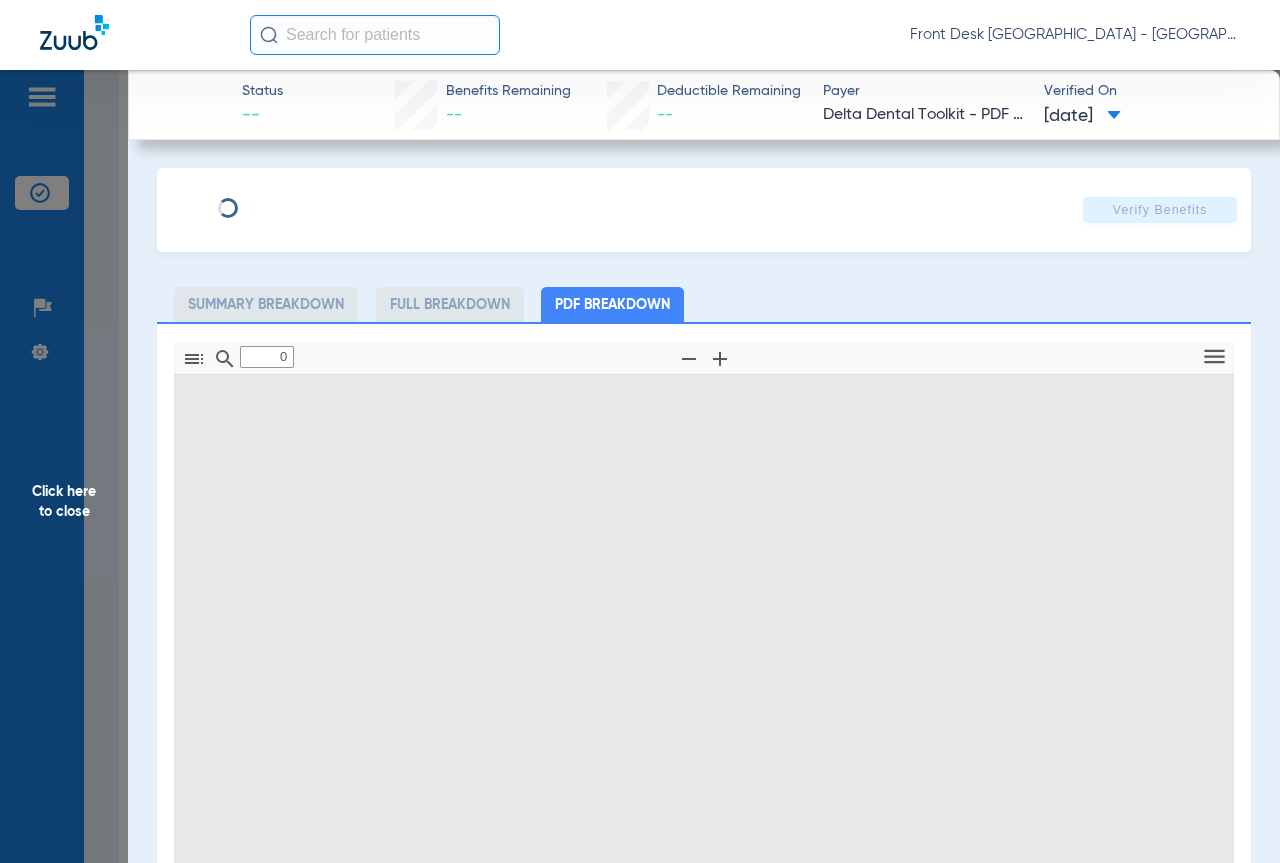 type on "1" 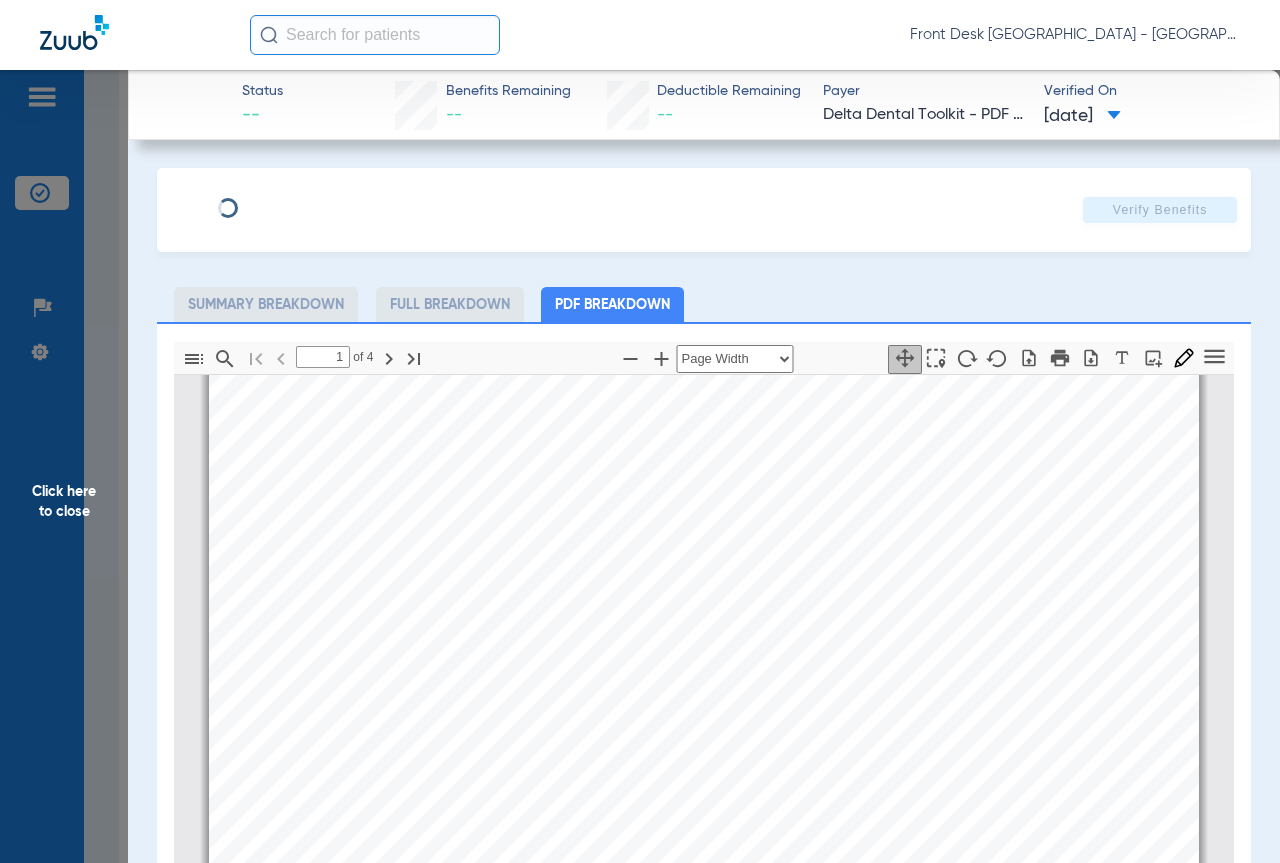 scroll, scrollTop: 310, scrollLeft: 0, axis: vertical 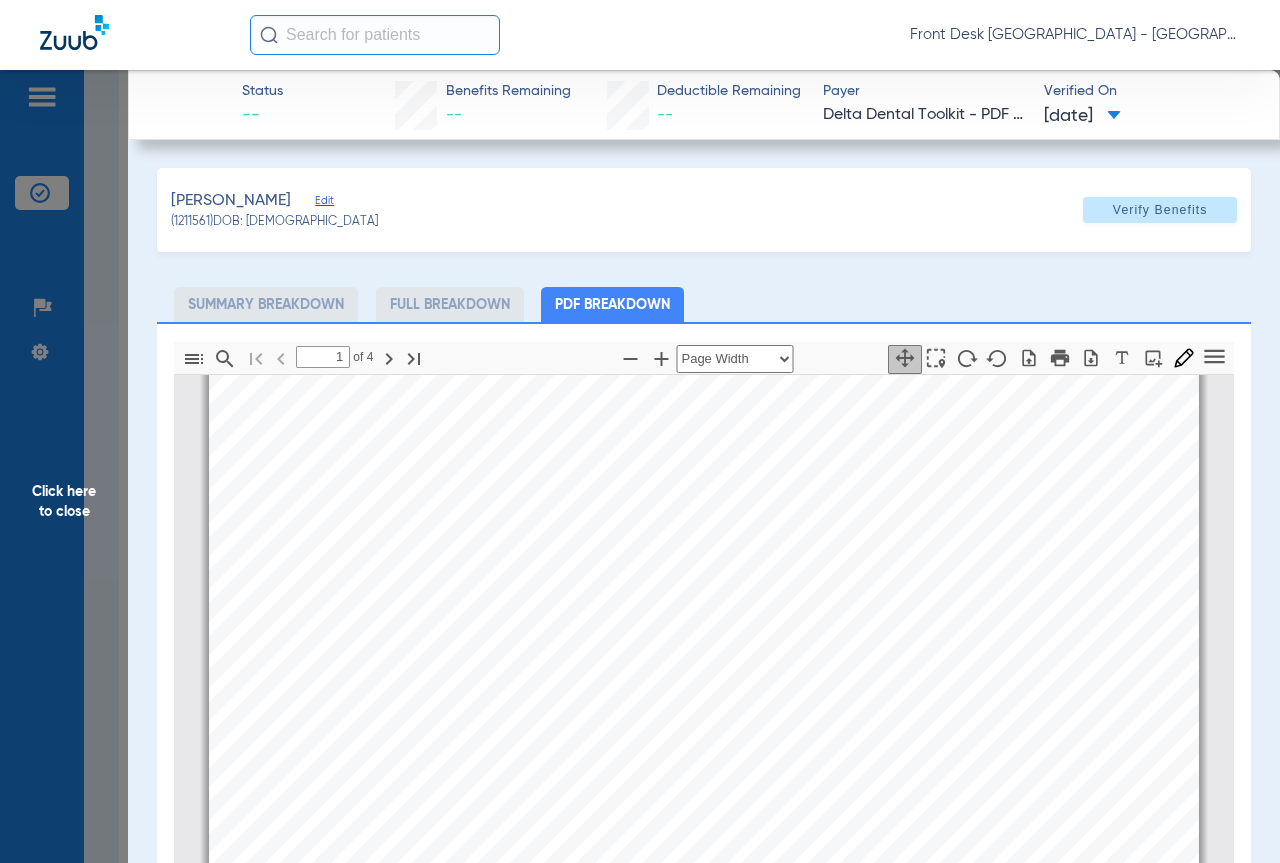 click on "Click here to close" 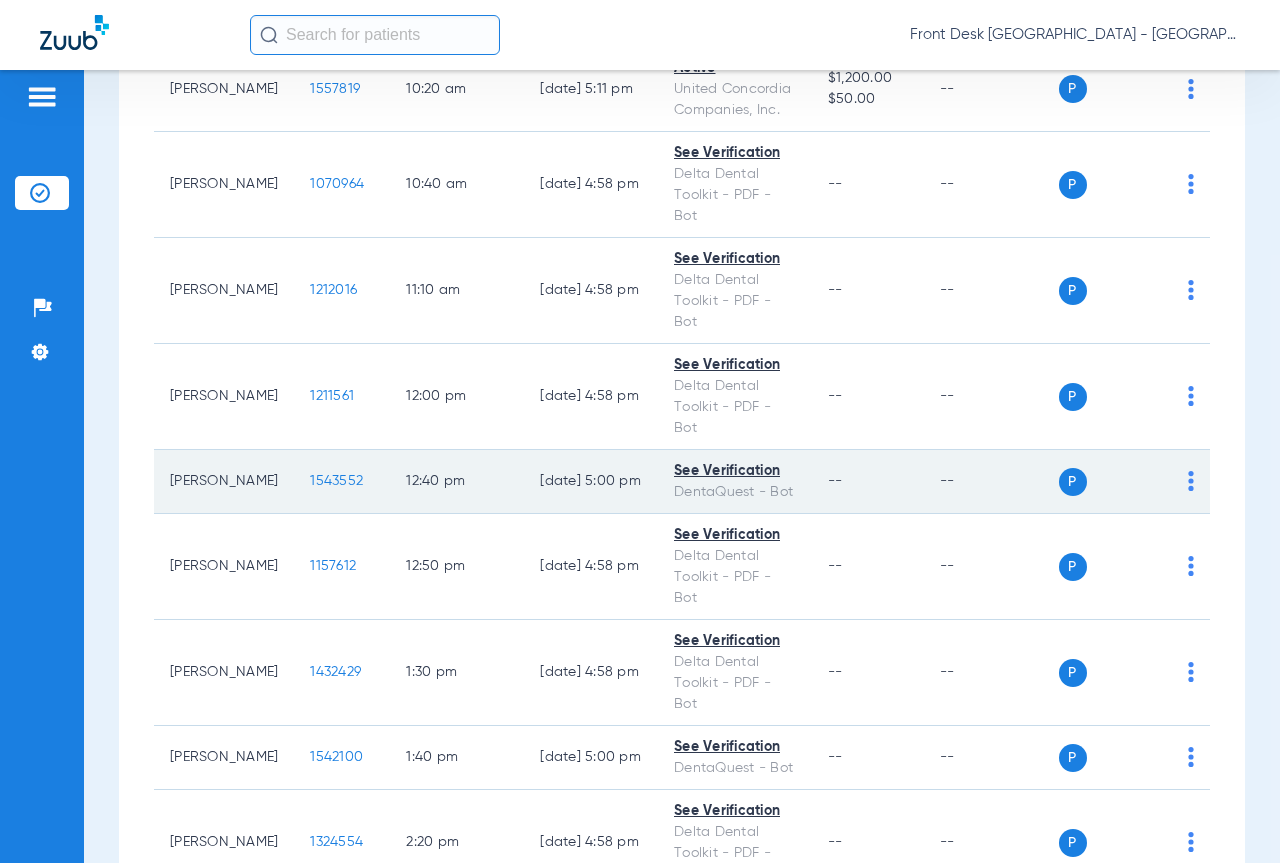 click on "1543552" 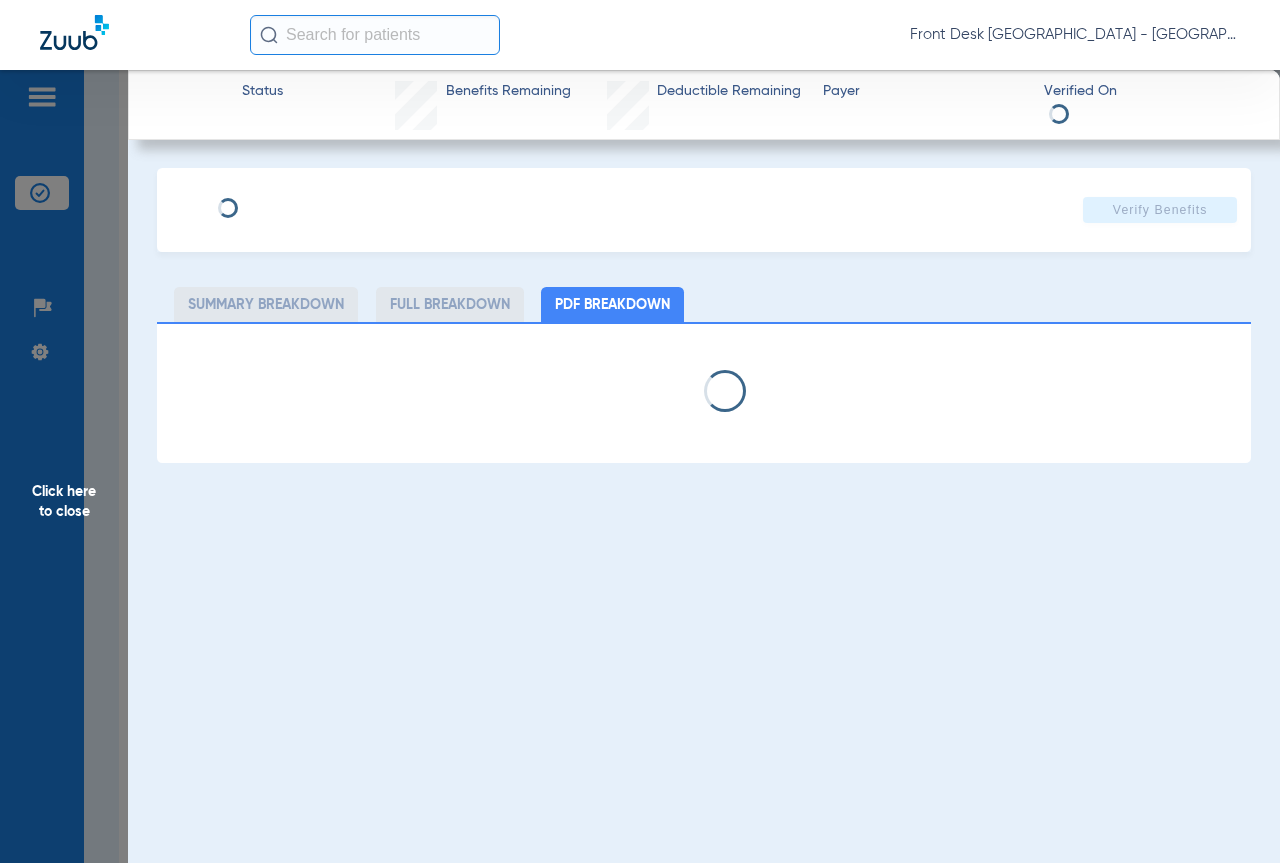 select on "page-width" 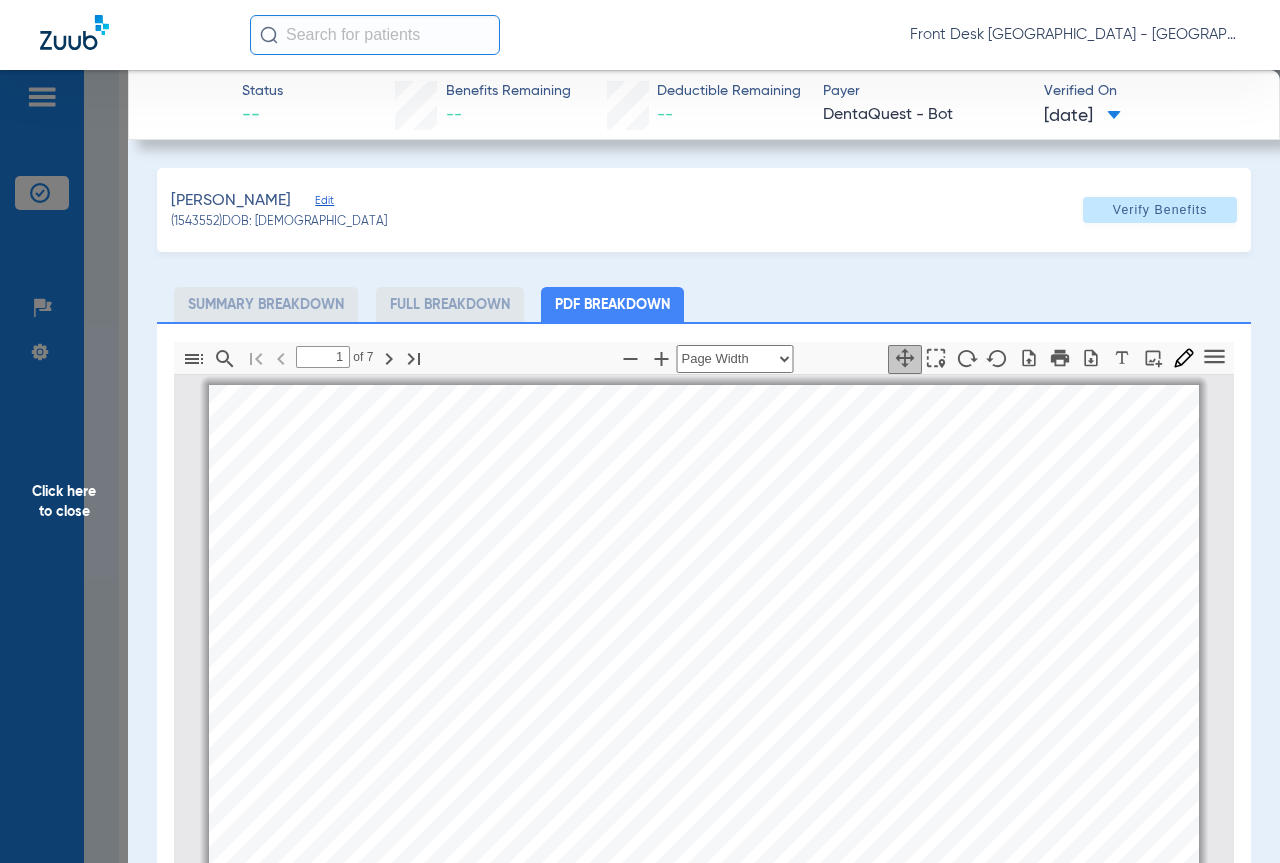 scroll, scrollTop: 10, scrollLeft: 0, axis: vertical 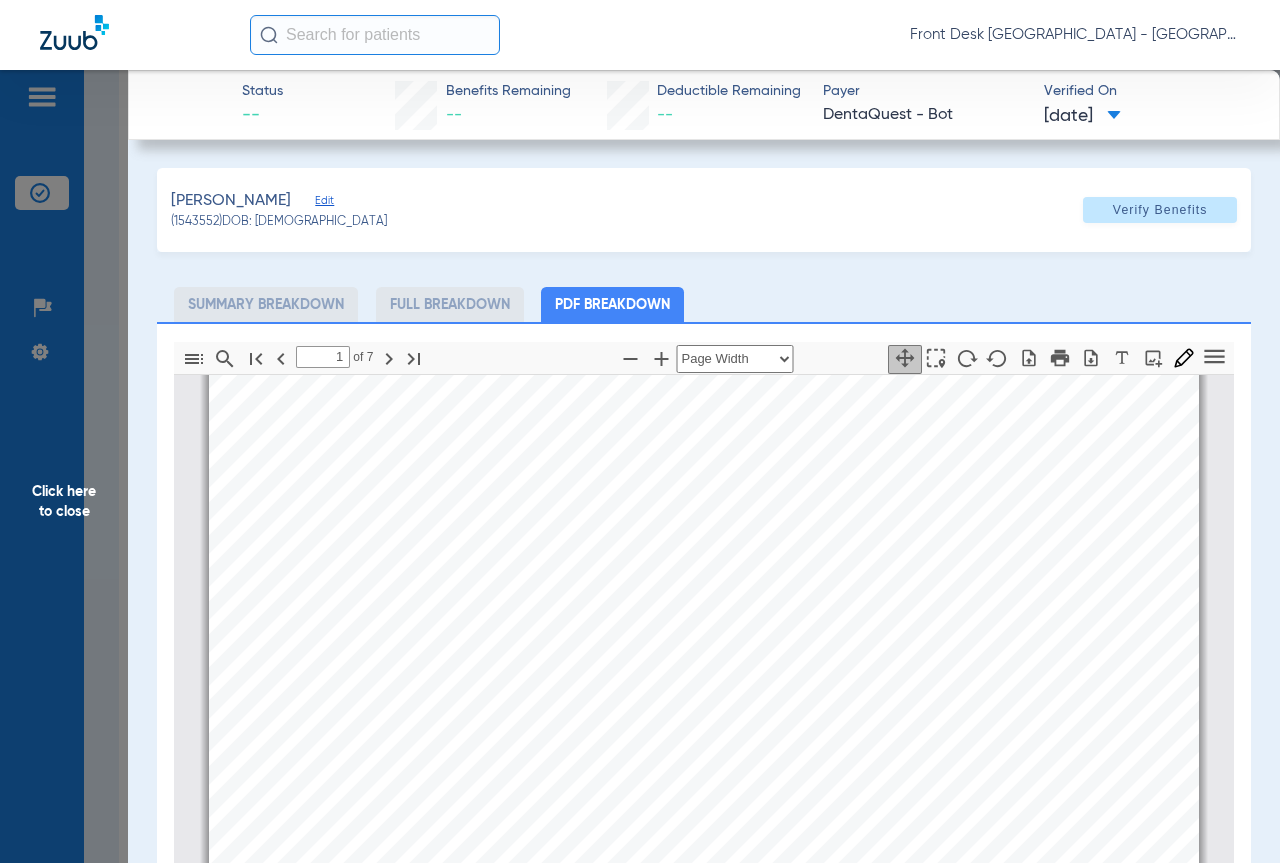 type on "2" 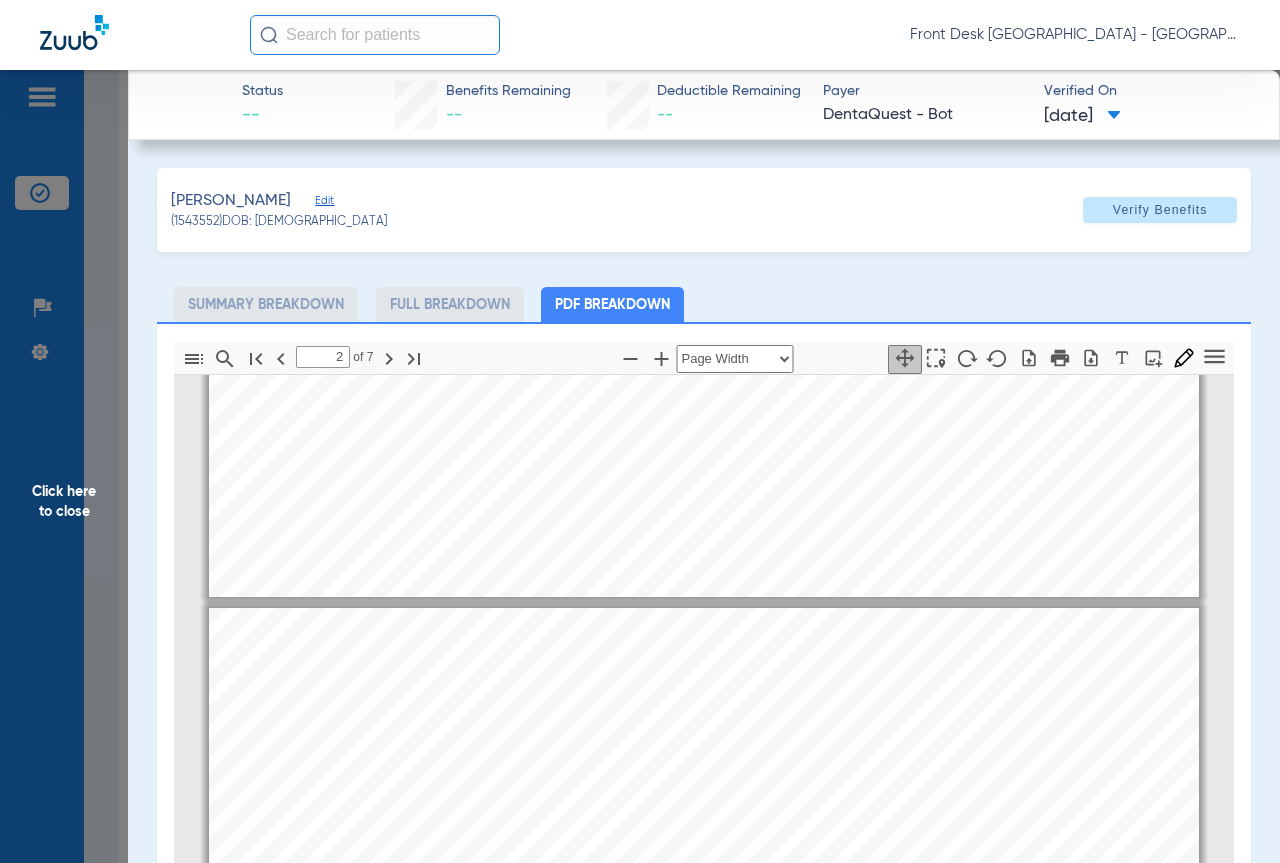 scroll, scrollTop: 510, scrollLeft: 0, axis: vertical 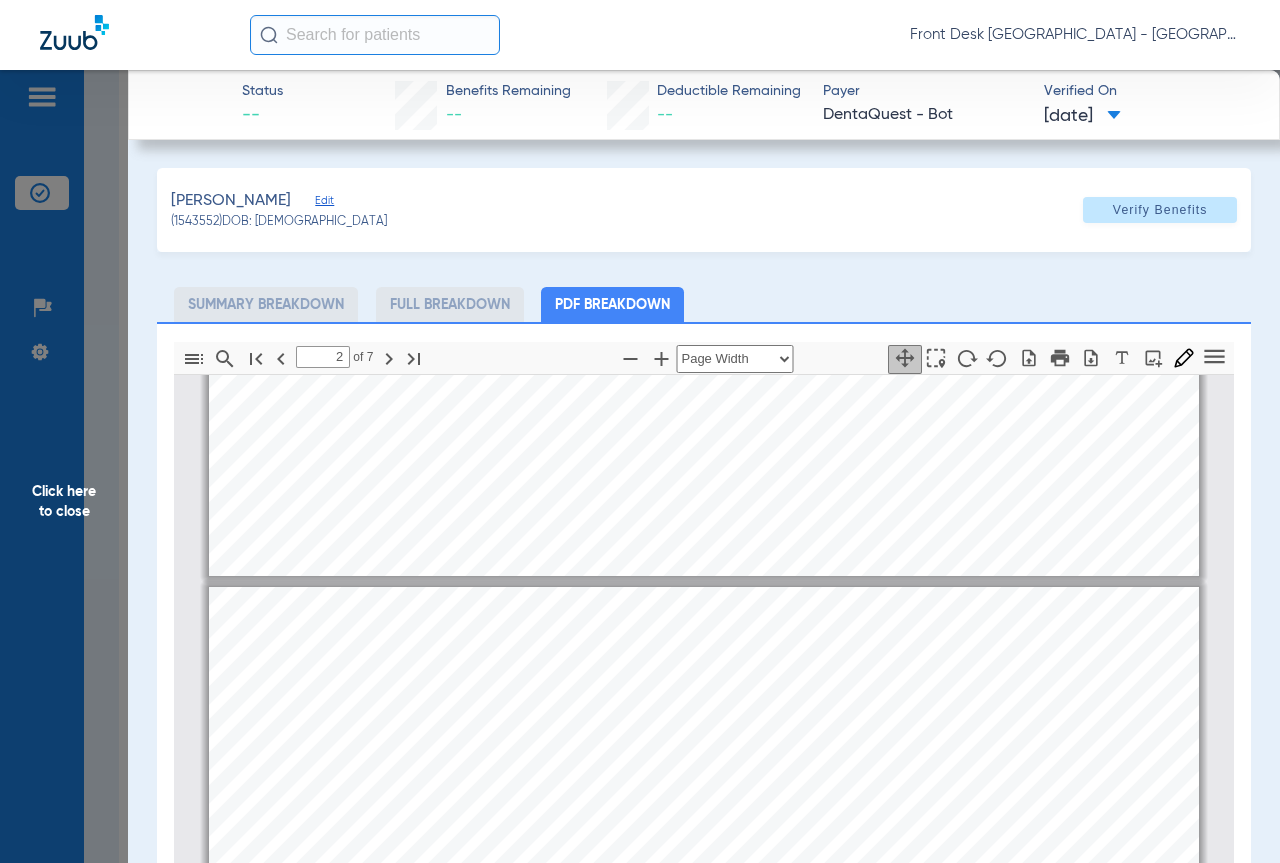 drag, startPoint x: 50, startPoint y: 591, endPoint x: 488, endPoint y: 656, distance: 442.79678 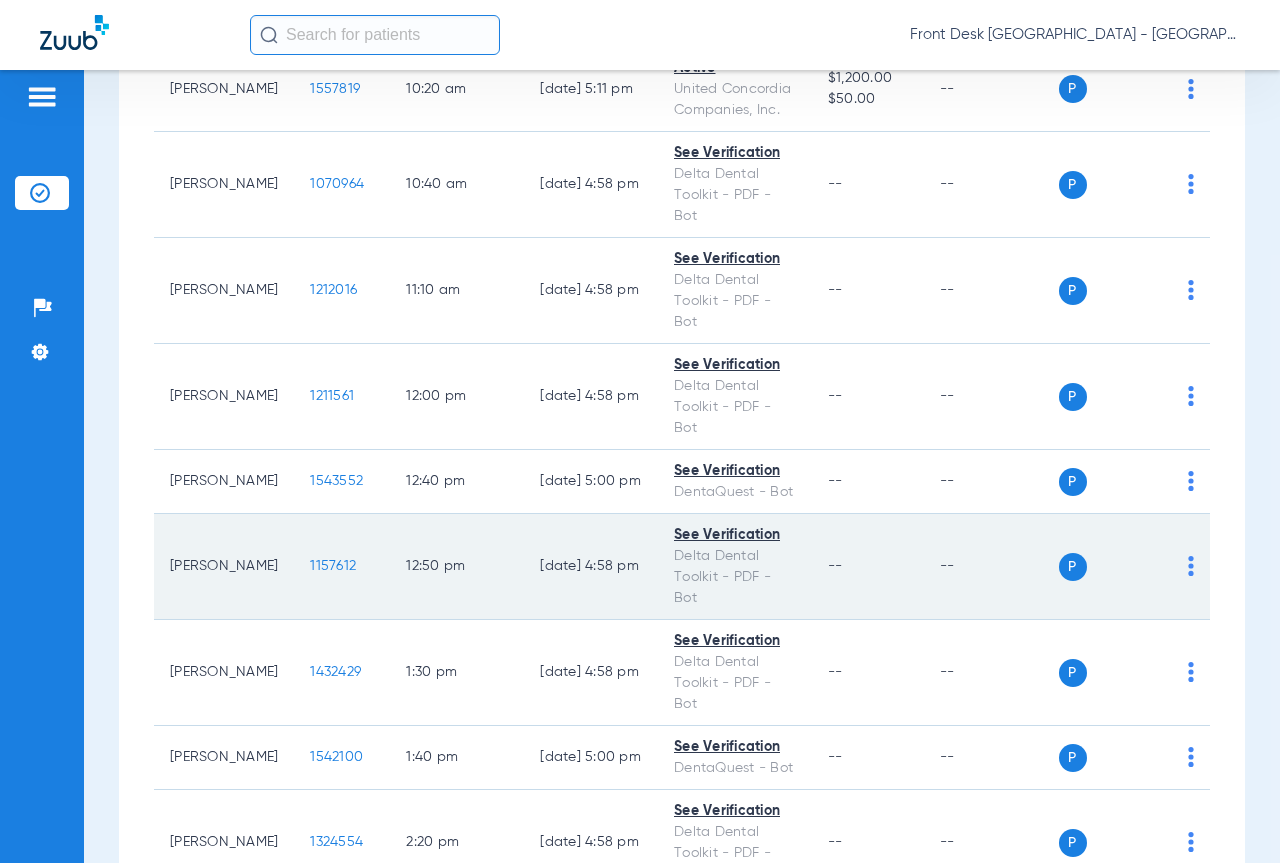 scroll, scrollTop: 1200, scrollLeft: 0, axis: vertical 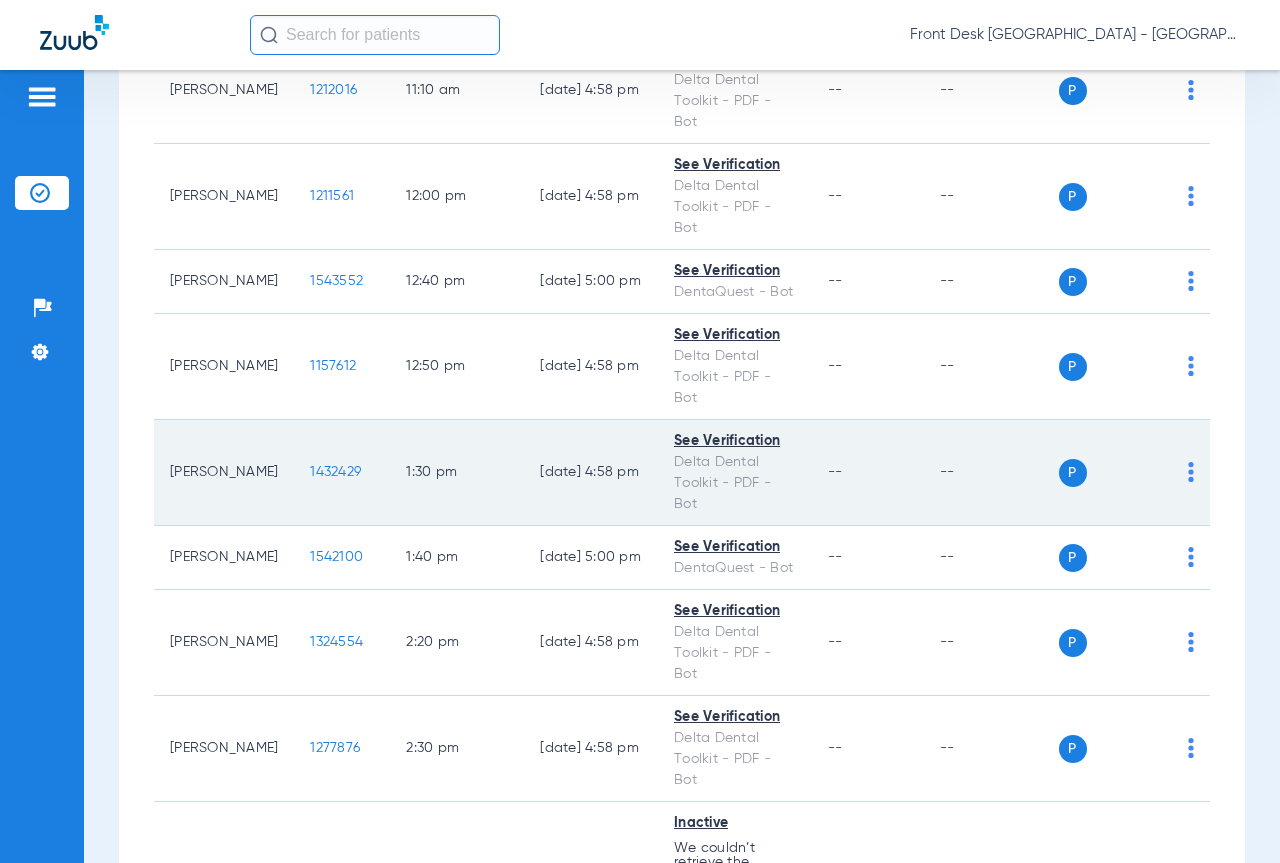 click on "1432429" 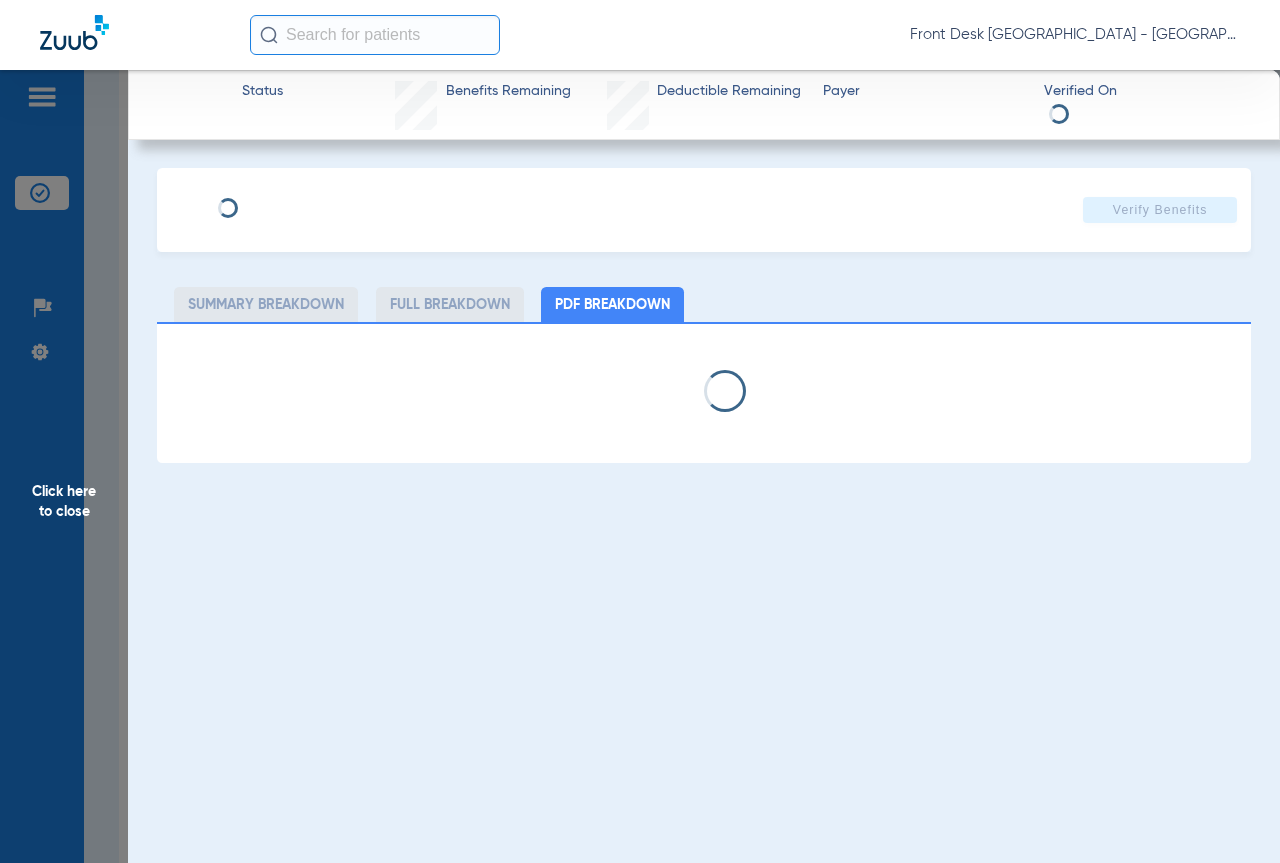 select on "page-width" 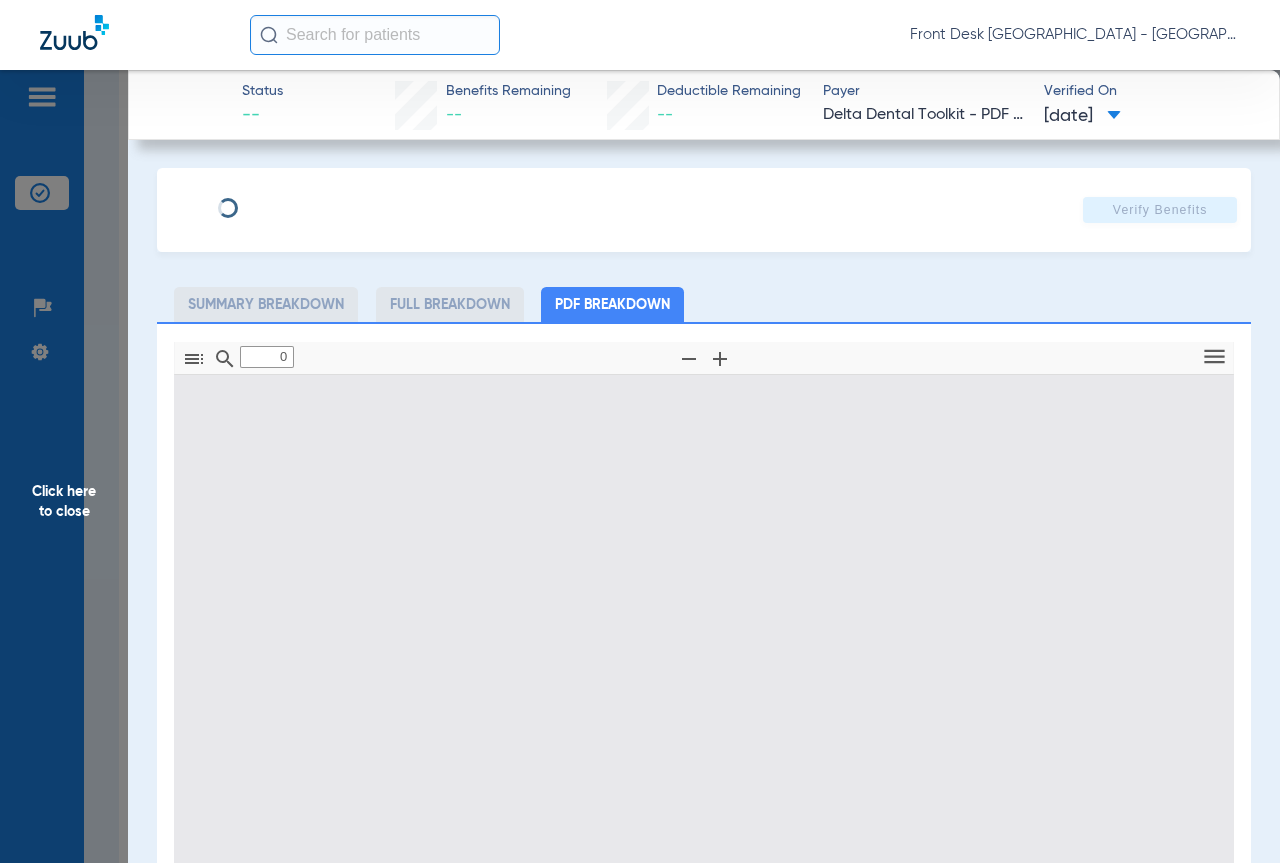type on "1" 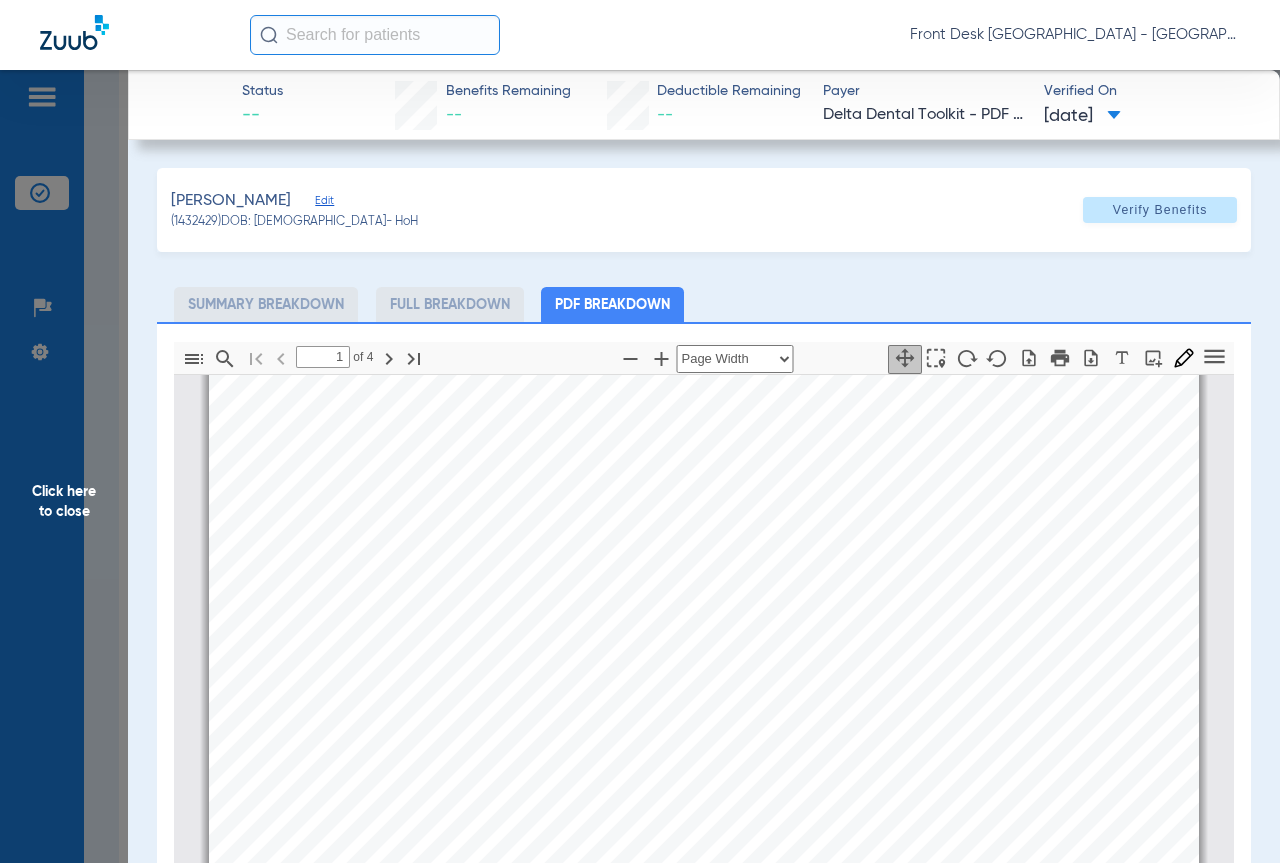 scroll, scrollTop: 0, scrollLeft: 0, axis: both 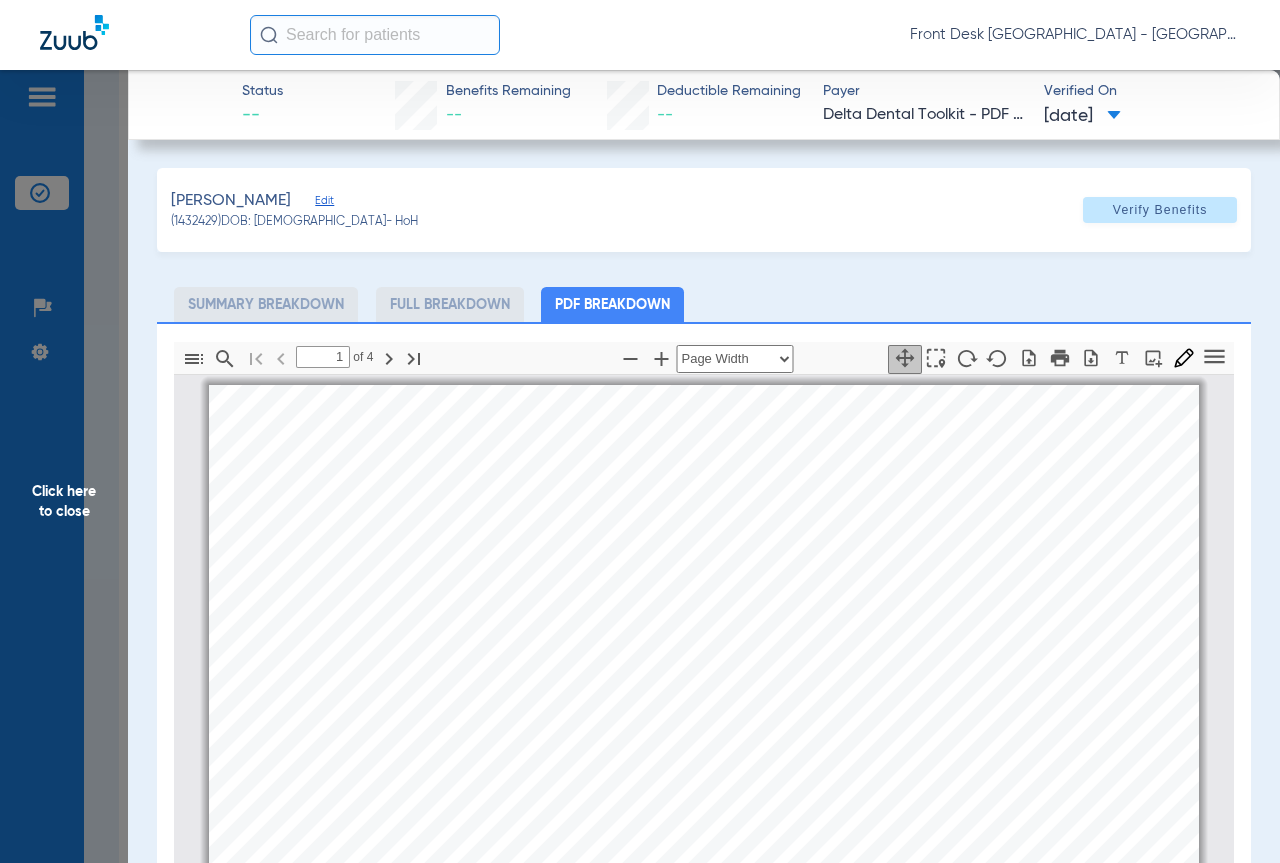drag, startPoint x: 18, startPoint y: 558, endPoint x: 143, endPoint y: 548, distance: 125.39936 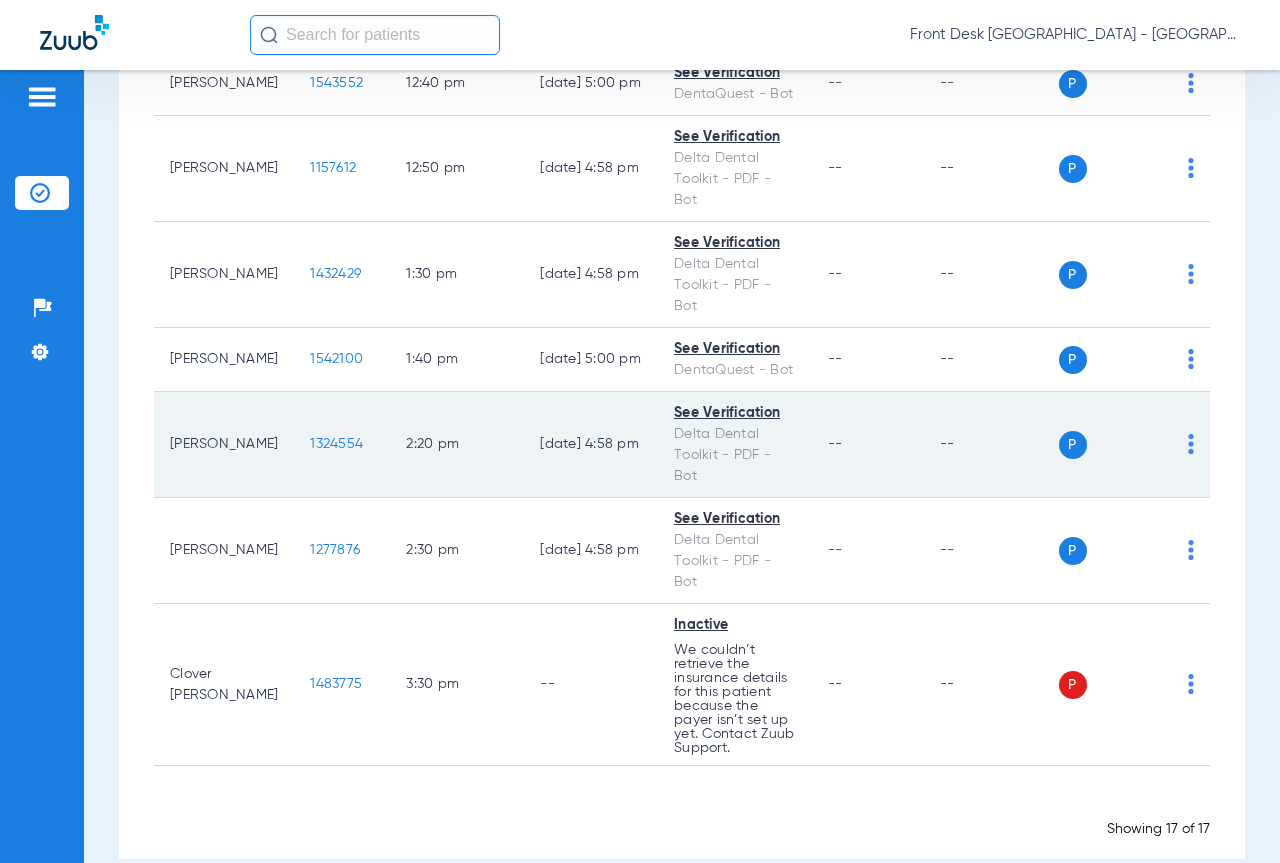 scroll, scrollTop: 1400, scrollLeft: 0, axis: vertical 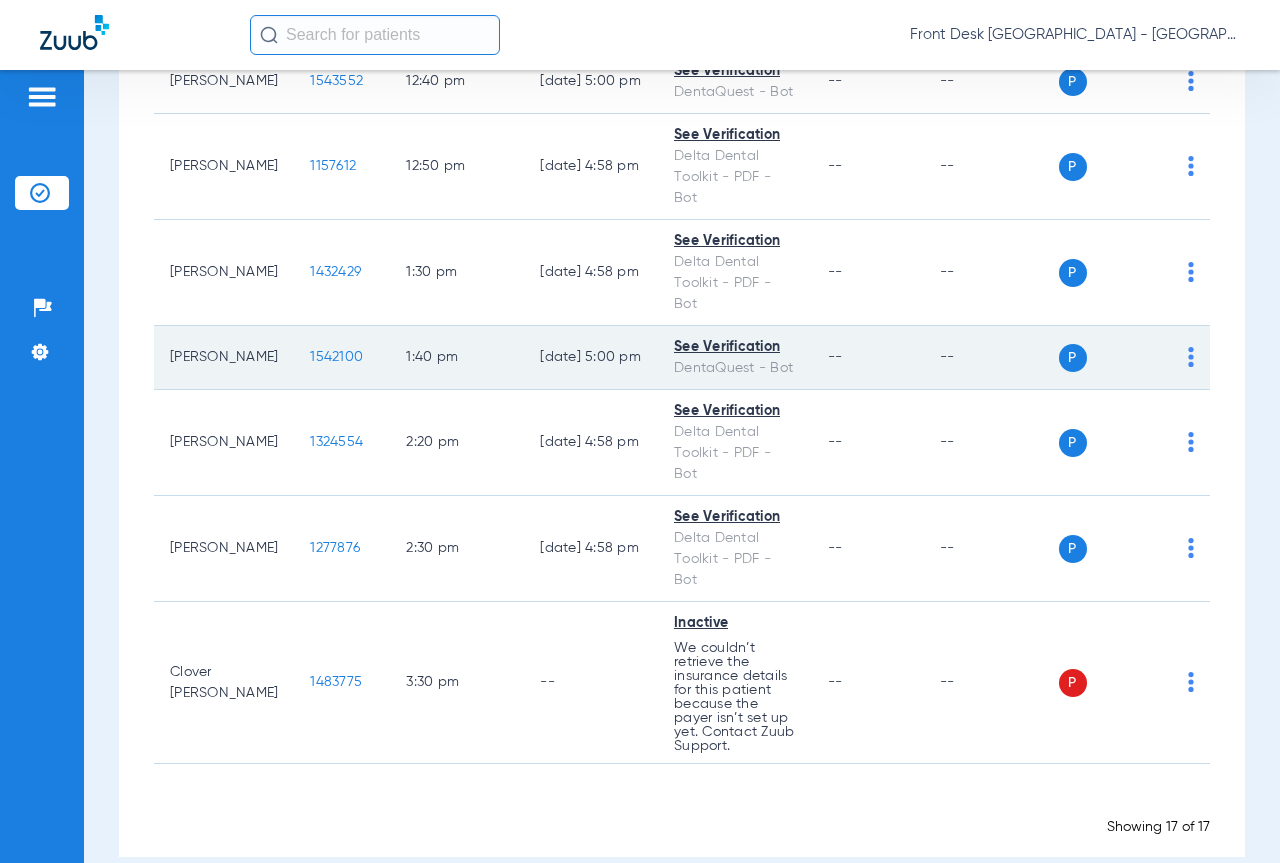 click on "1542100" 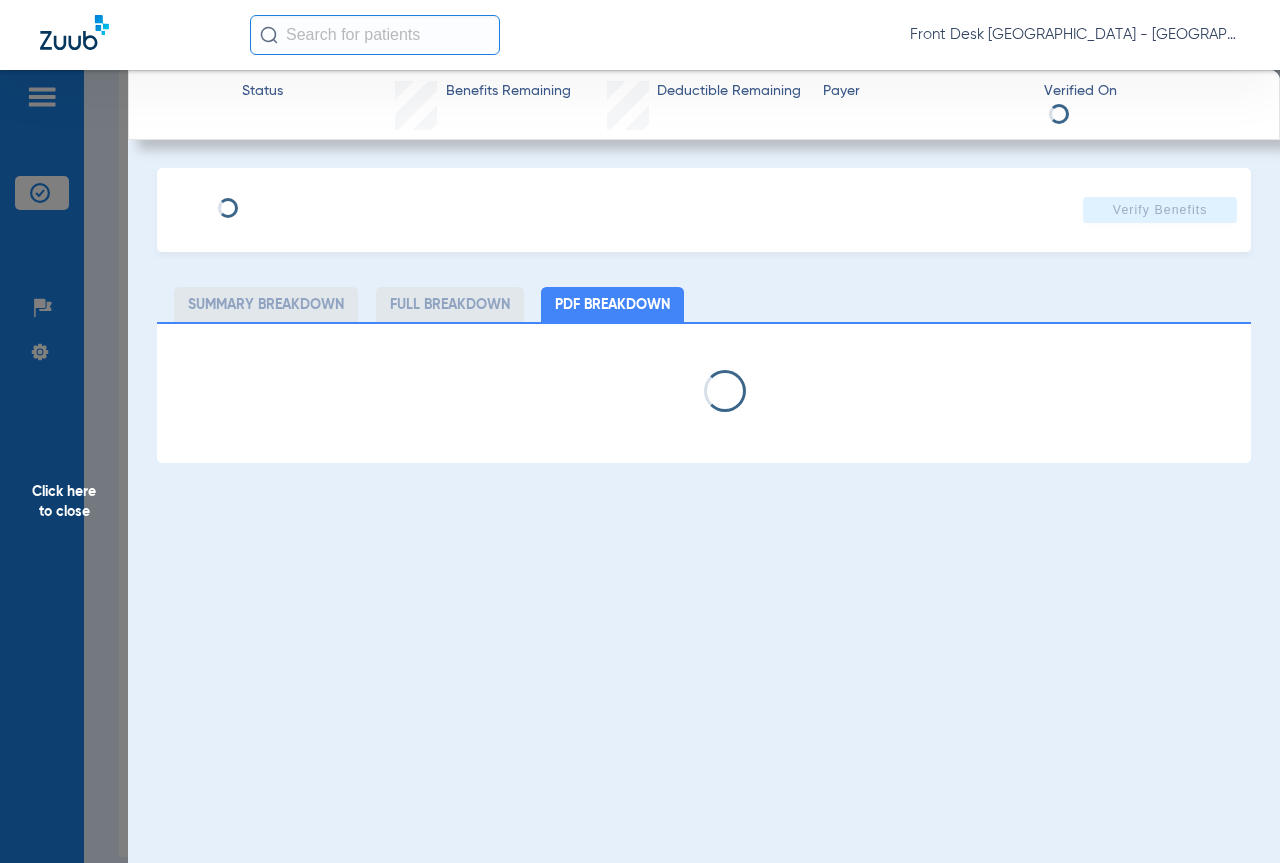 select on "page-width" 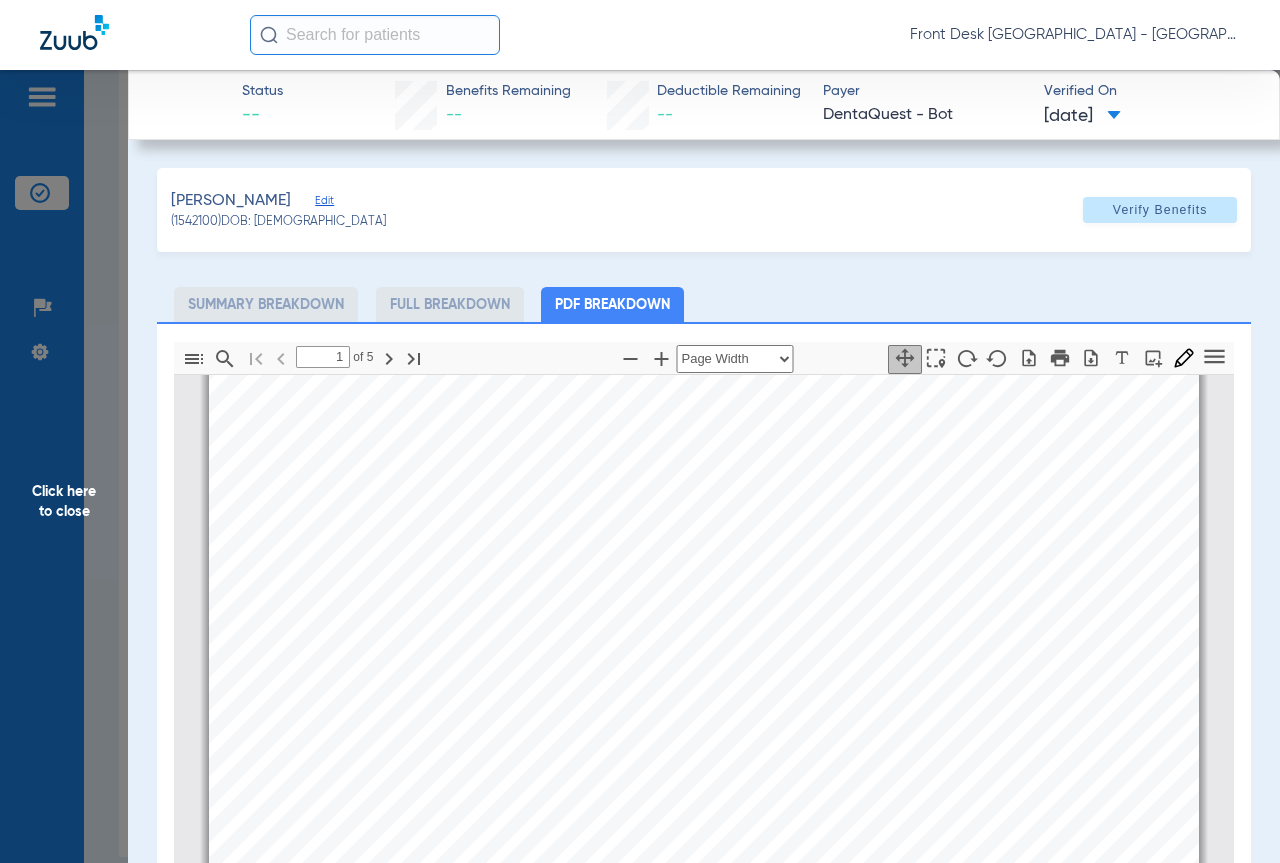 type on "2" 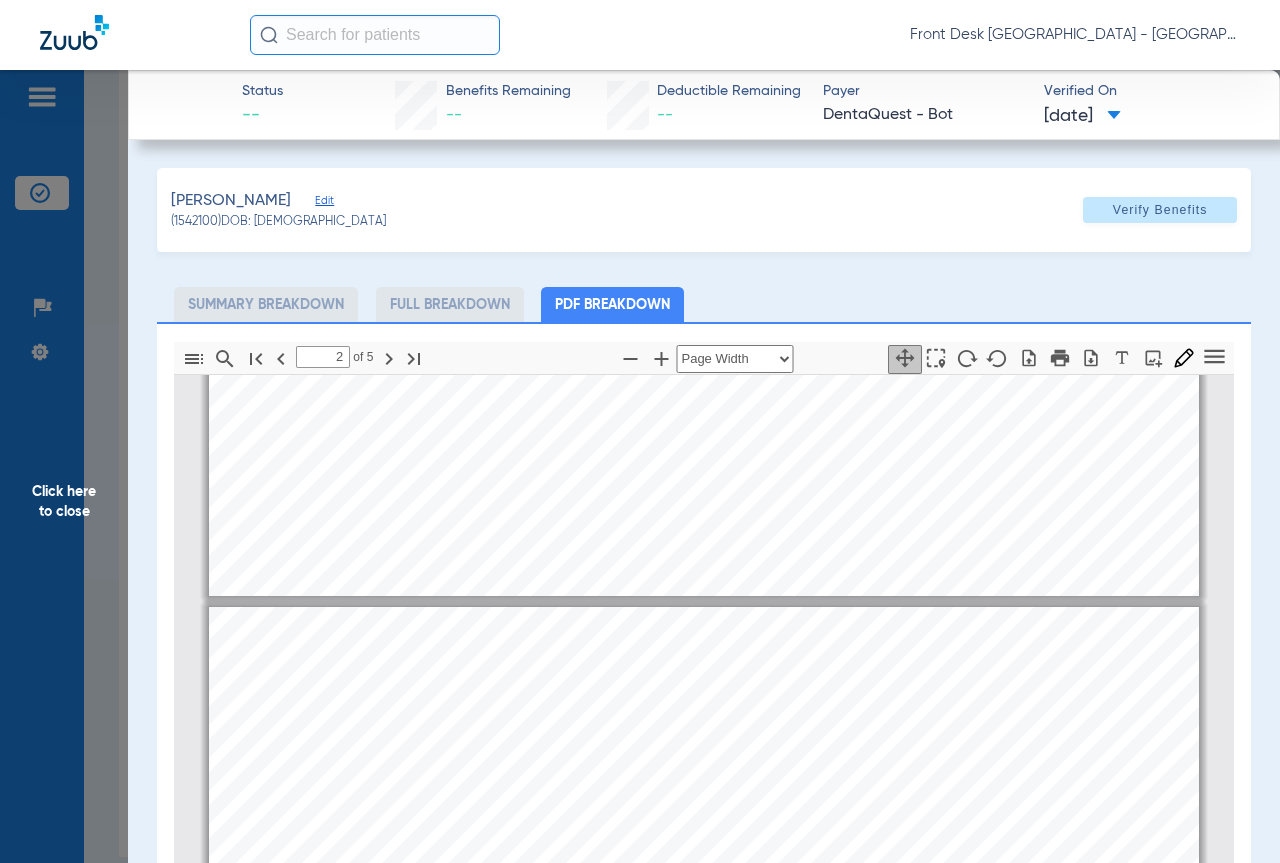 scroll, scrollTop: 510, scrollLeft: 0, axis: vertical 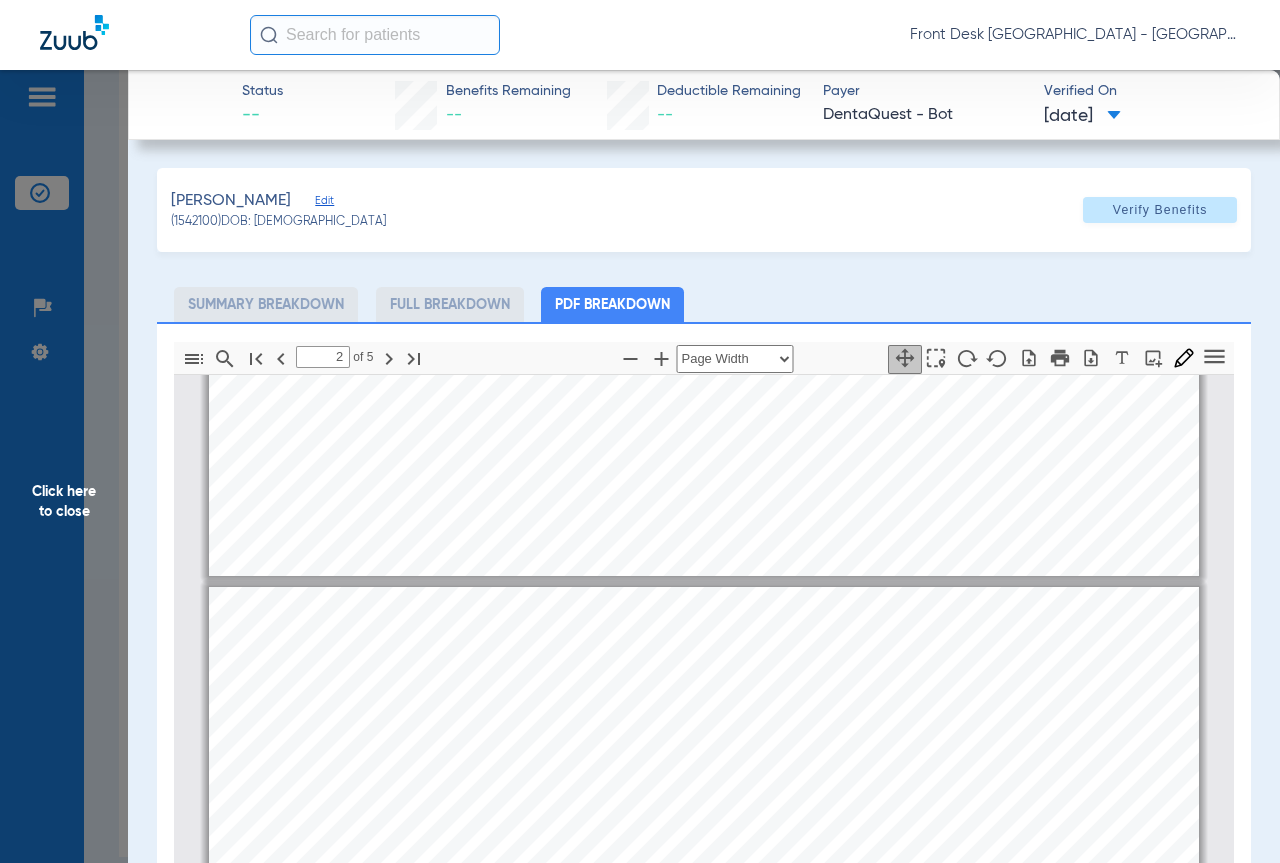 click on "Click here to close" 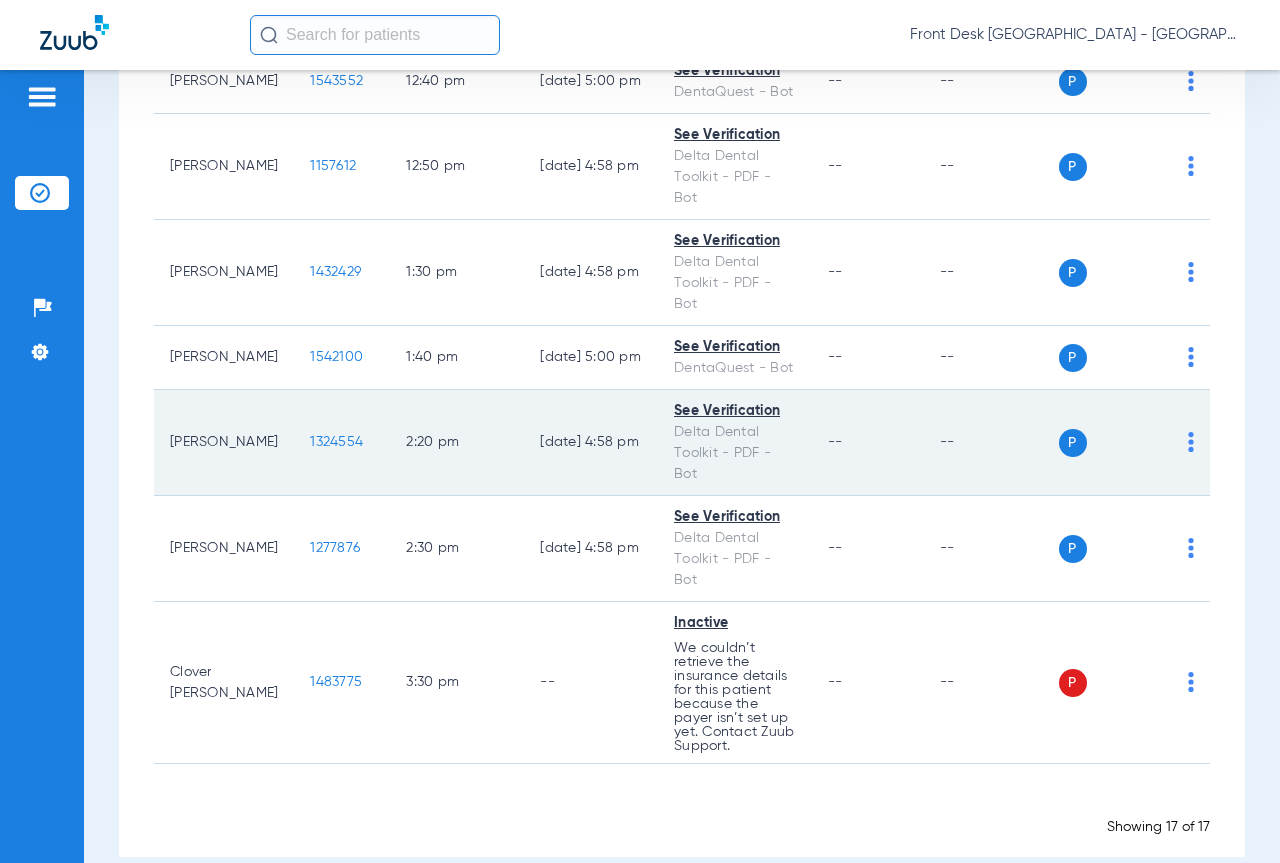 scroll, scrollTop: 1443, scrollLeft: 0, axis: vertical 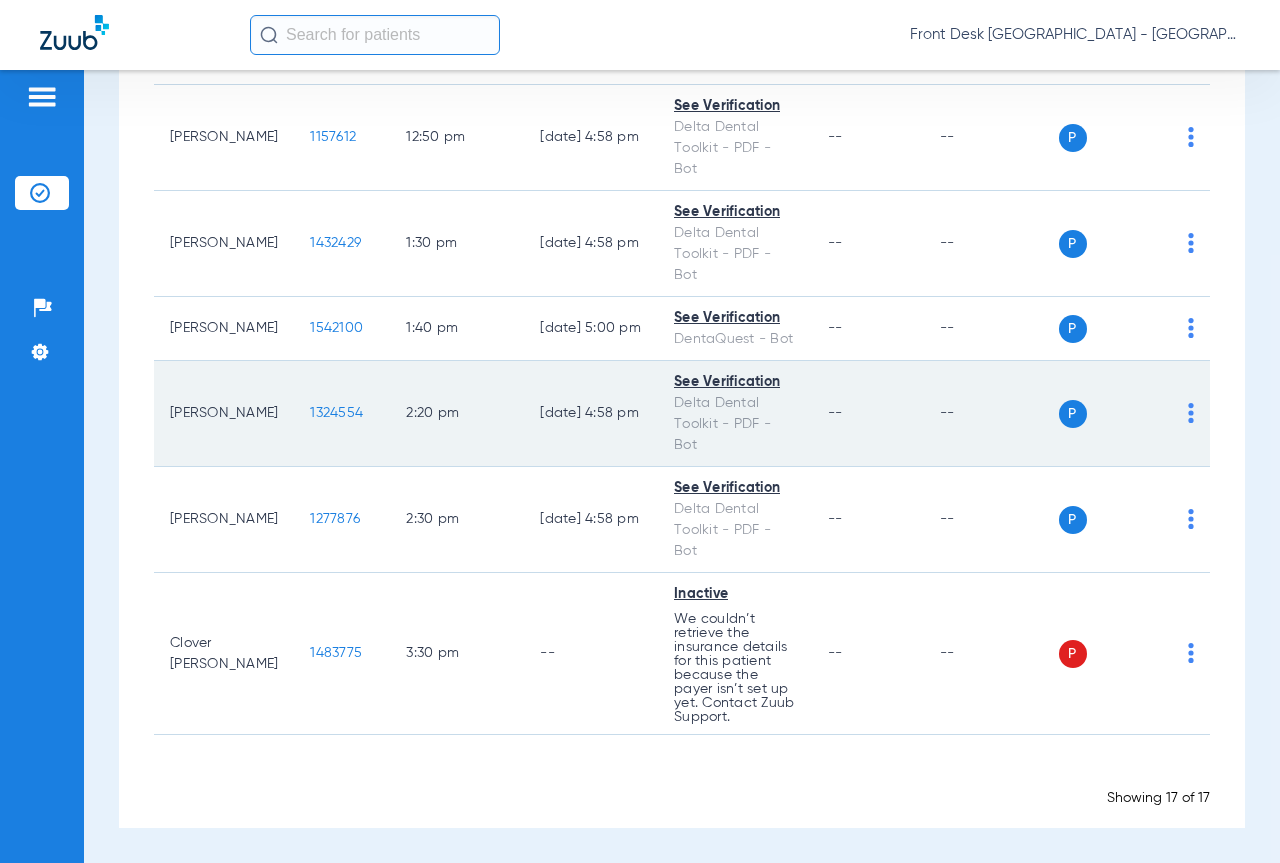 click on "1324554" 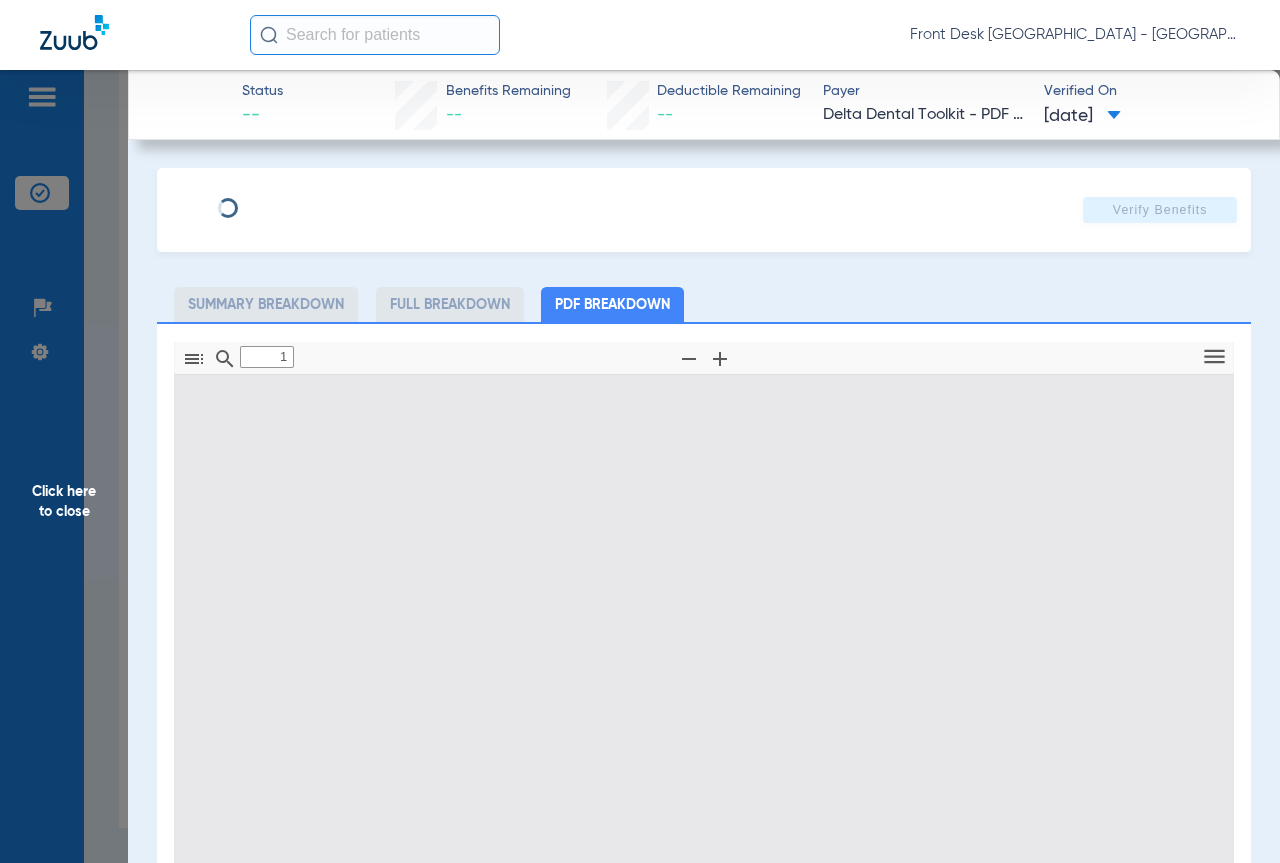 type on "0" 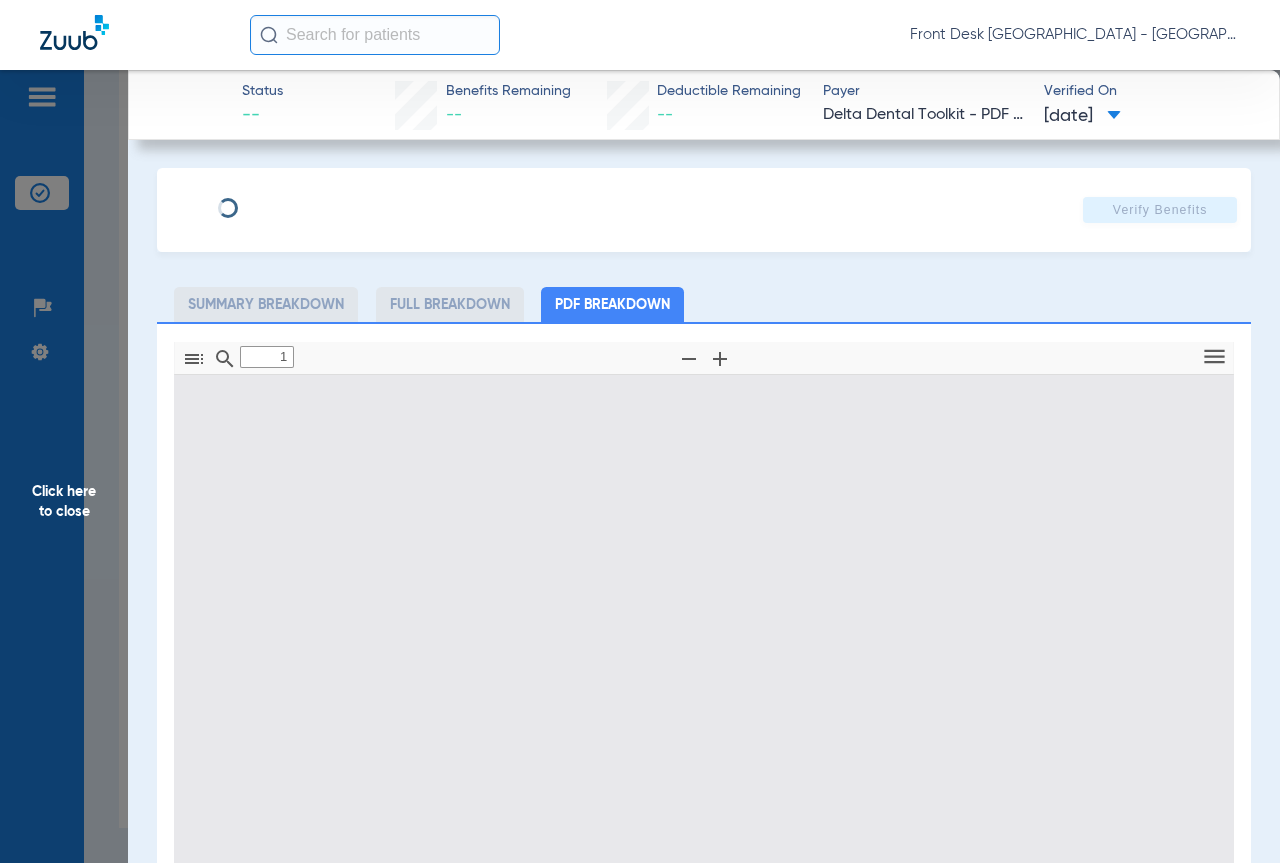 select on "page-width" 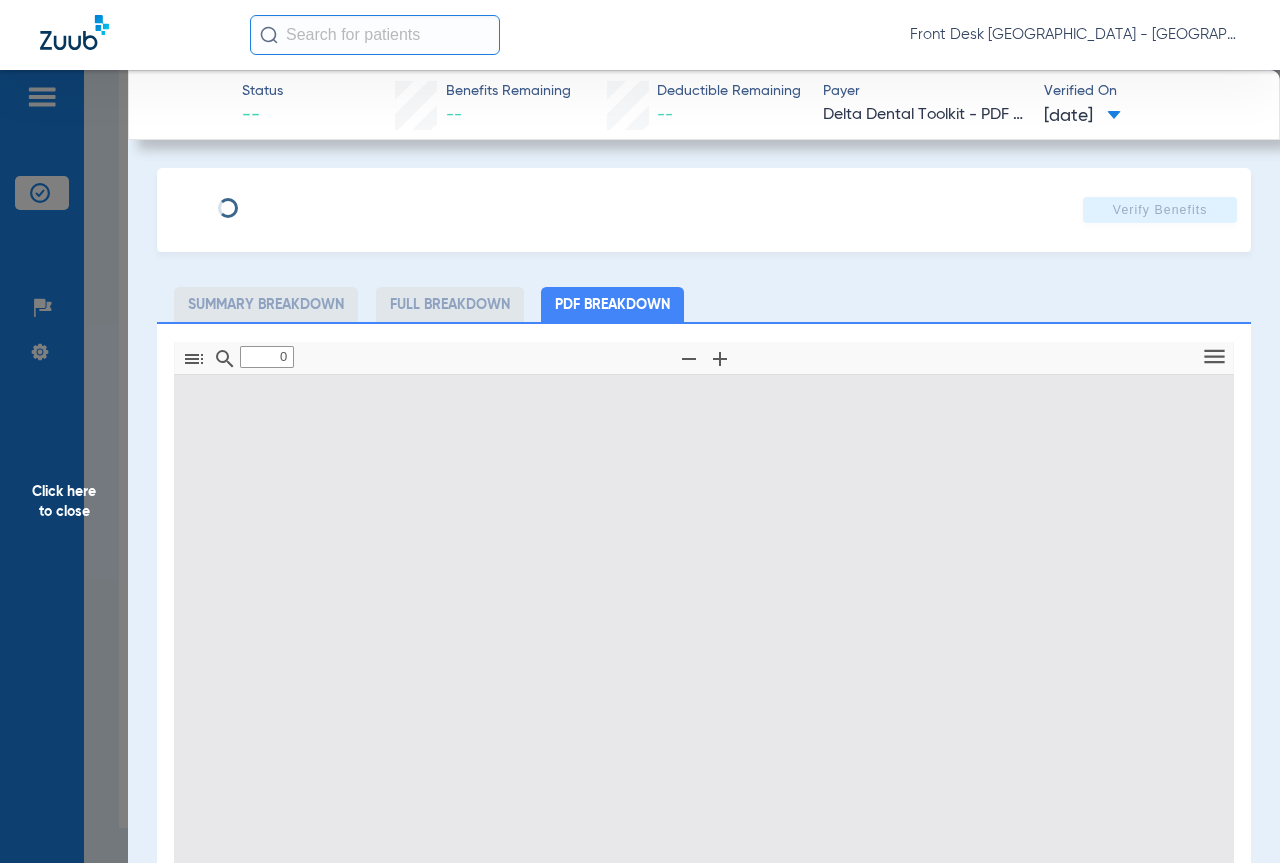 type on "1" 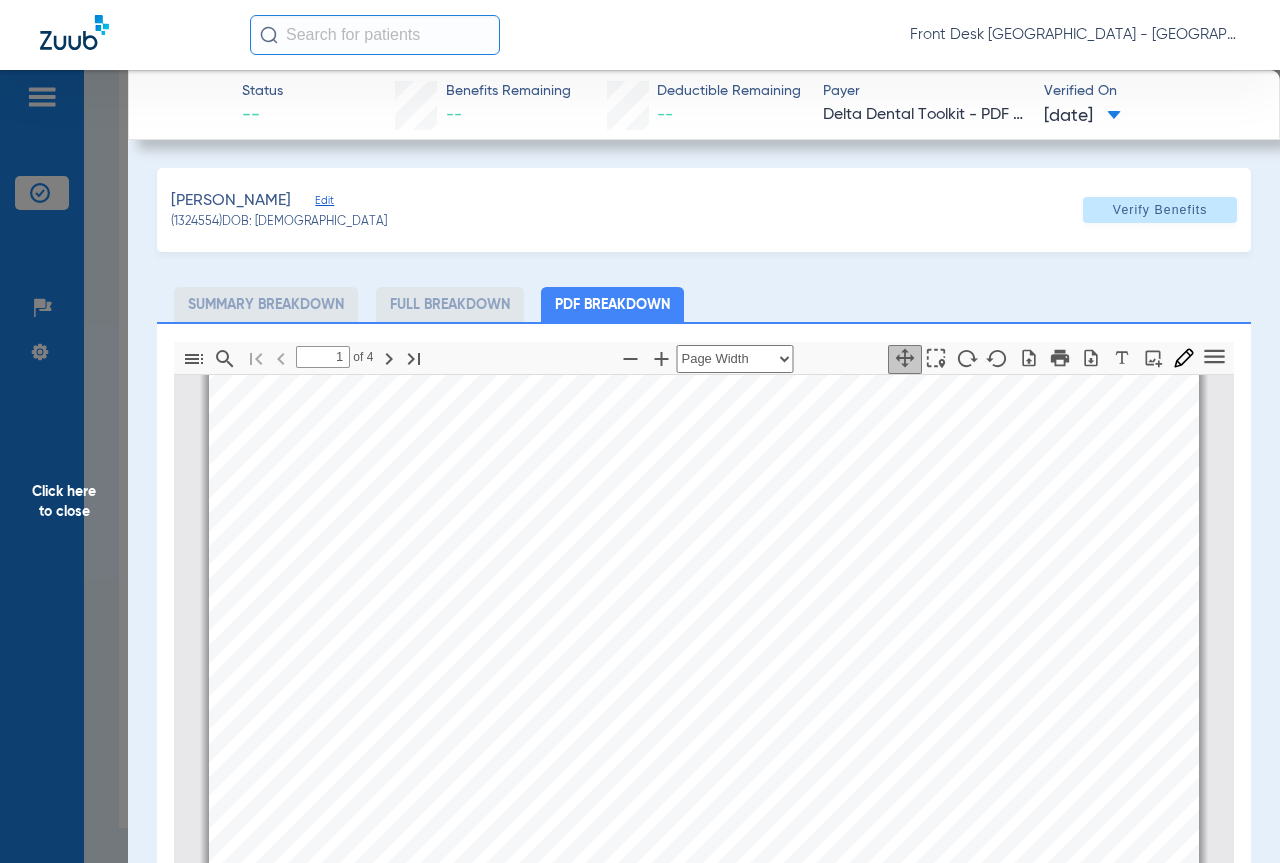 scroll, scrollTop: 210, scrollLeft: 0, axis: vertical 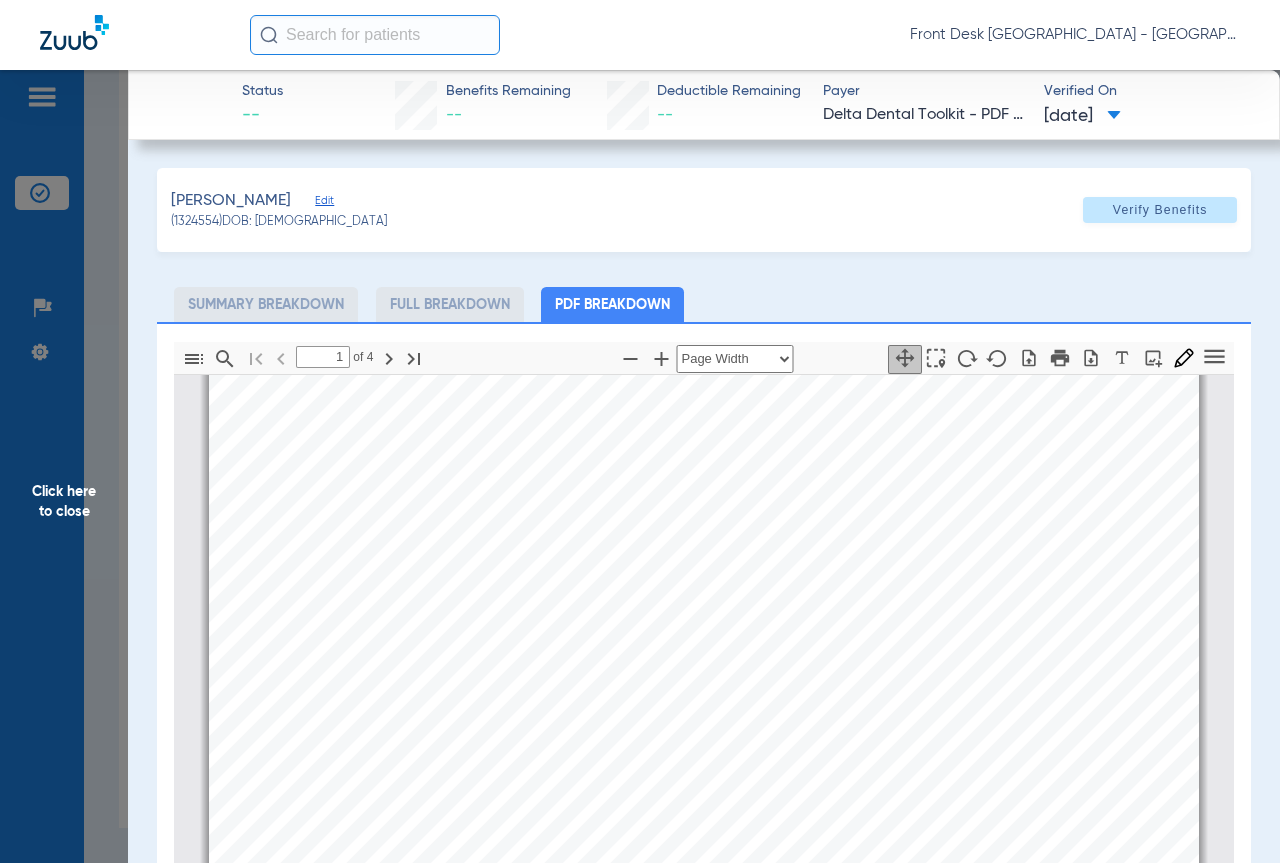 click on "Click here to close" 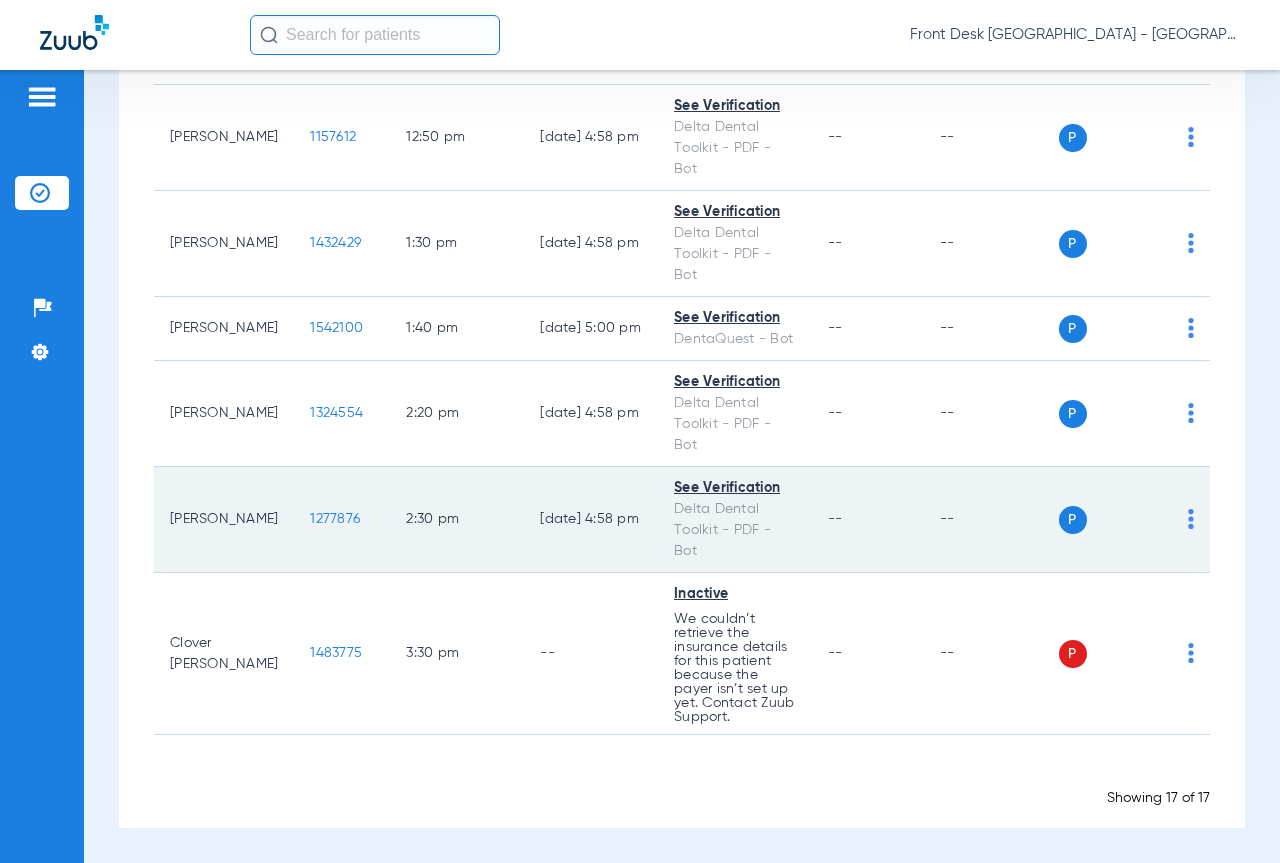 click on "1277876" 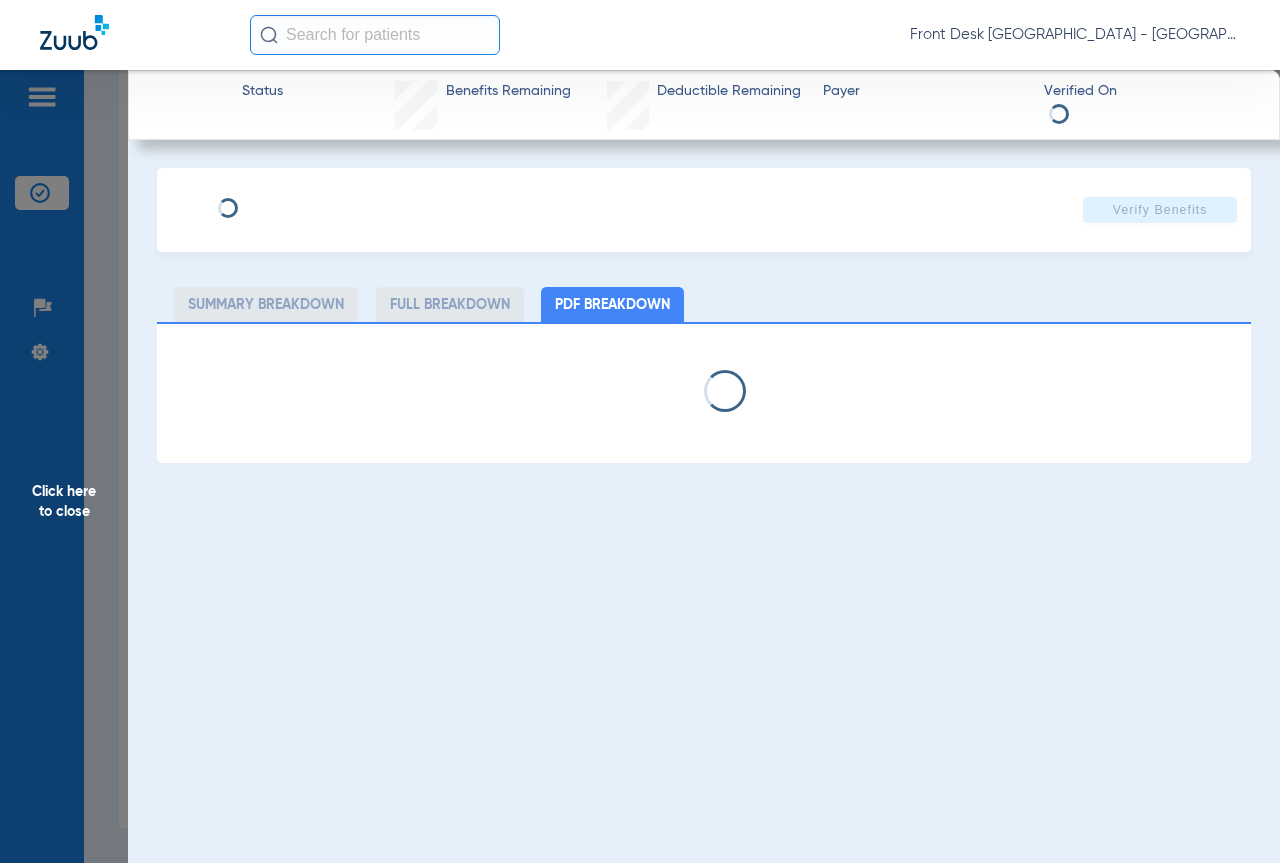 select on "page-width" 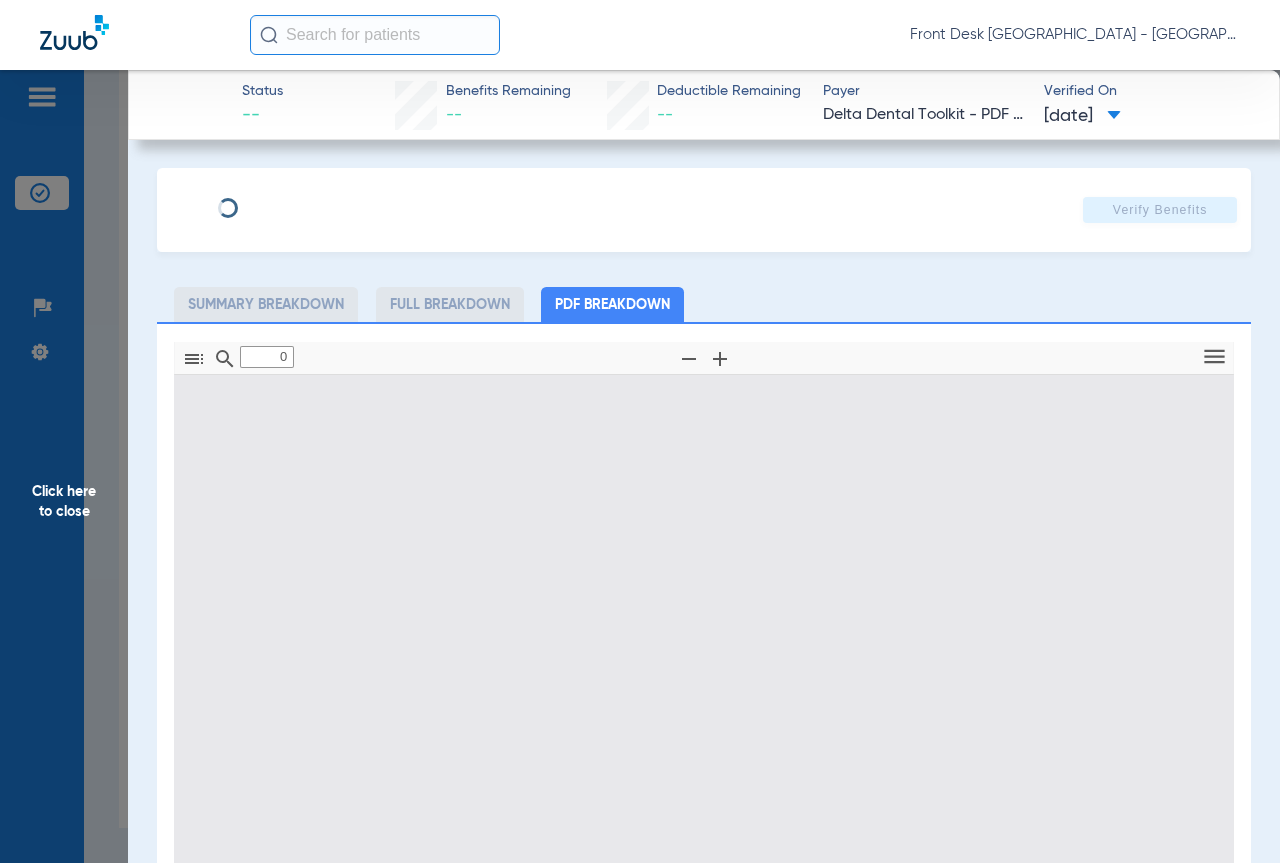 type on "1" 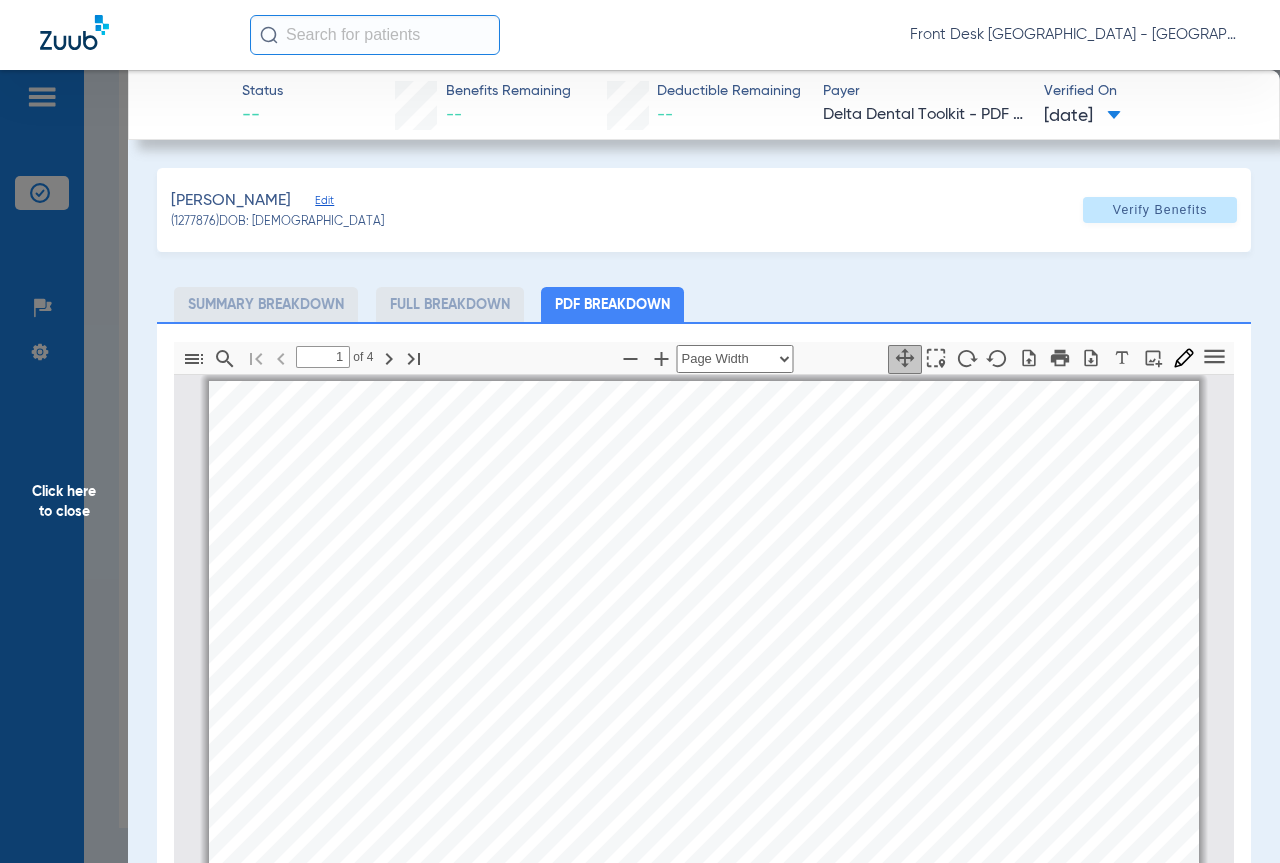 scroll, scrollTop: 0, scrollLeft: 0, axis: both 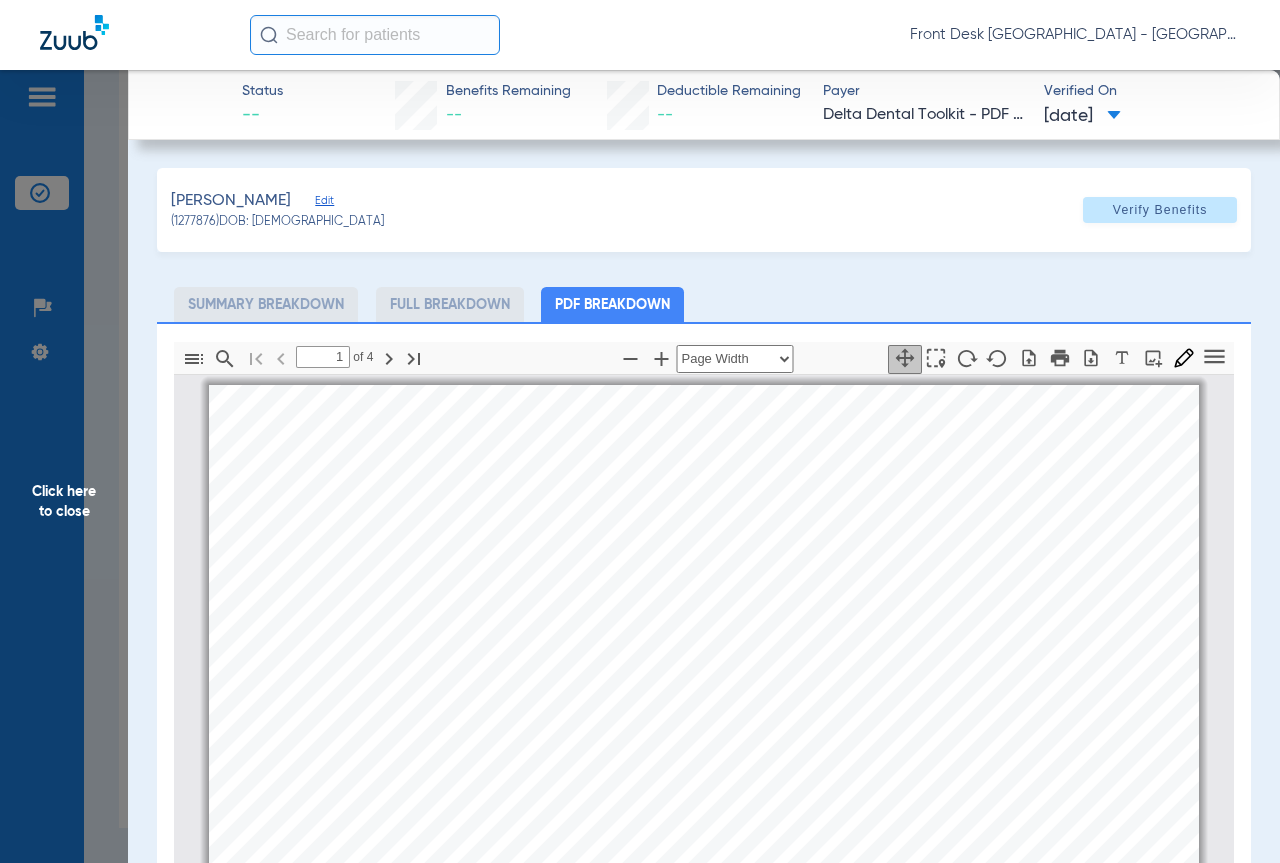 drag, startPoint x: 53, startPoint y: 560, endPoint x: 67, endPoint y: 557, distance: 14.3178215 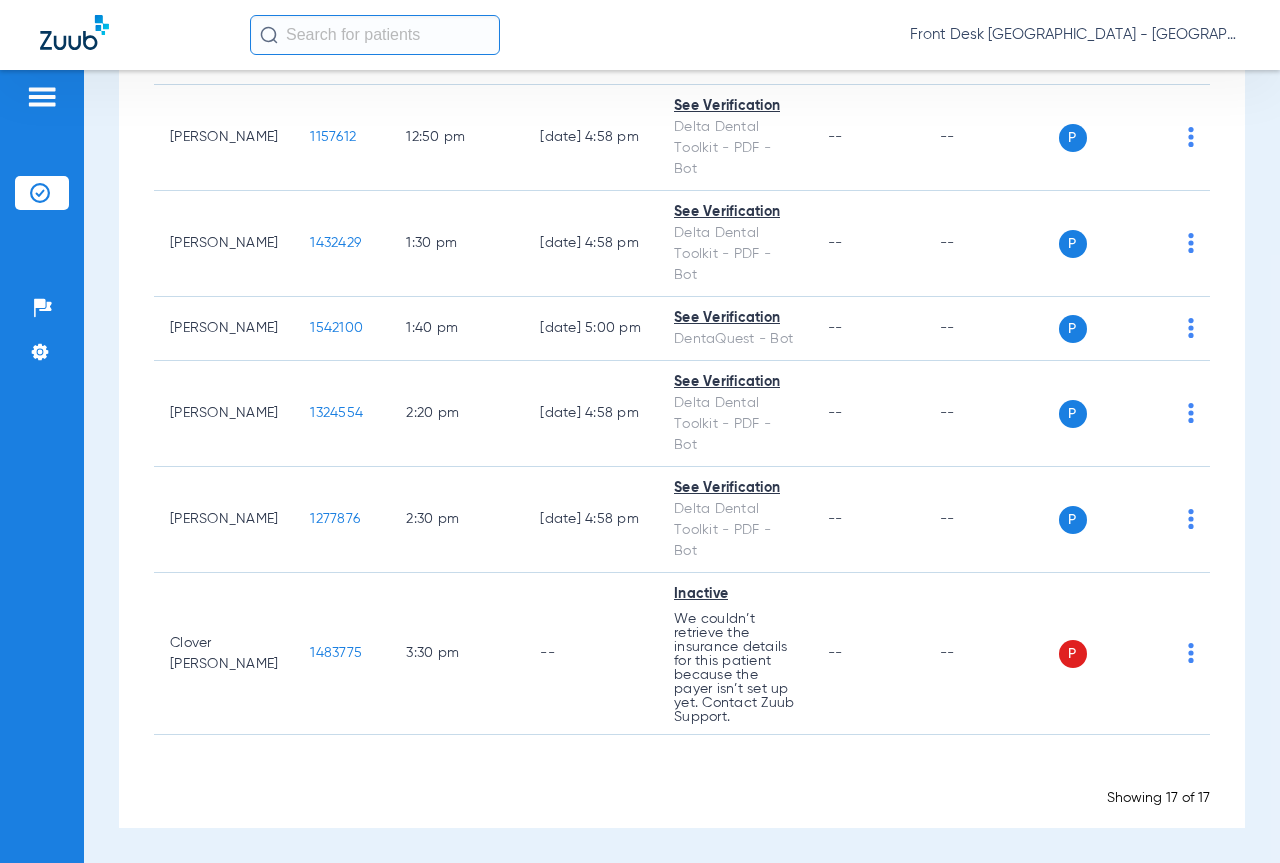 click on "Help Center Settings" 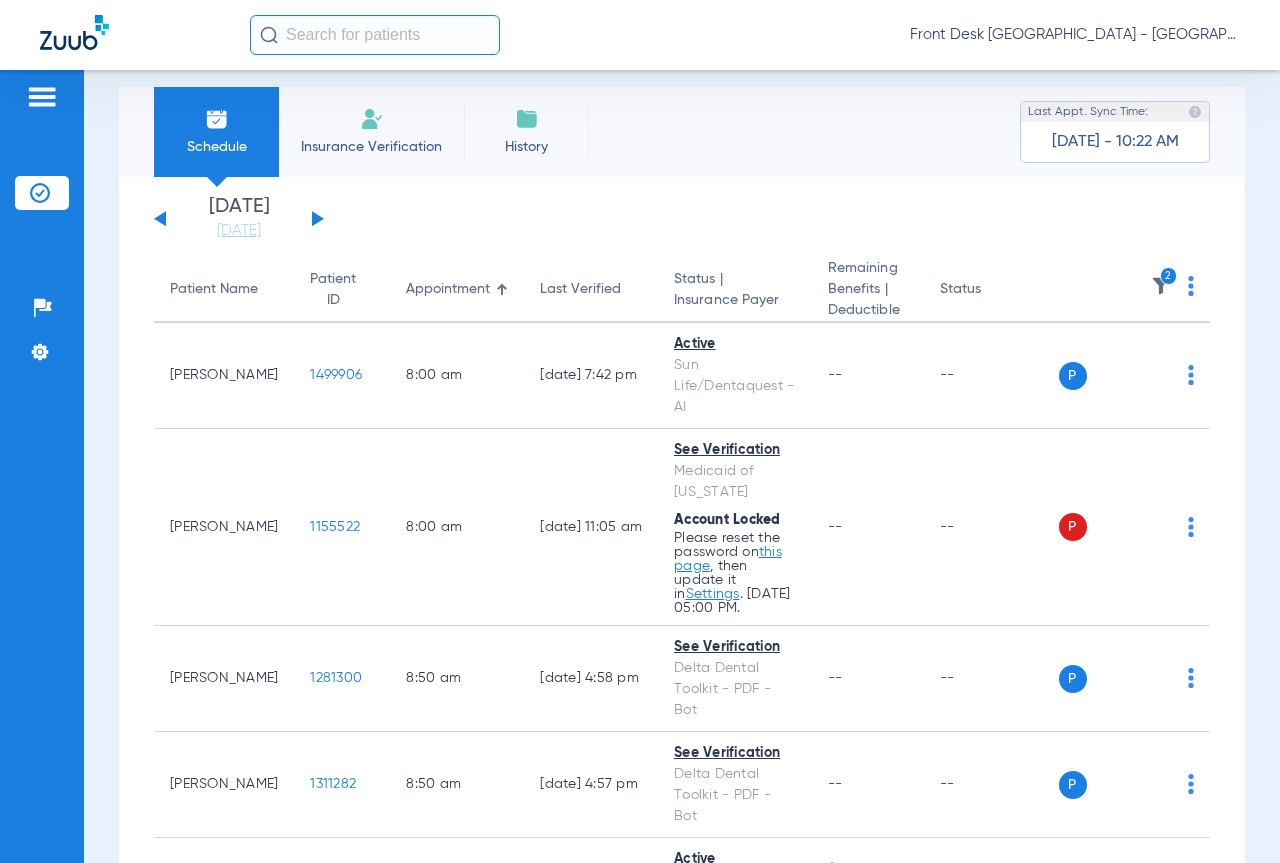 scroll, scrollTop: 0, scrollLeft: 0, axis: both 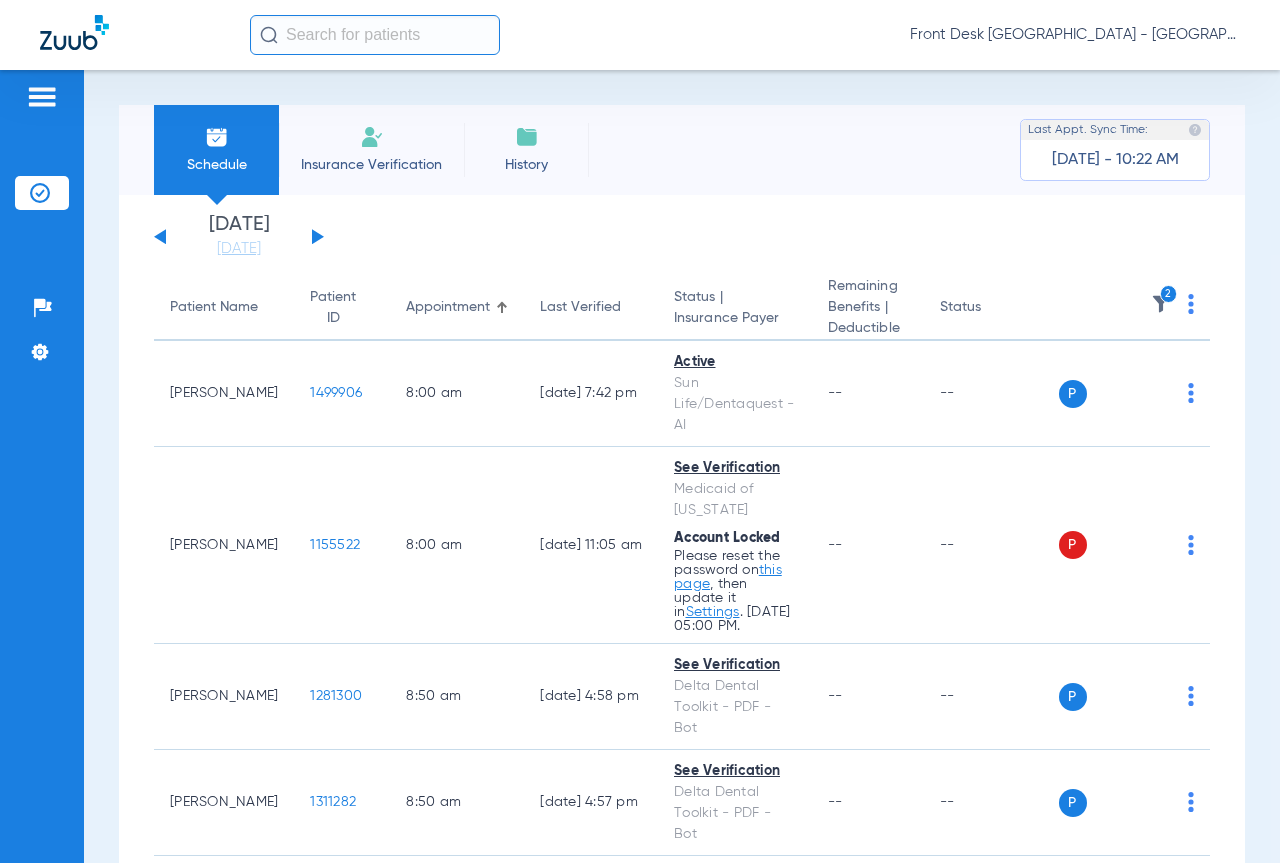 click 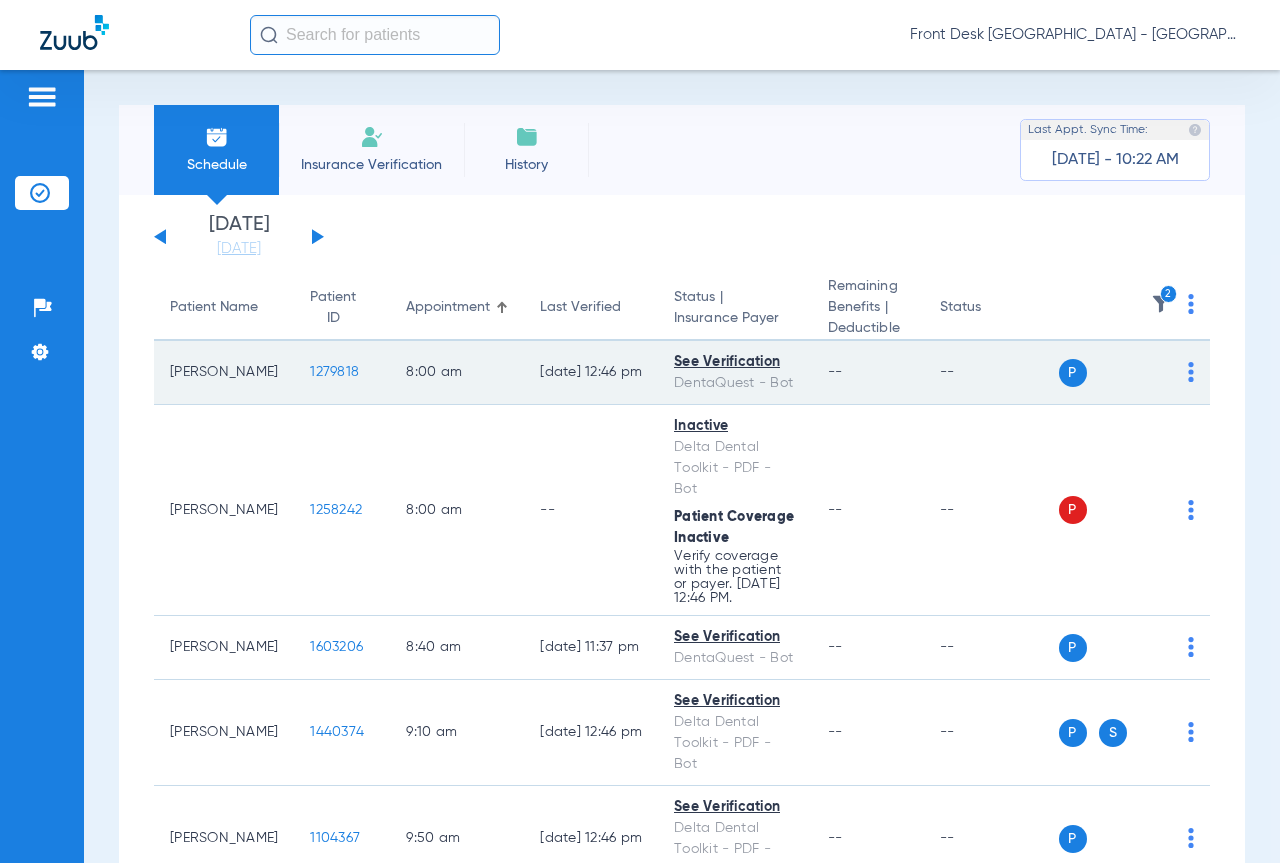 click on "1279818" 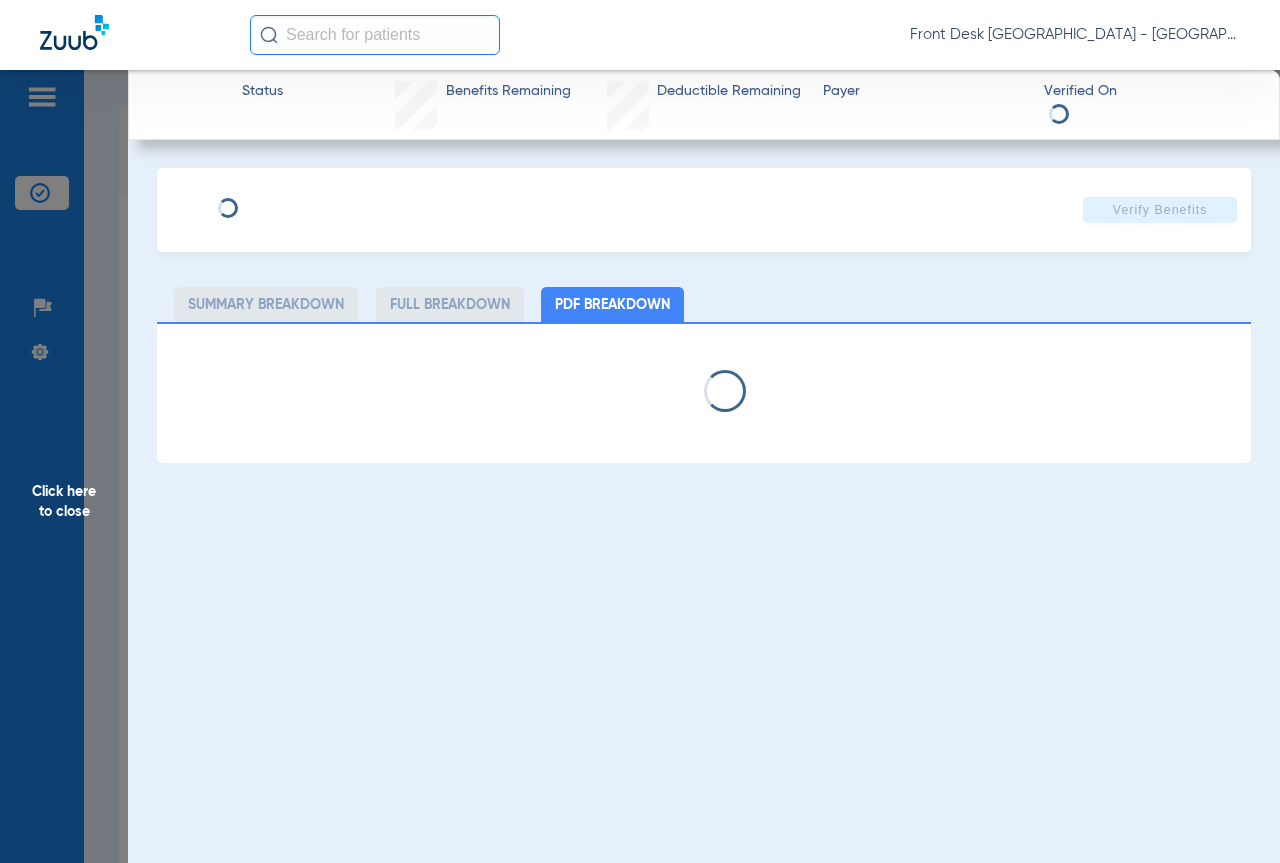 select on "page-width" 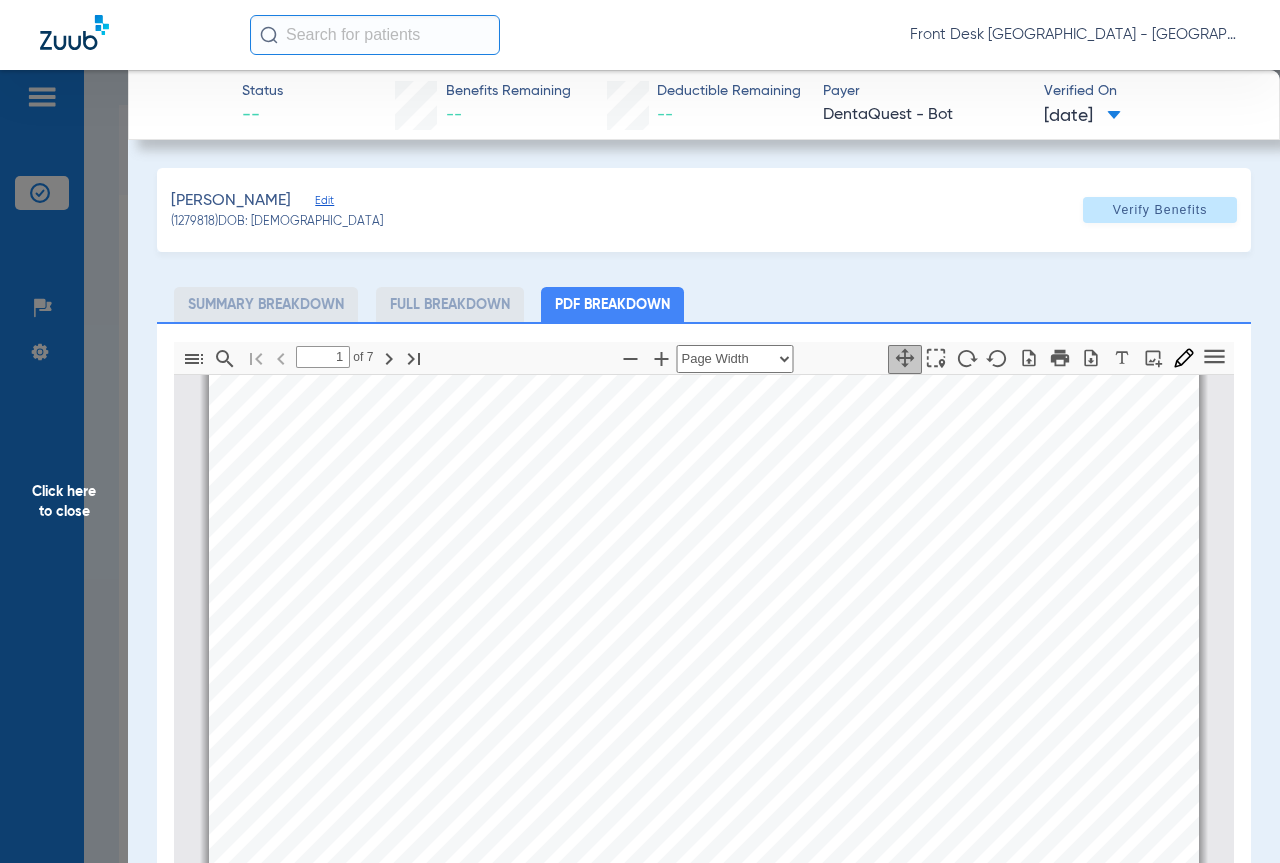 type on "2" 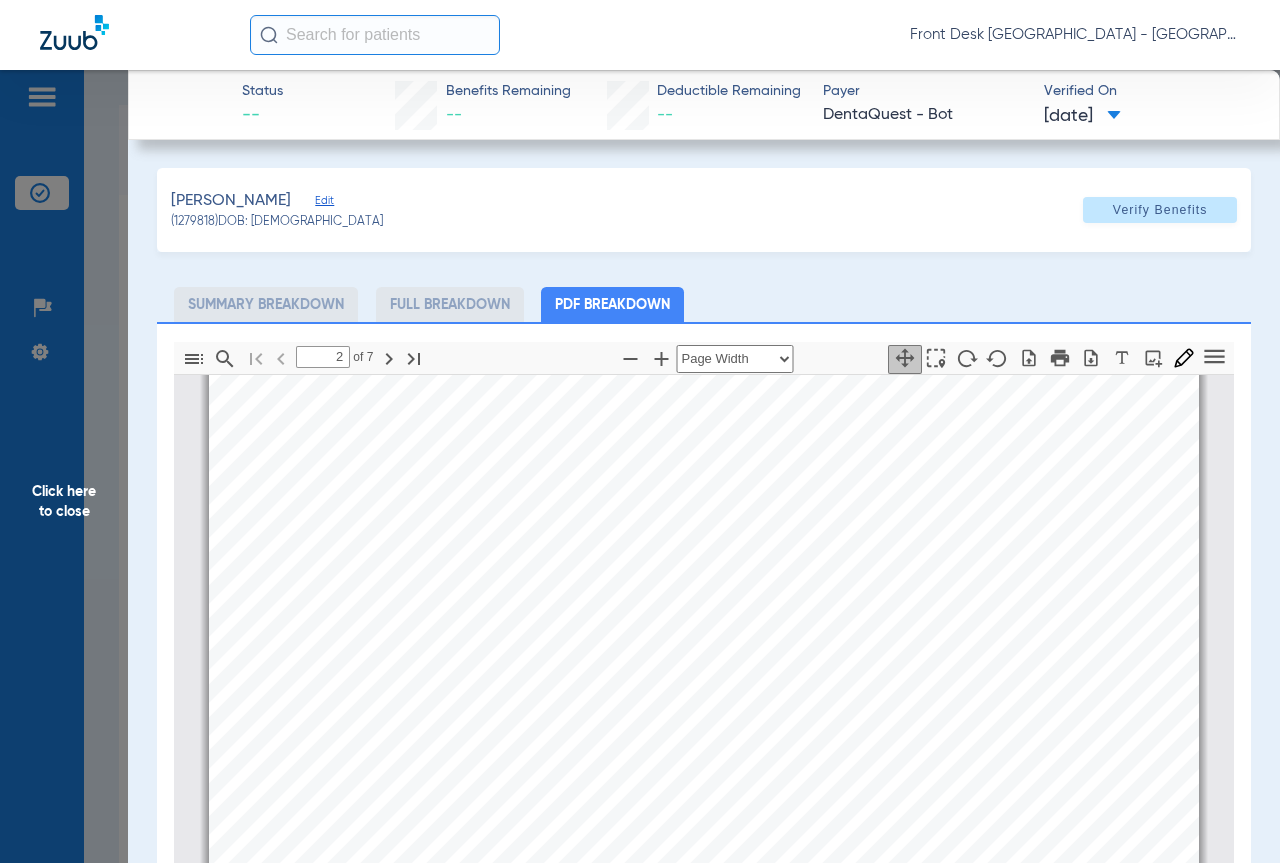 scroll, scrollTop: 510, scrollLeft: 0, axis: vertical 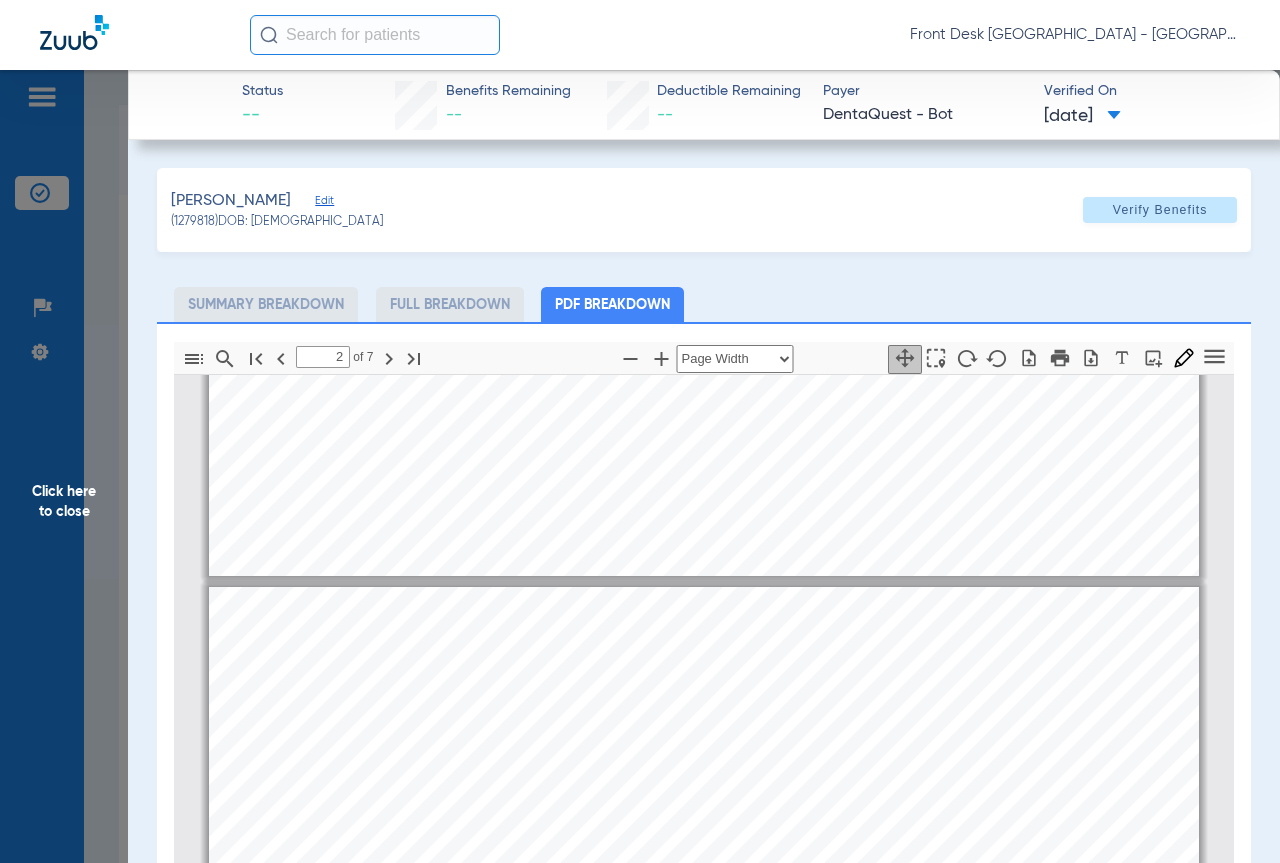 drag, startPoint x: 22, startPoint y: 444, endPoint x: 36, endPoint y: 436, distance: 16.124516 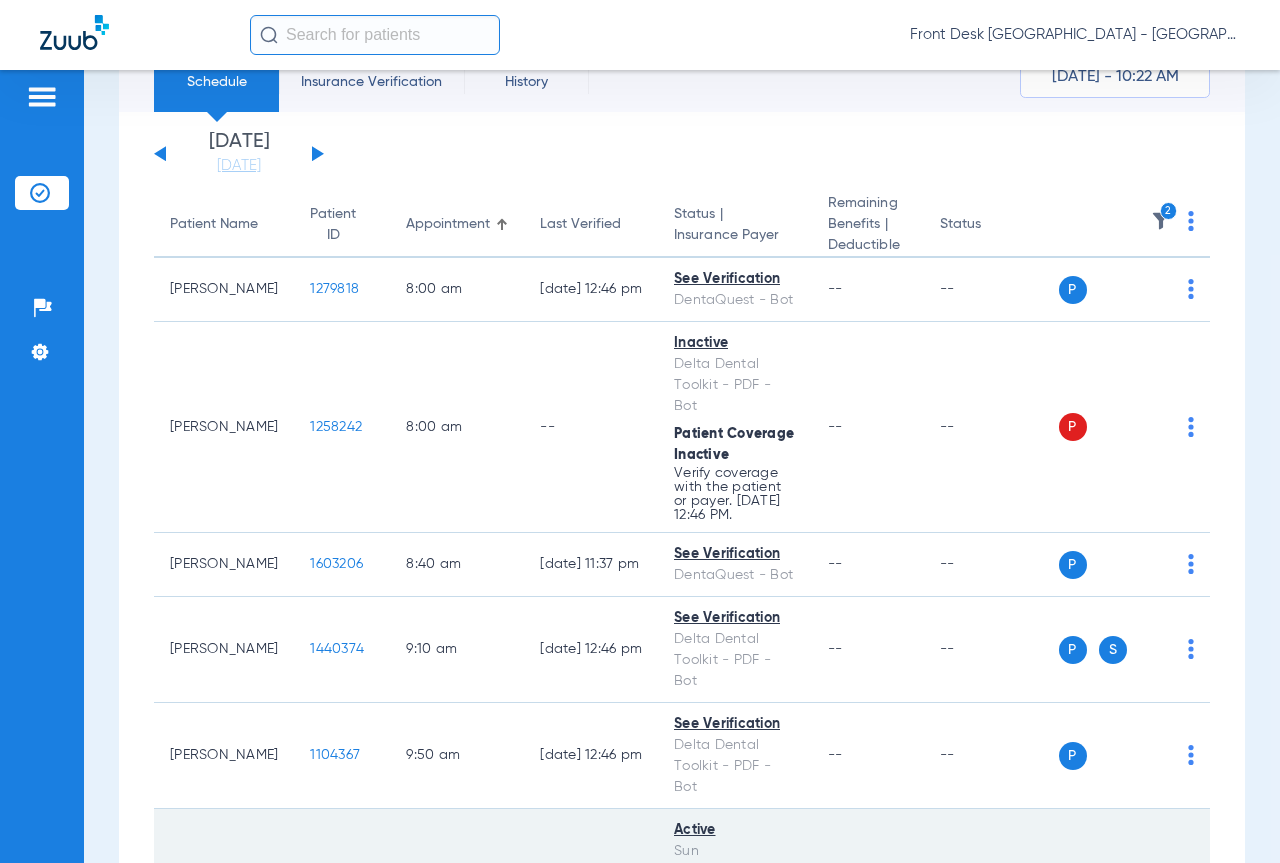 scroll, scrollTop: 400, scrollLeft: 0, axis: vertical 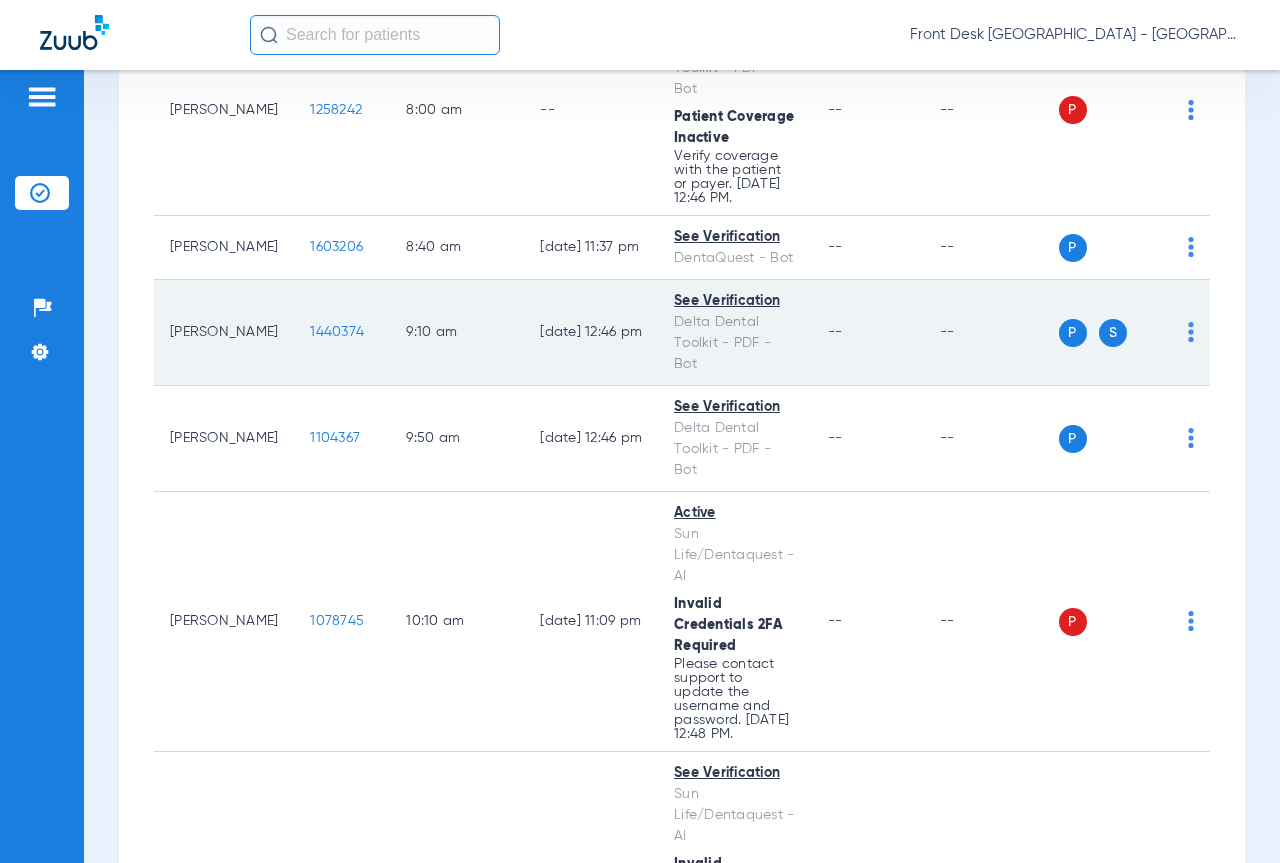 click on "1440374" 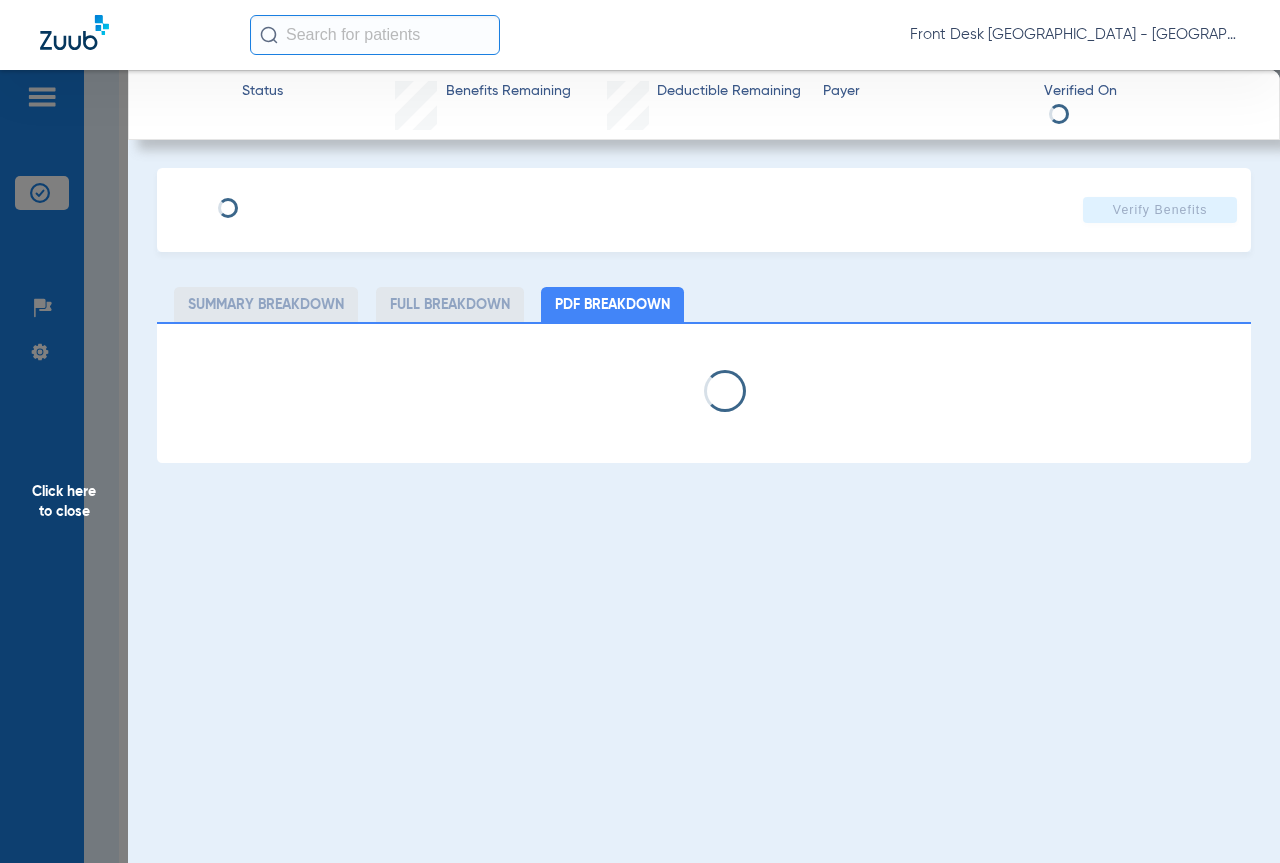 select on "page-width" 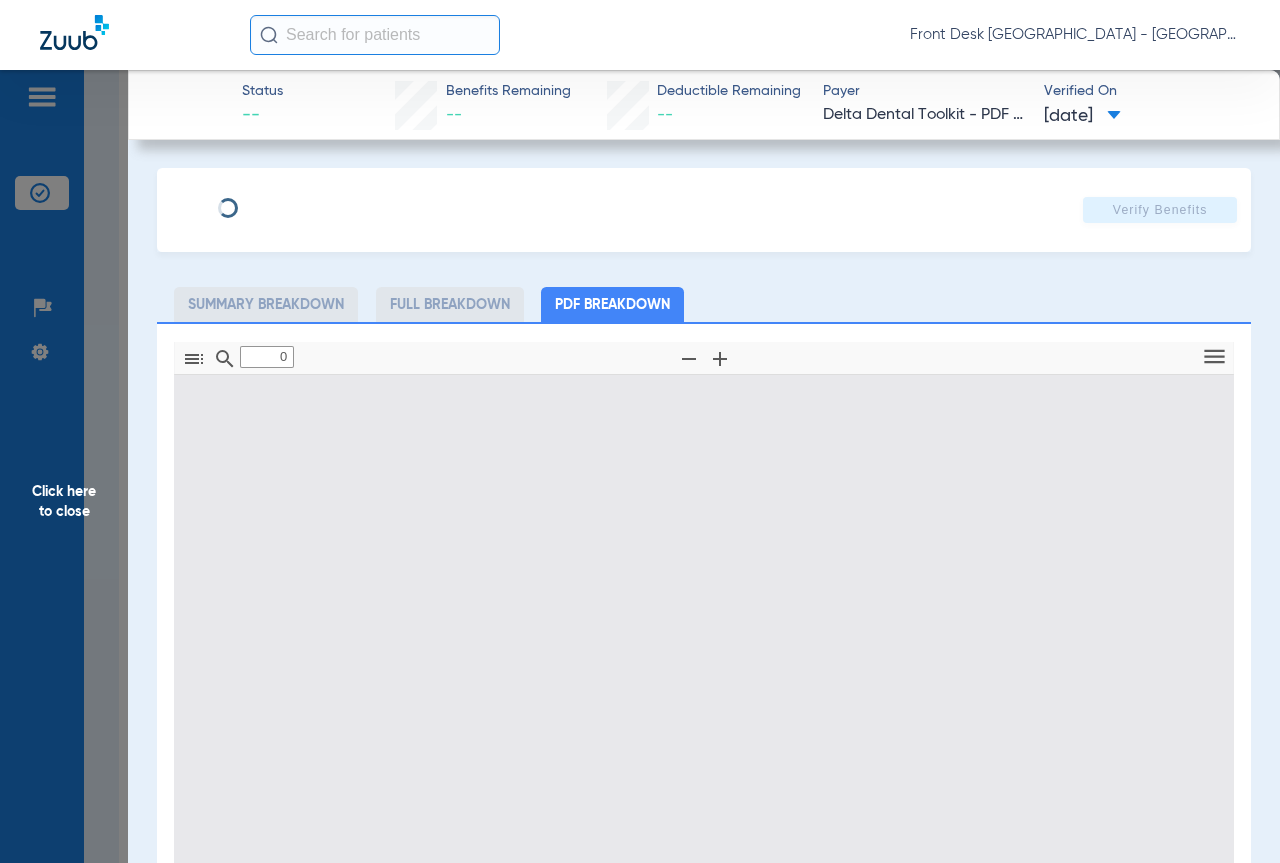 type on "1" 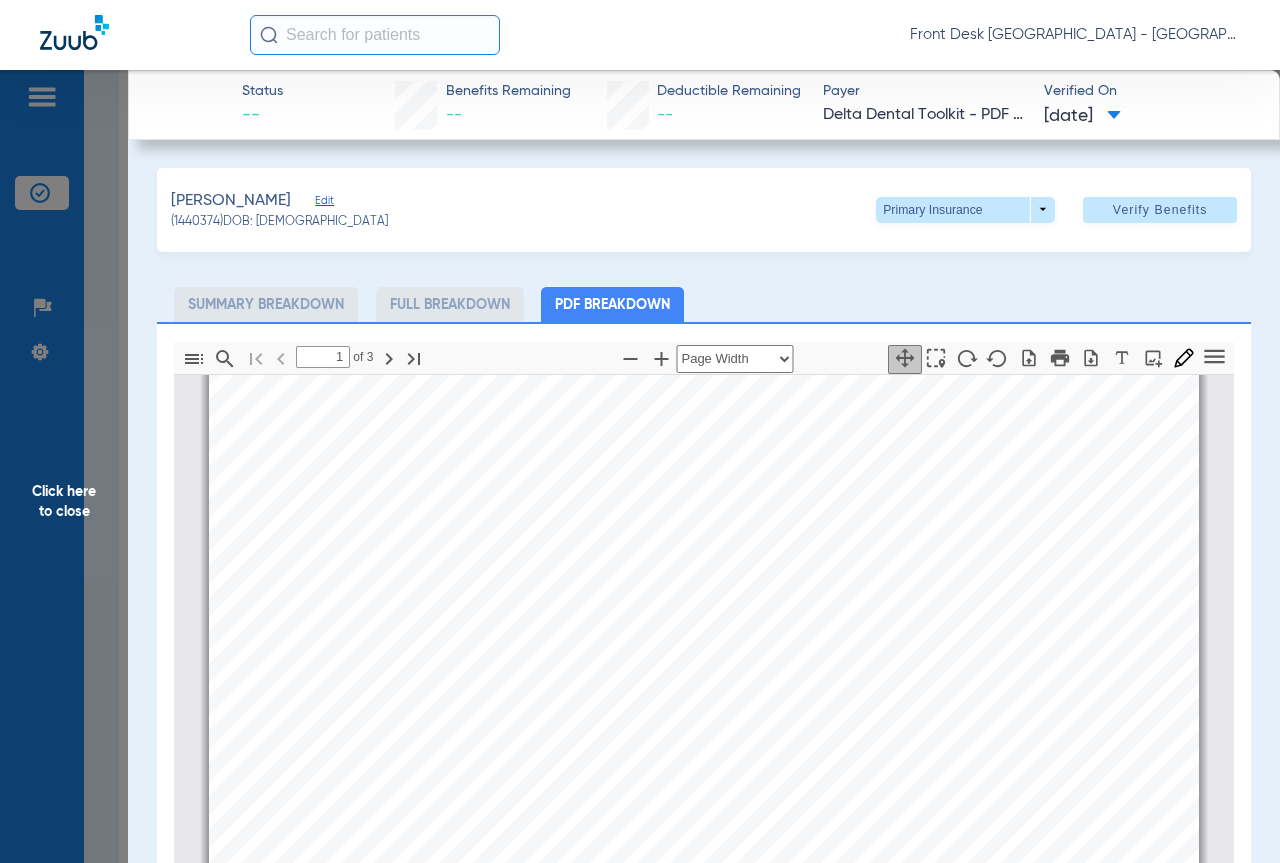 scroll, scrollTop: 410, scrollLeft: 0, axis: vertical 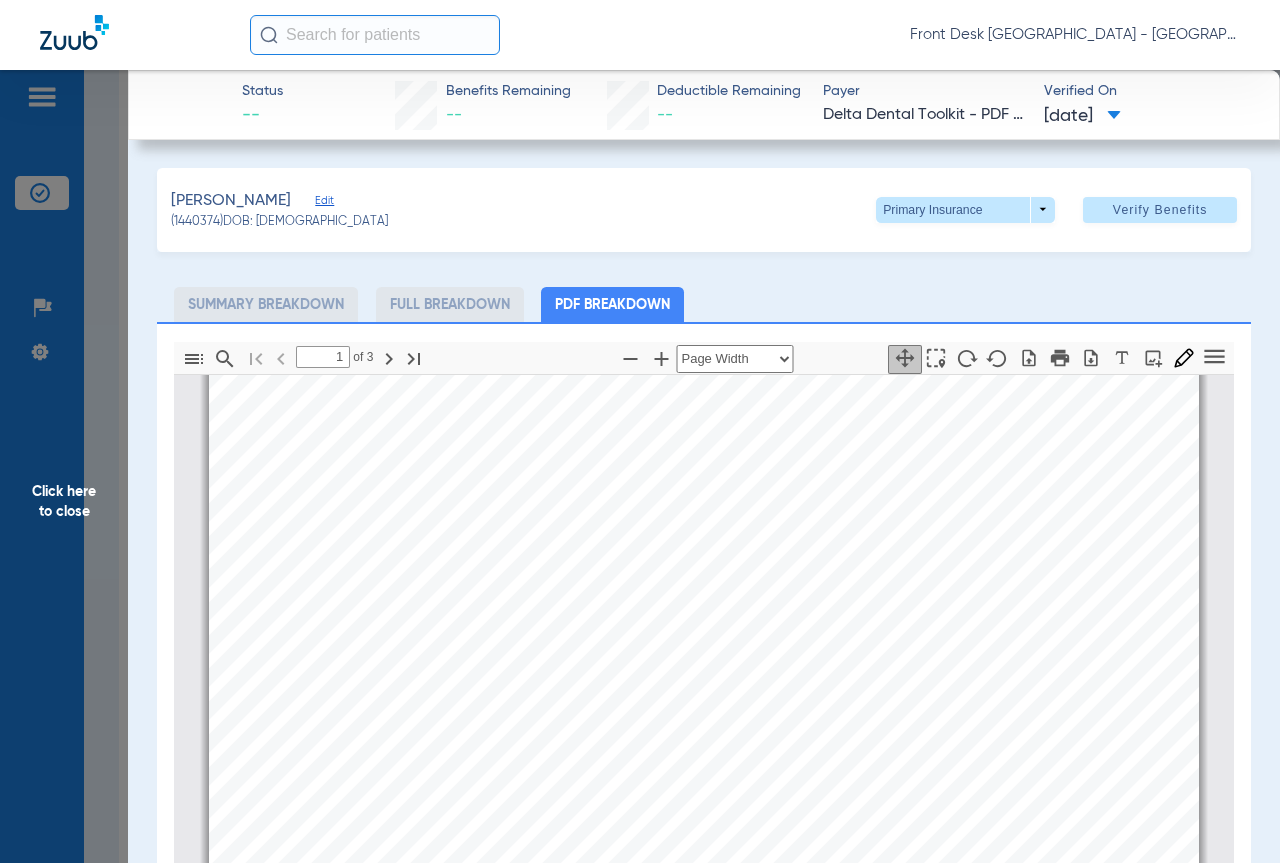 click on "Click here to close" 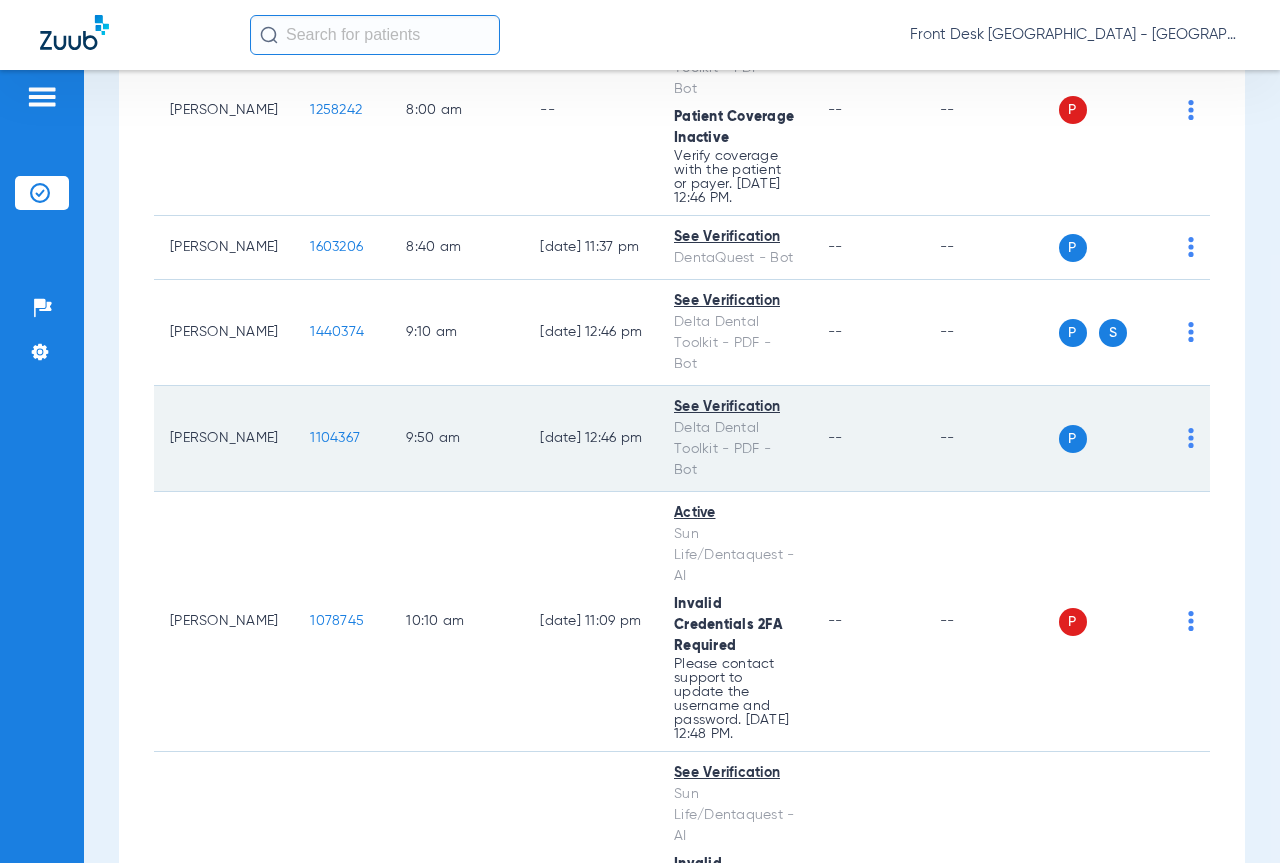 click on "1104367" 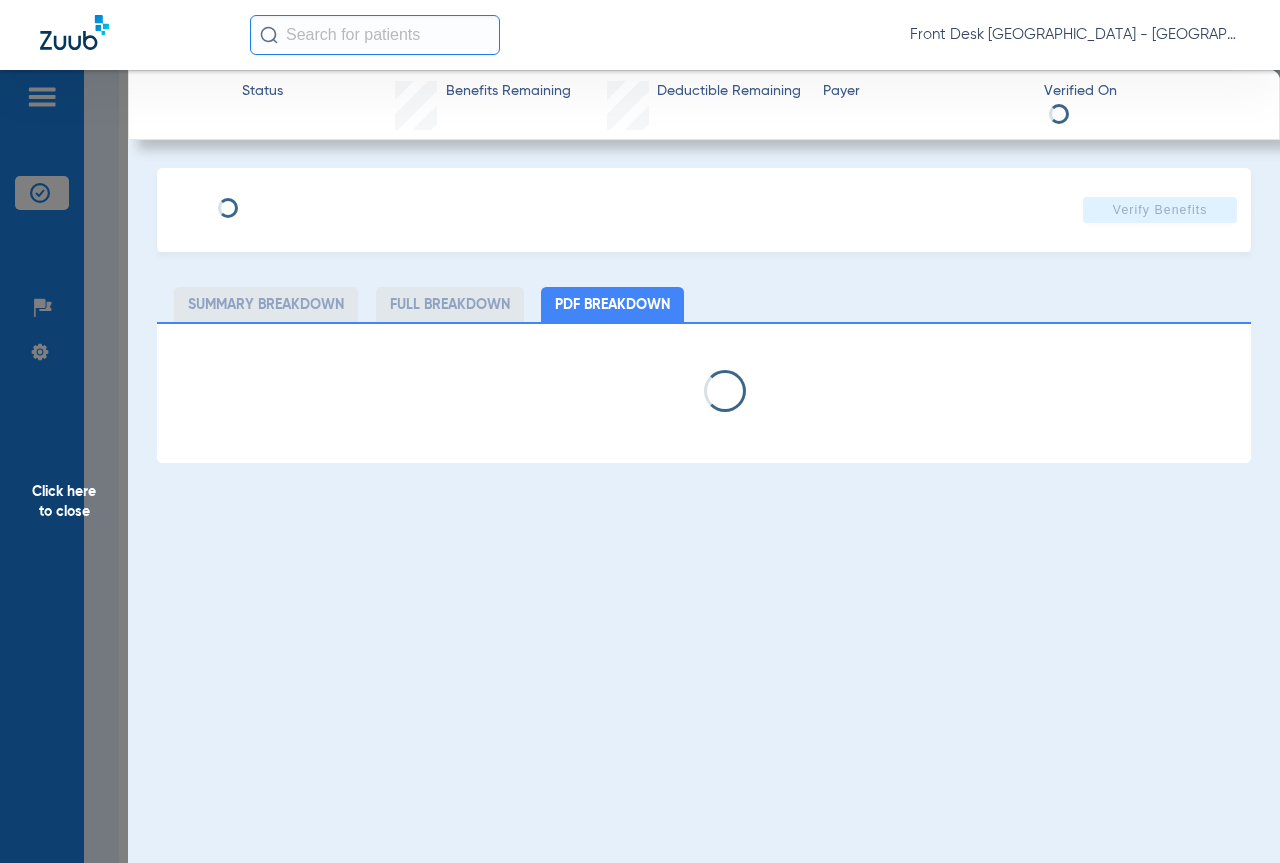 select on "page-width" 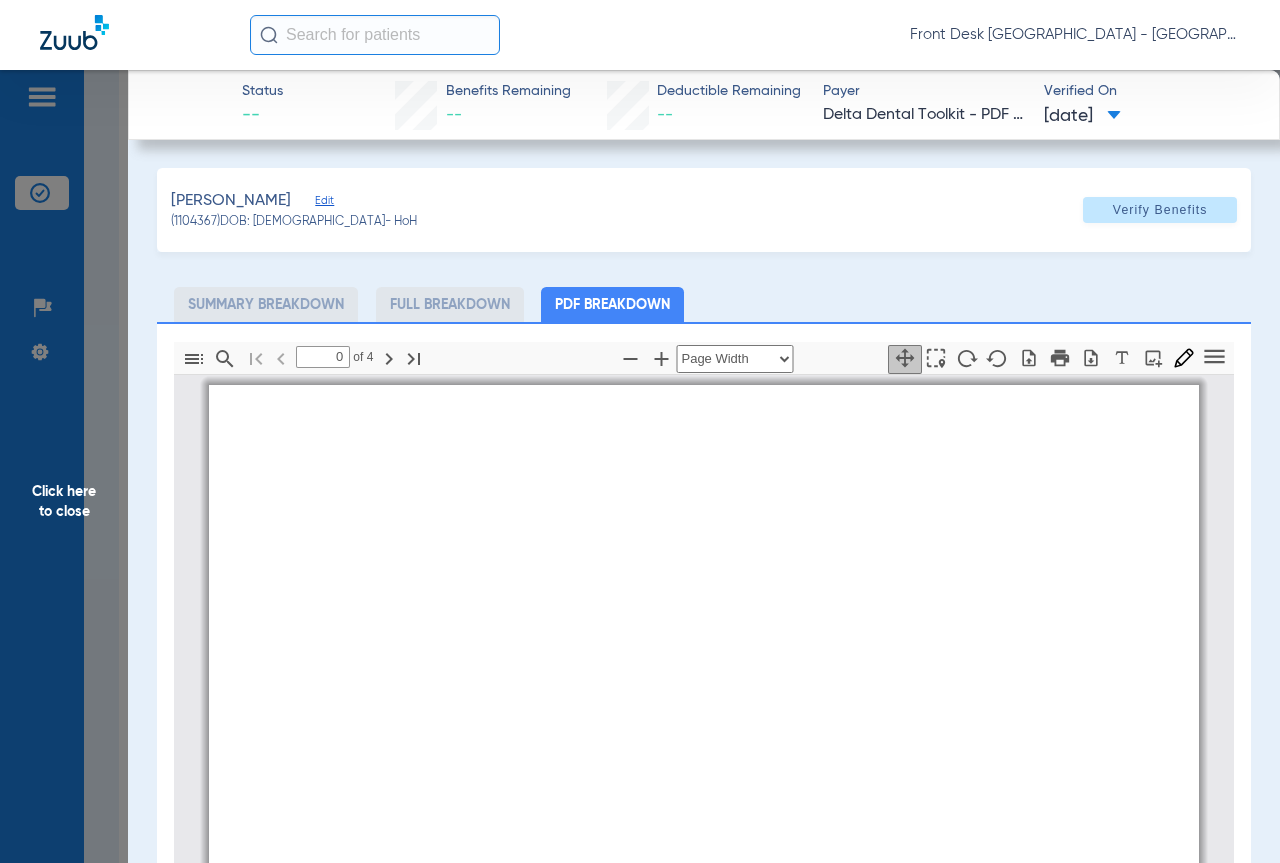 type on "1" 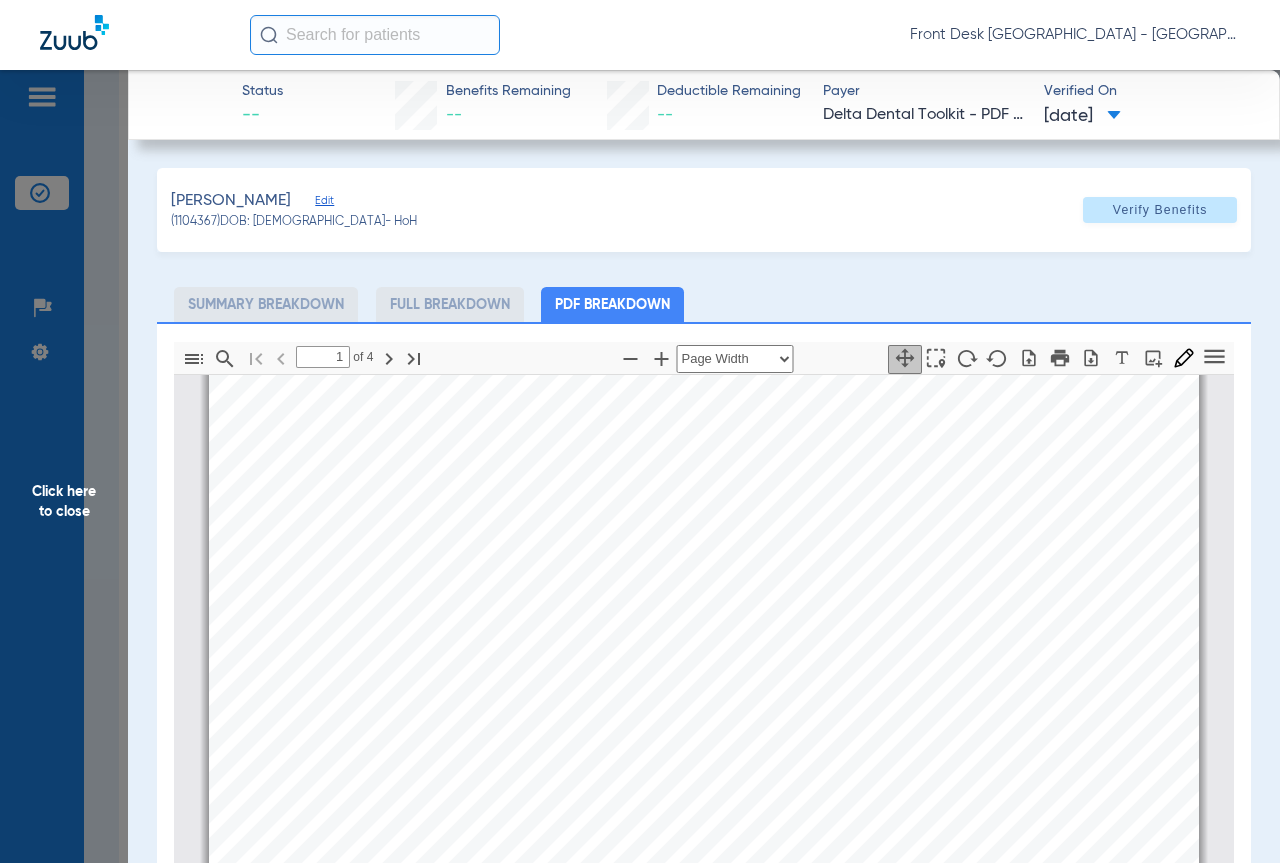 scroll, scrollTop: 410, scrollLeft: 0, axis: vertical 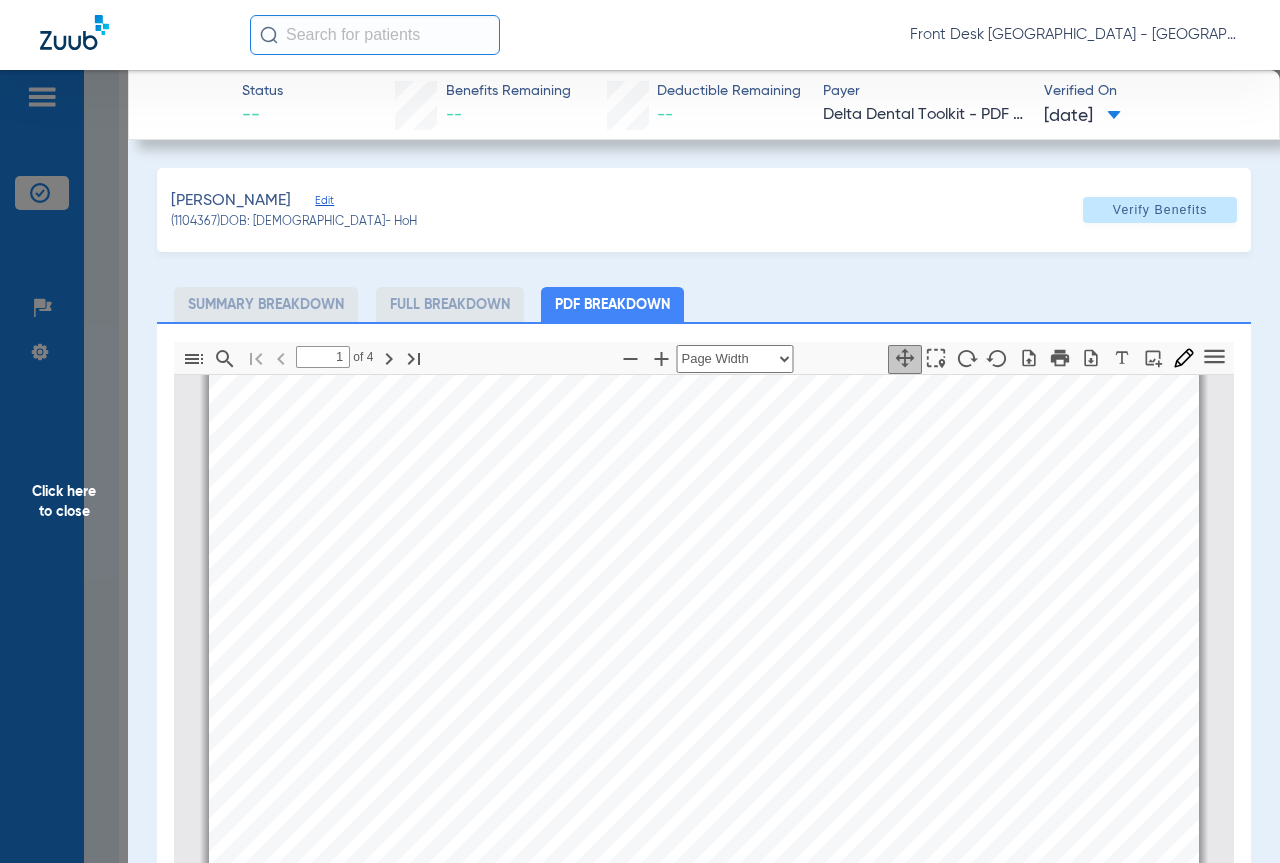 click on "Click here to close" 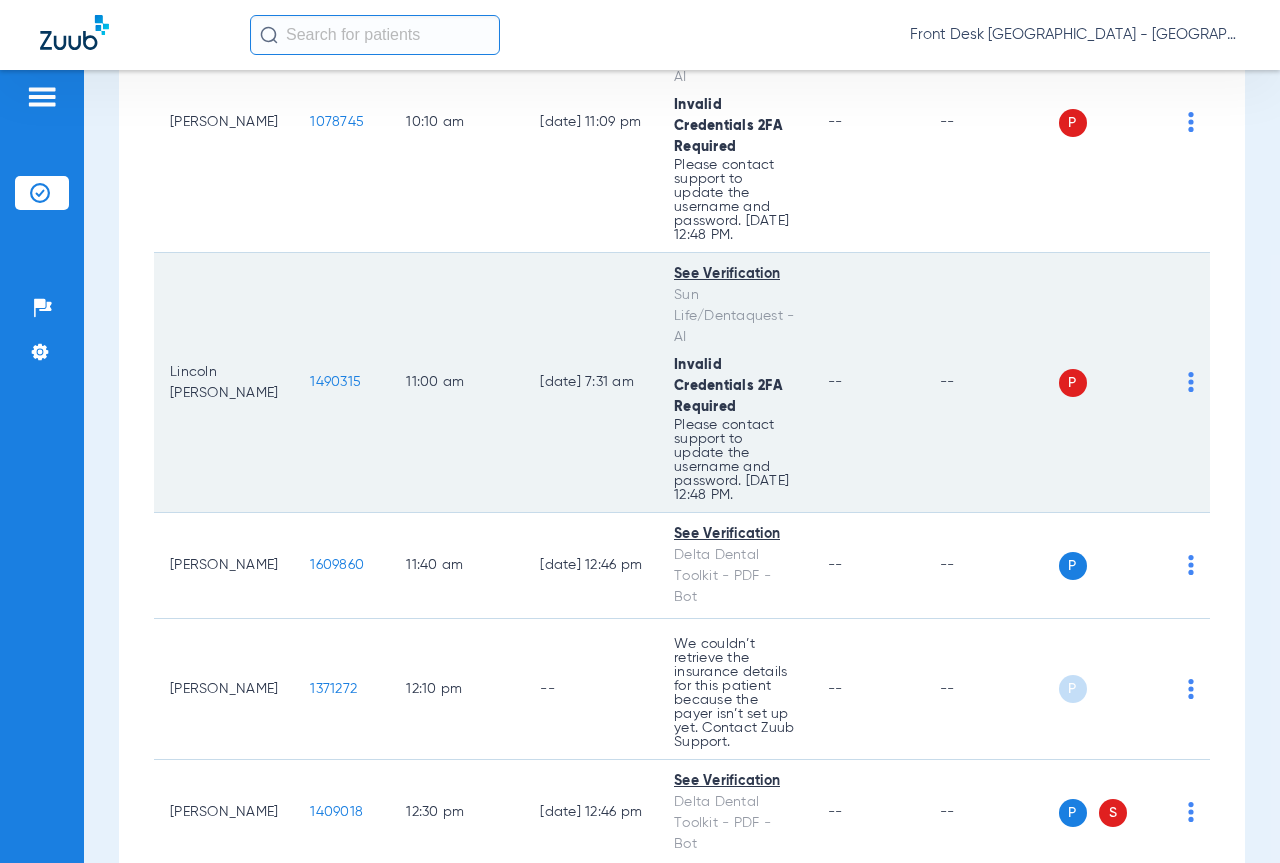 scroll, scrollTop: 900, scrollLeft: 0, axis: vertical 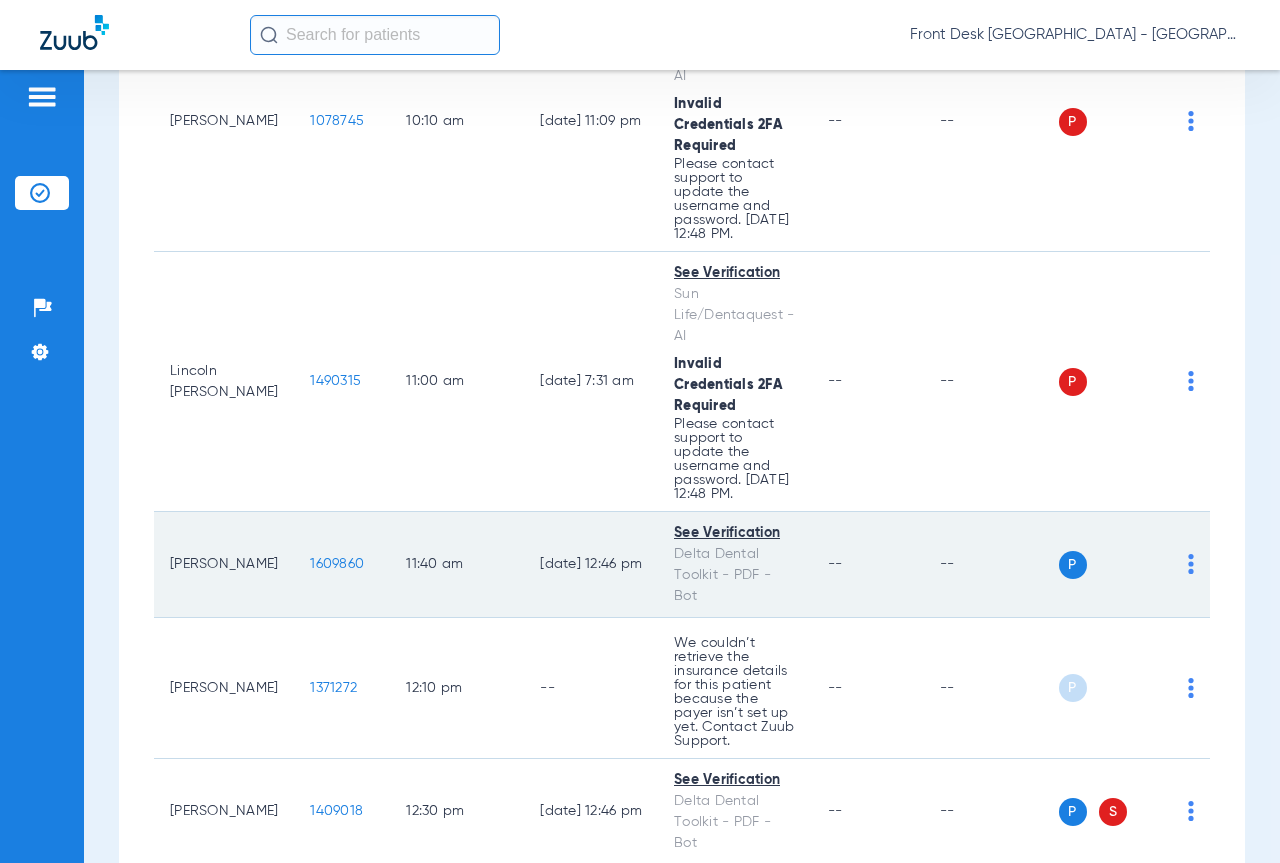 click on "1609860" 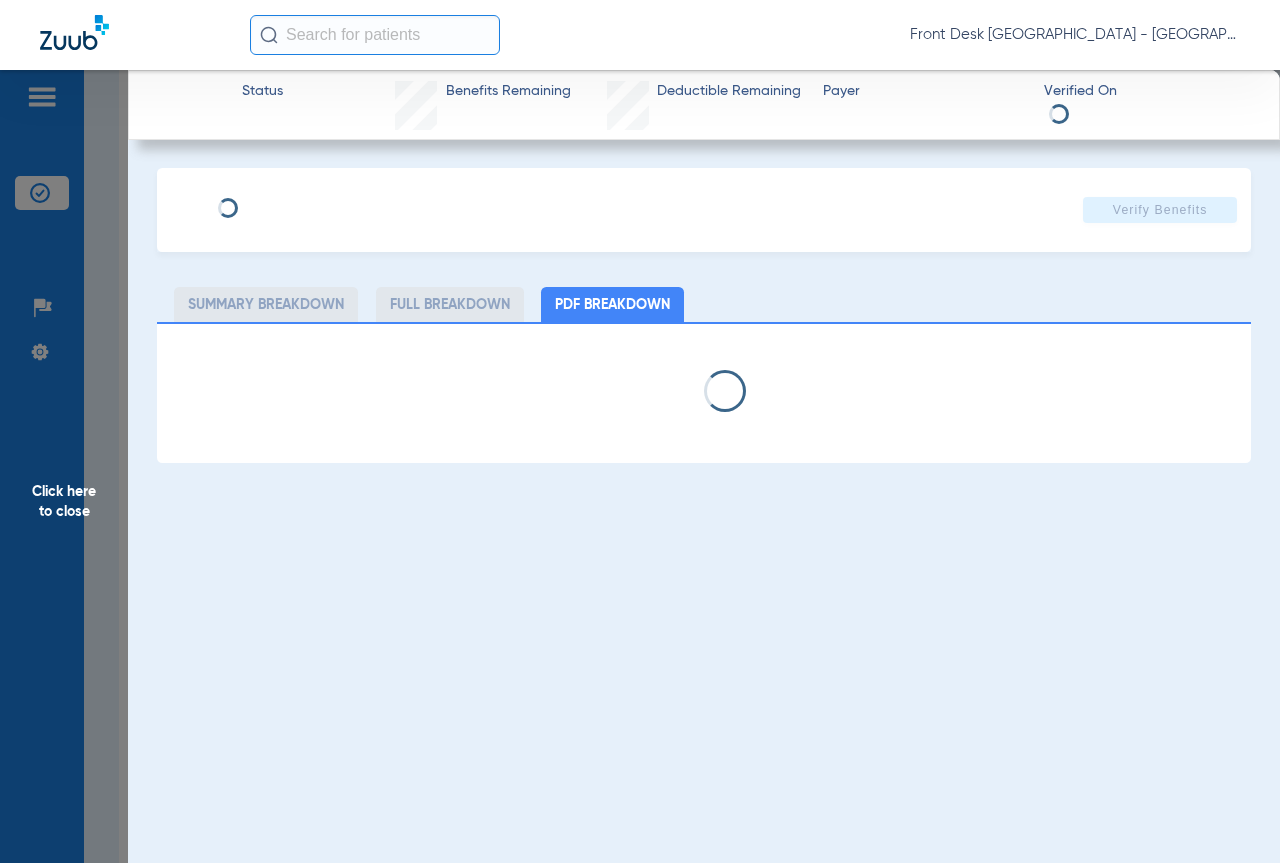 select on "page-width" 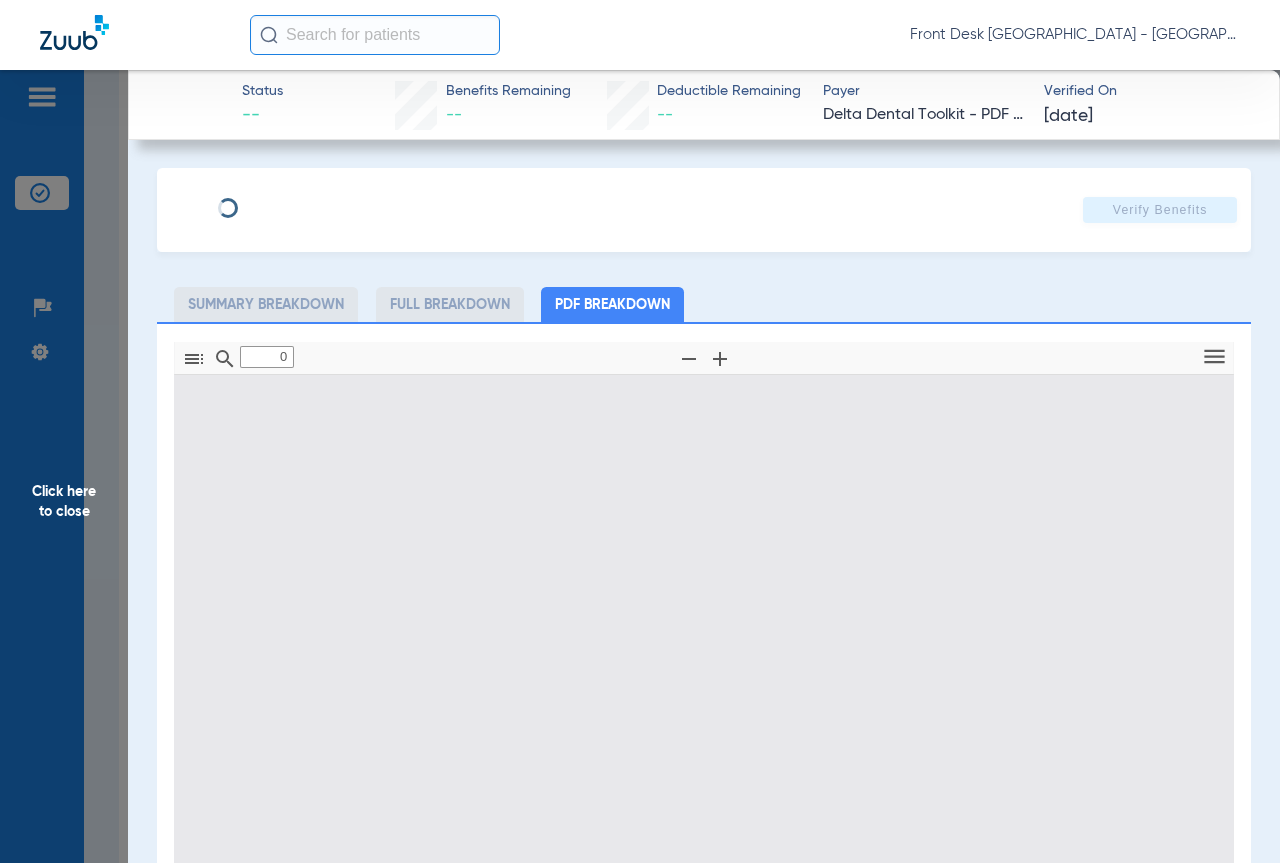 type on "1" 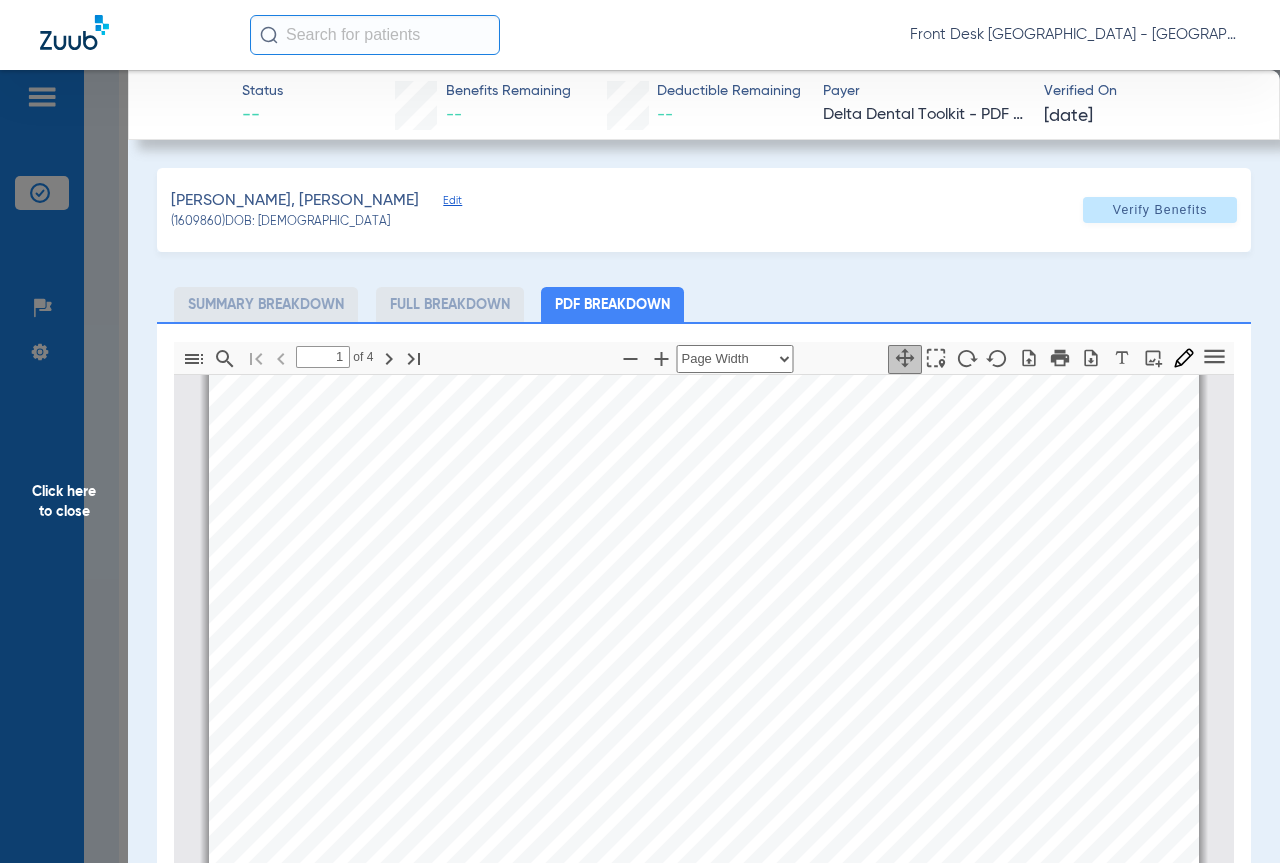 scroll, scrollTop: 210, scrollLeft: 0, axis: vertical 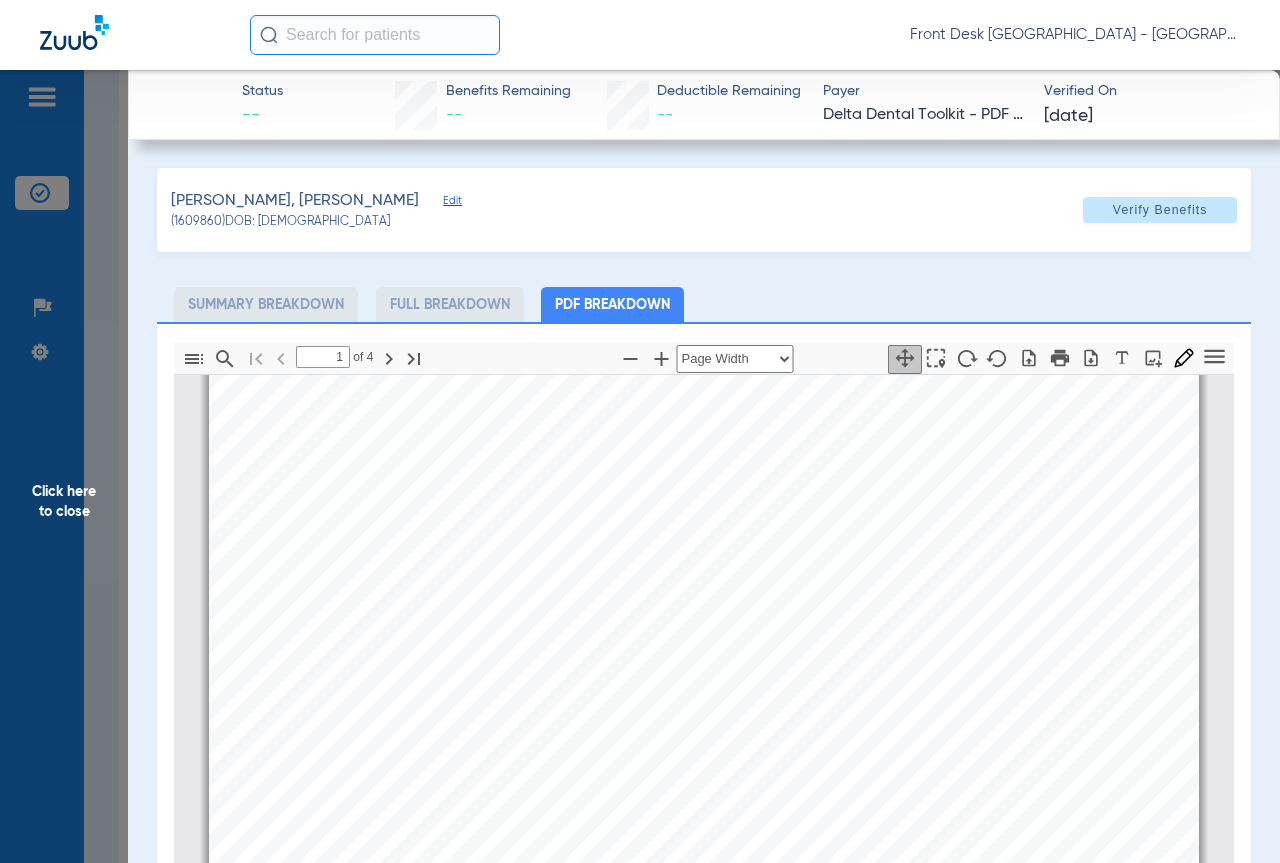 click on "Click here to close" 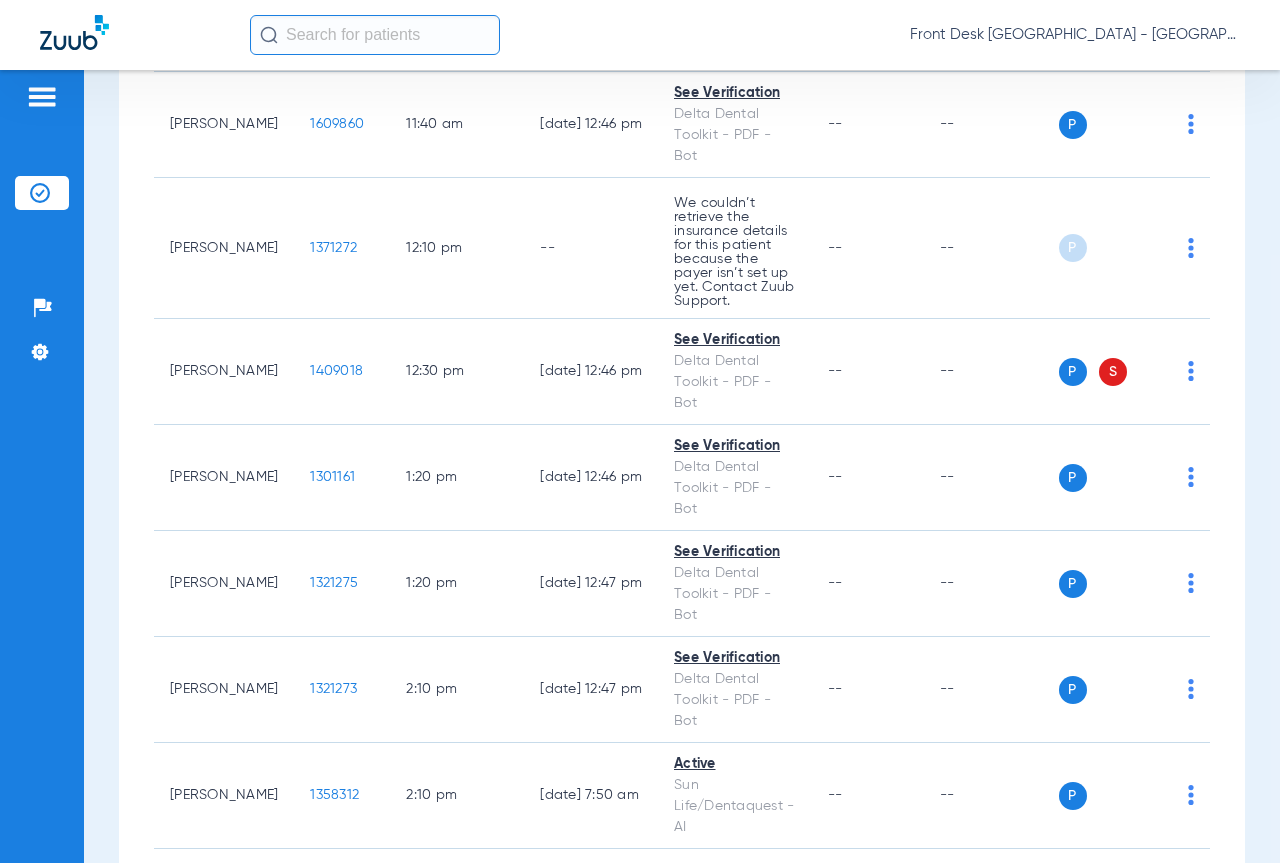 scroll, scrollTop: 1400, scrollLeft: 0, axis: vertical 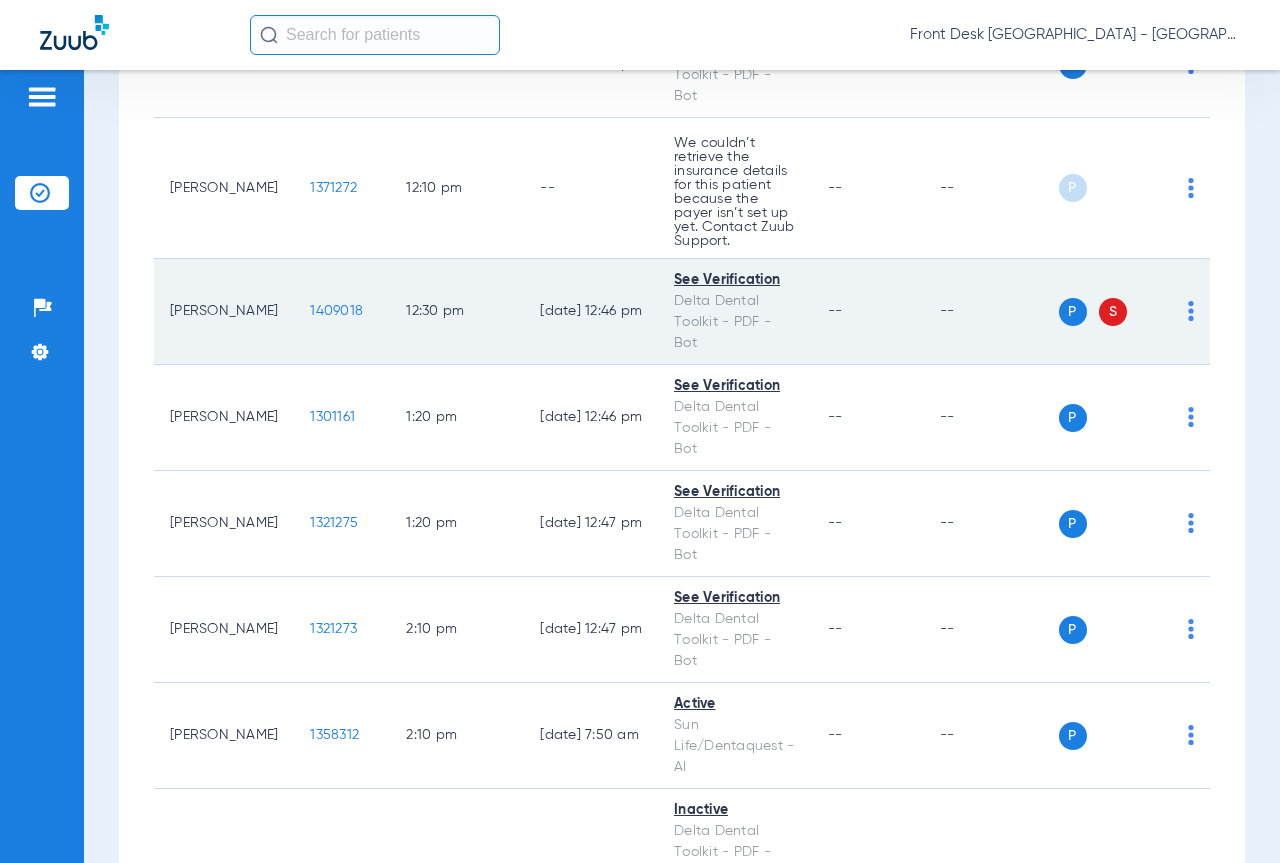 click on "1409018" 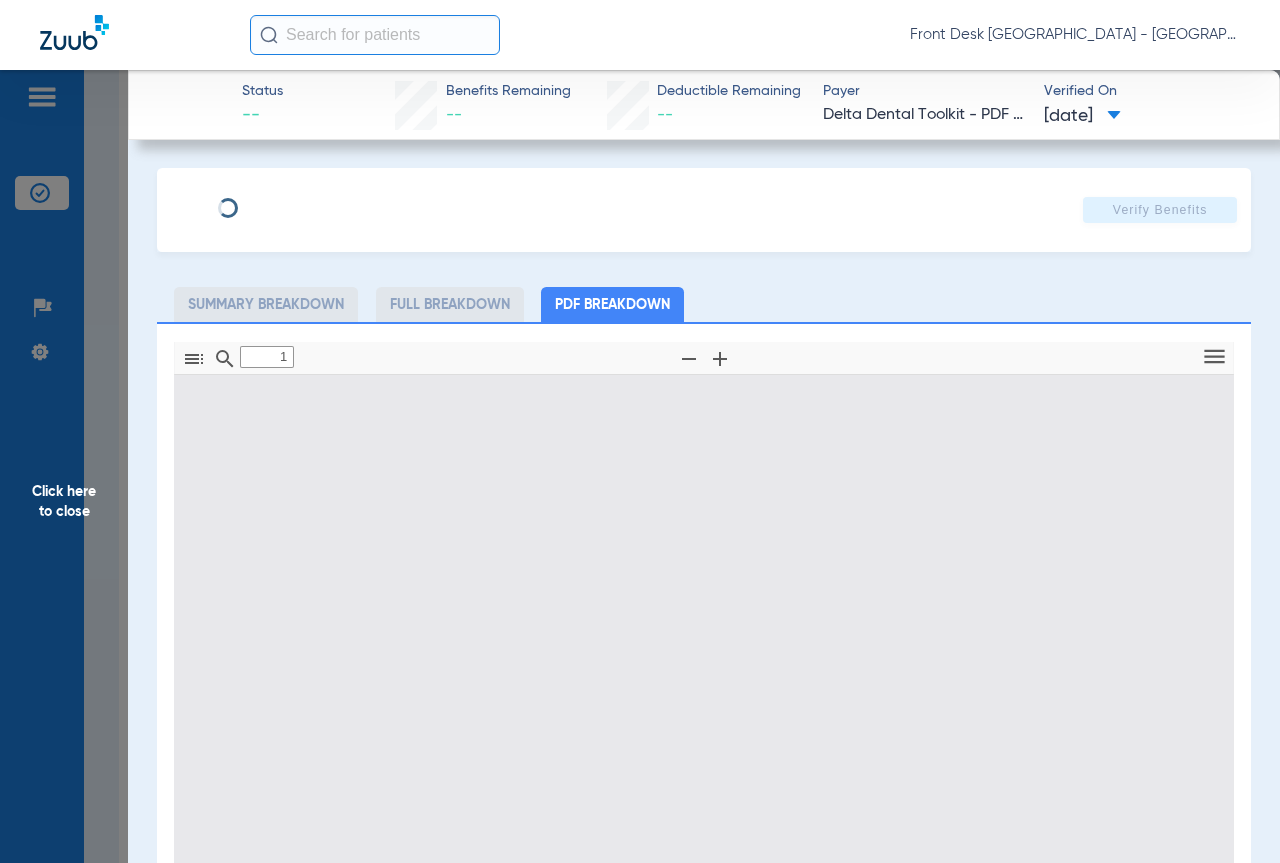 type on "0" 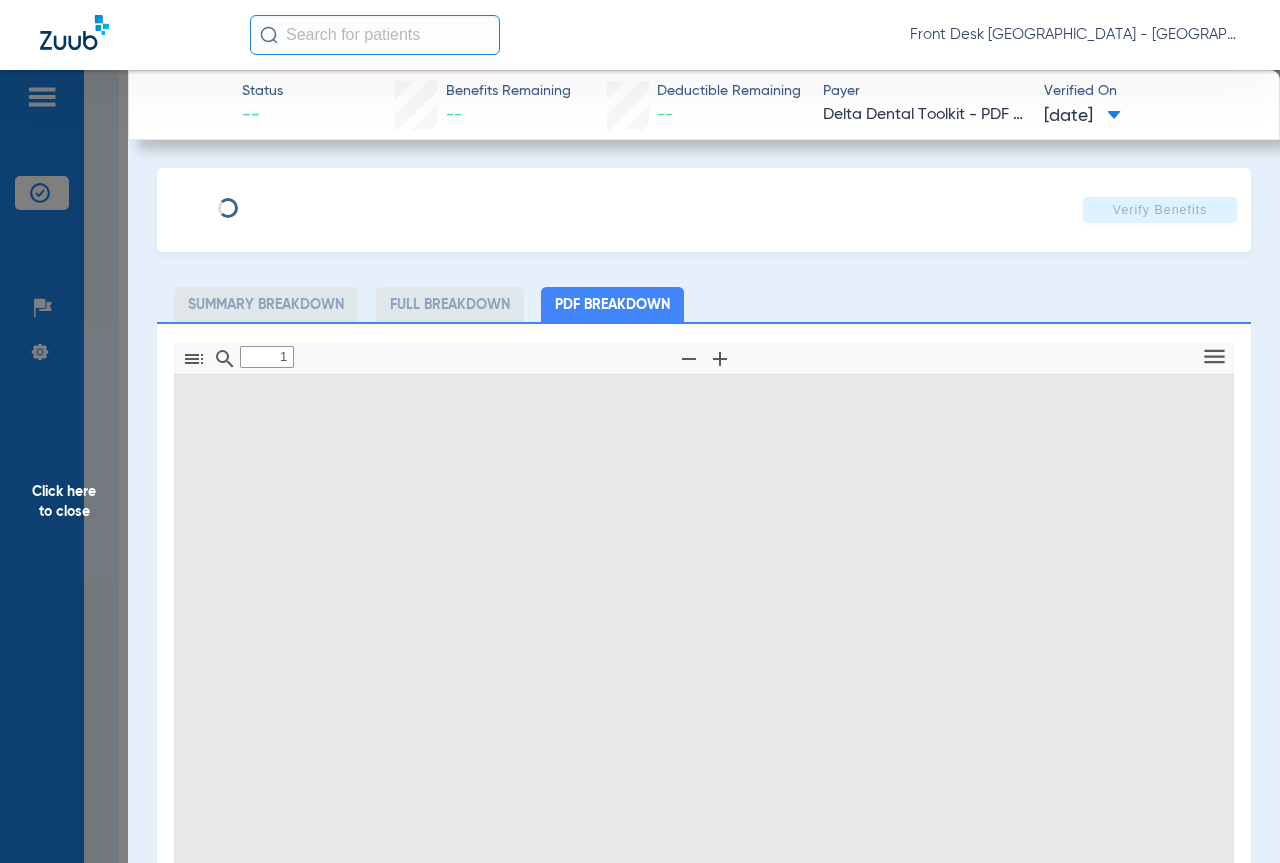 select on "page-width" 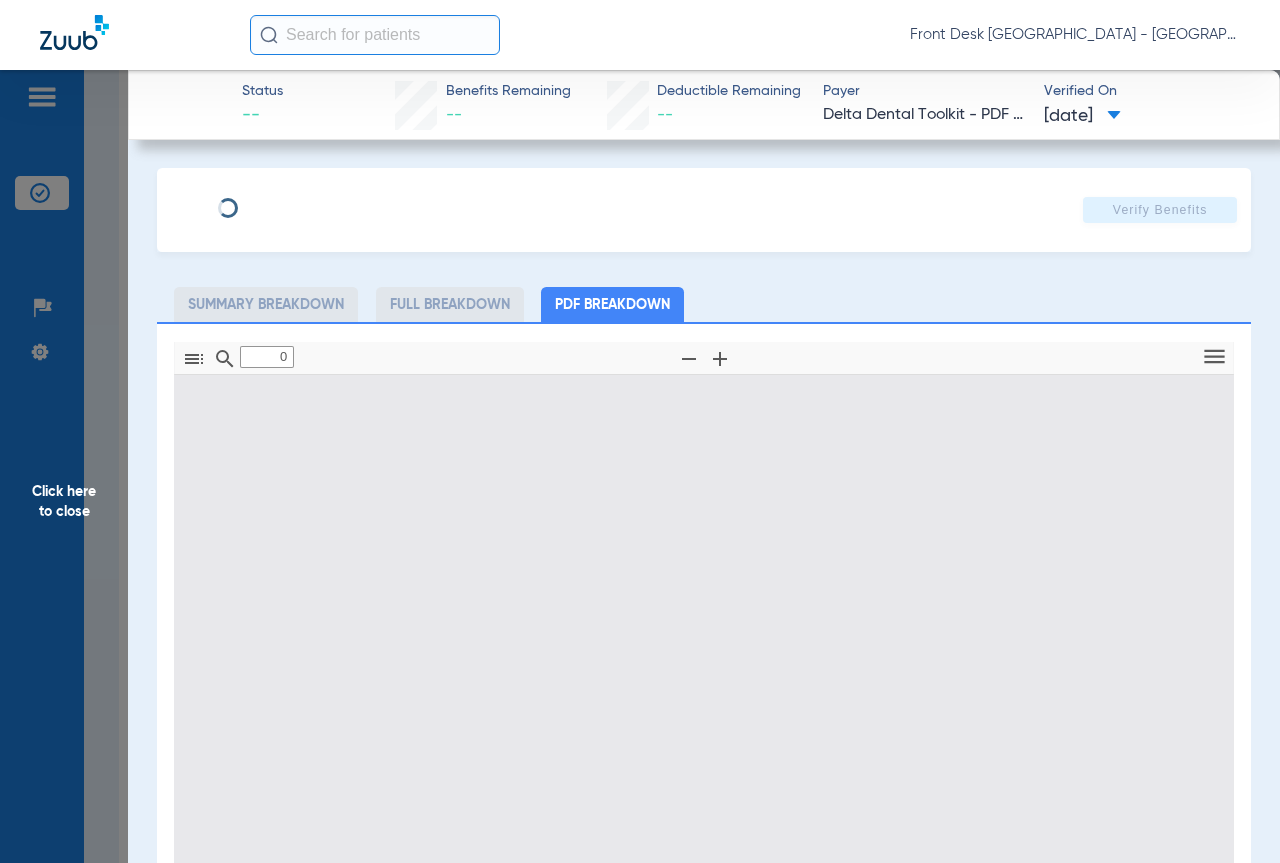 type on "1" 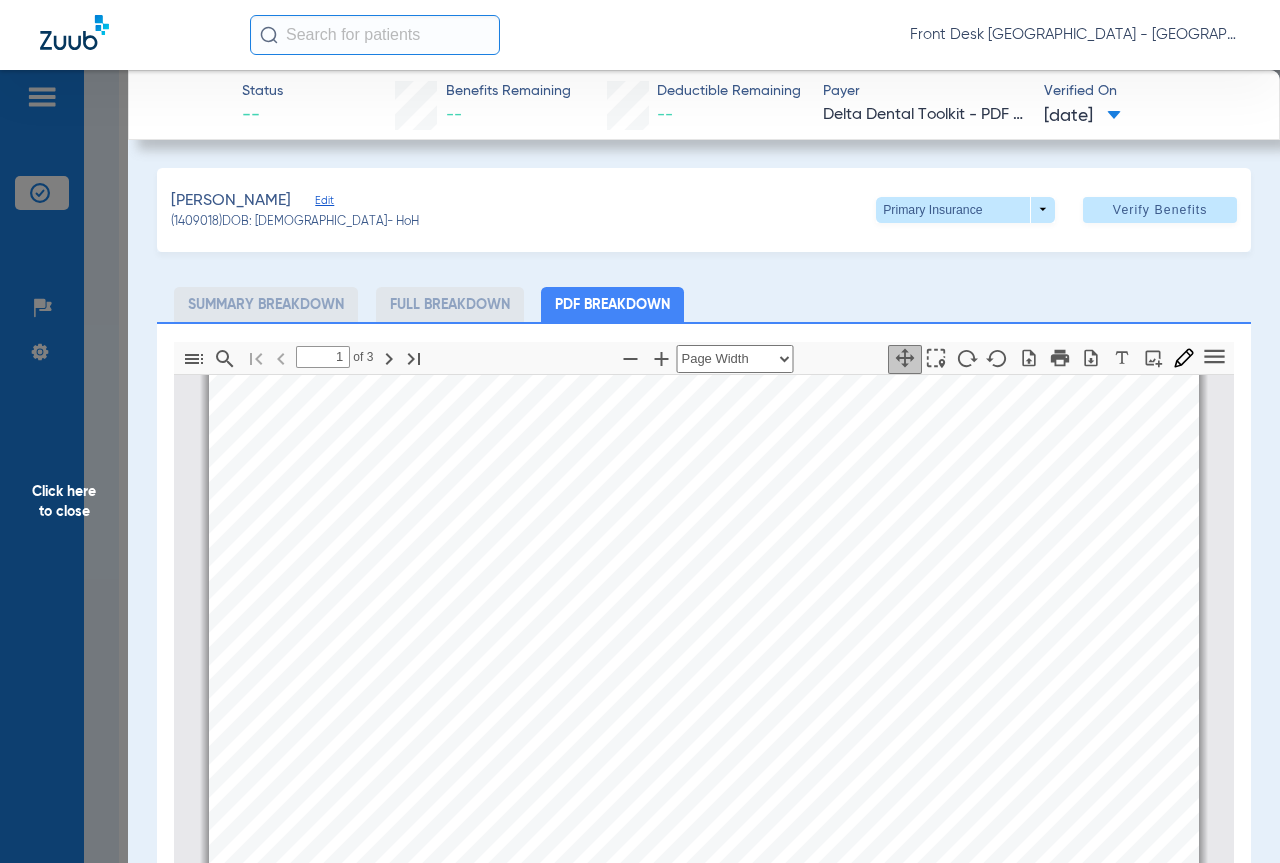 scroll, scrollTop: 10, scrollLeft: 0, axis: vertical 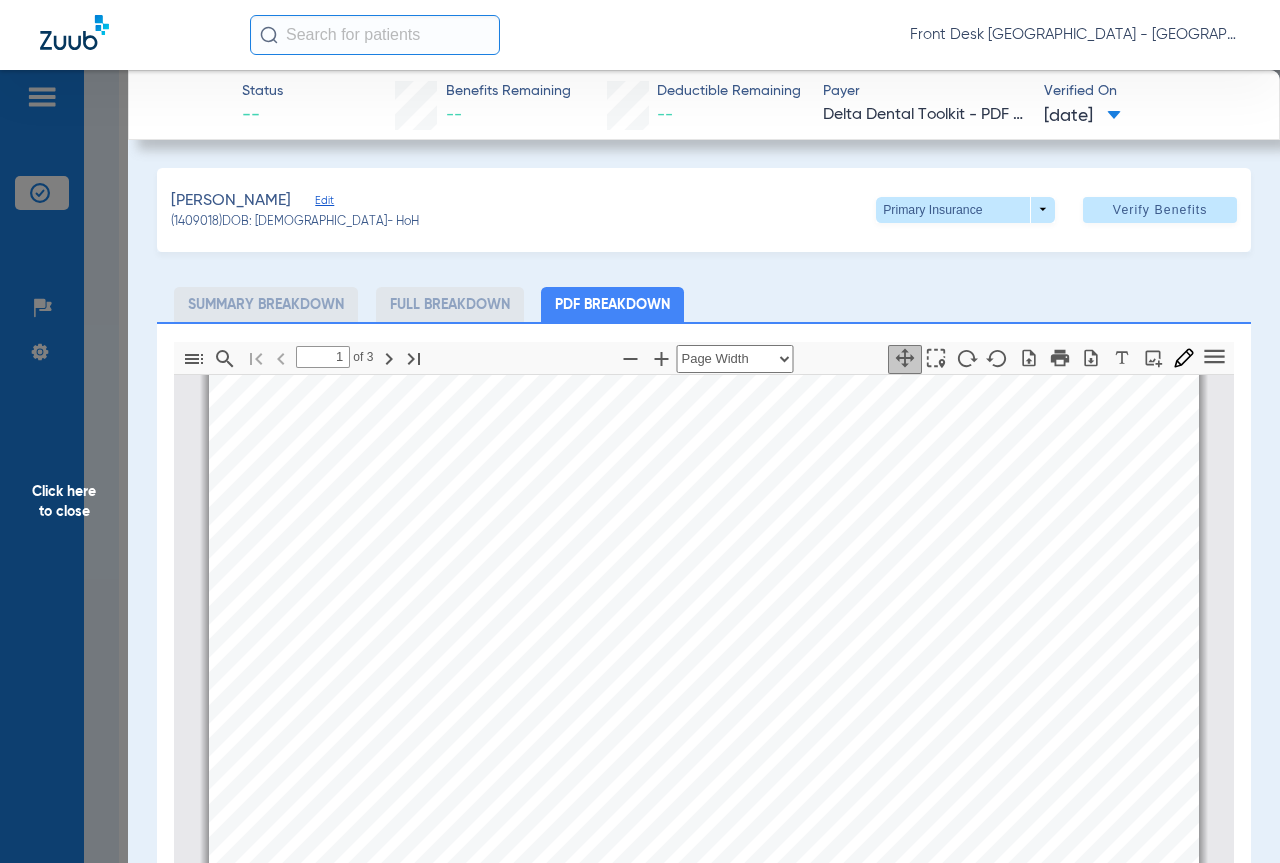 drag, startPoint x: 32, startPoint y: 574, endPoint x: 481, endPoint y: 532, distance: 450.96008 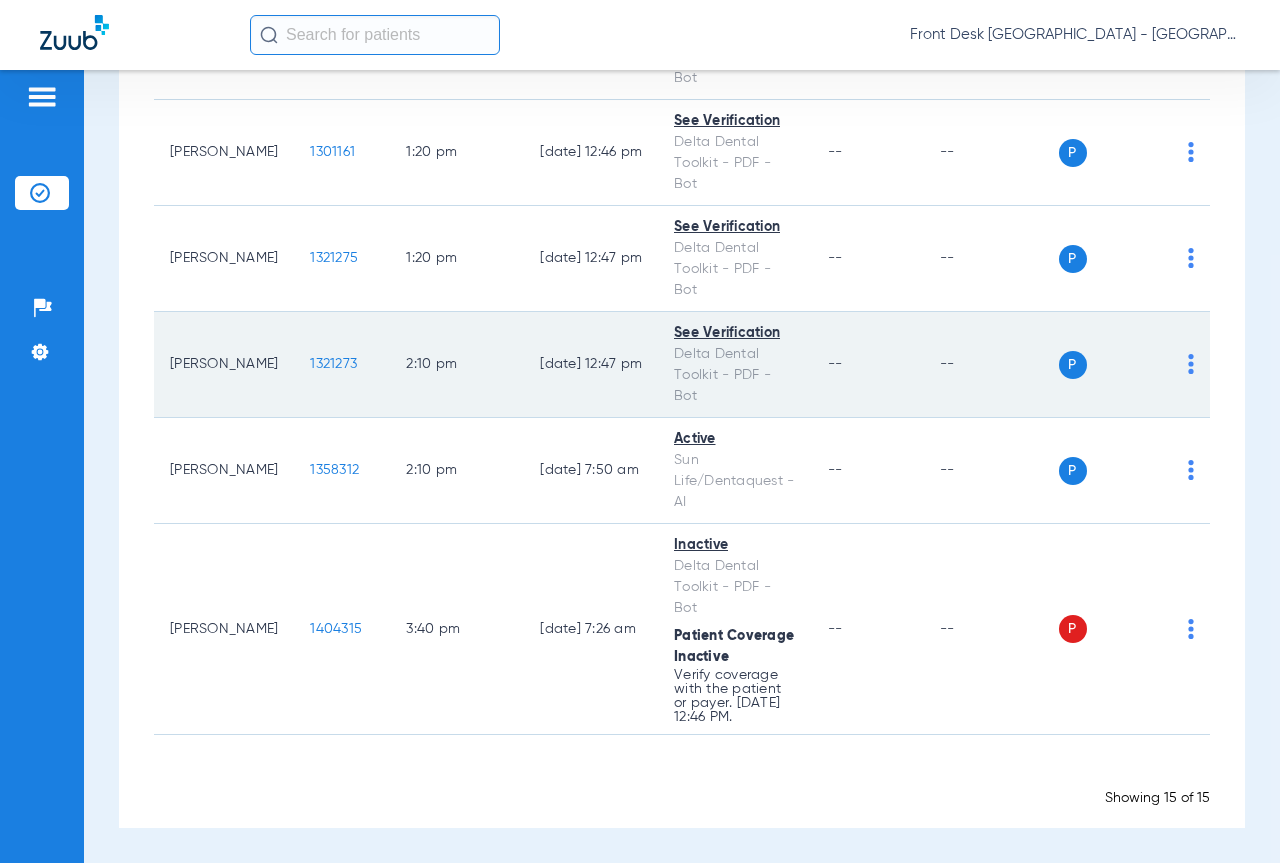 scroll, scrollTop: 1700, scrollLeft: 0, axis: vertical 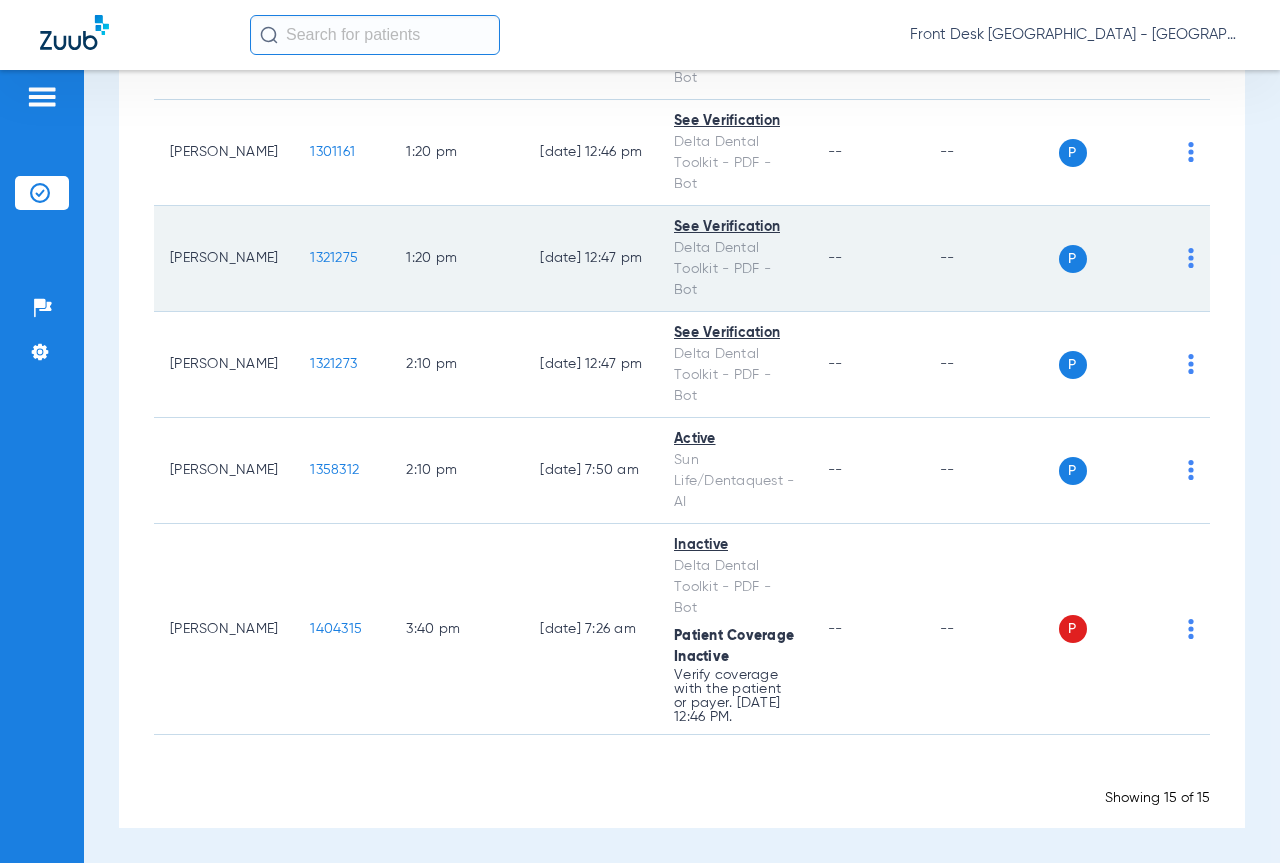 click on "1321275" 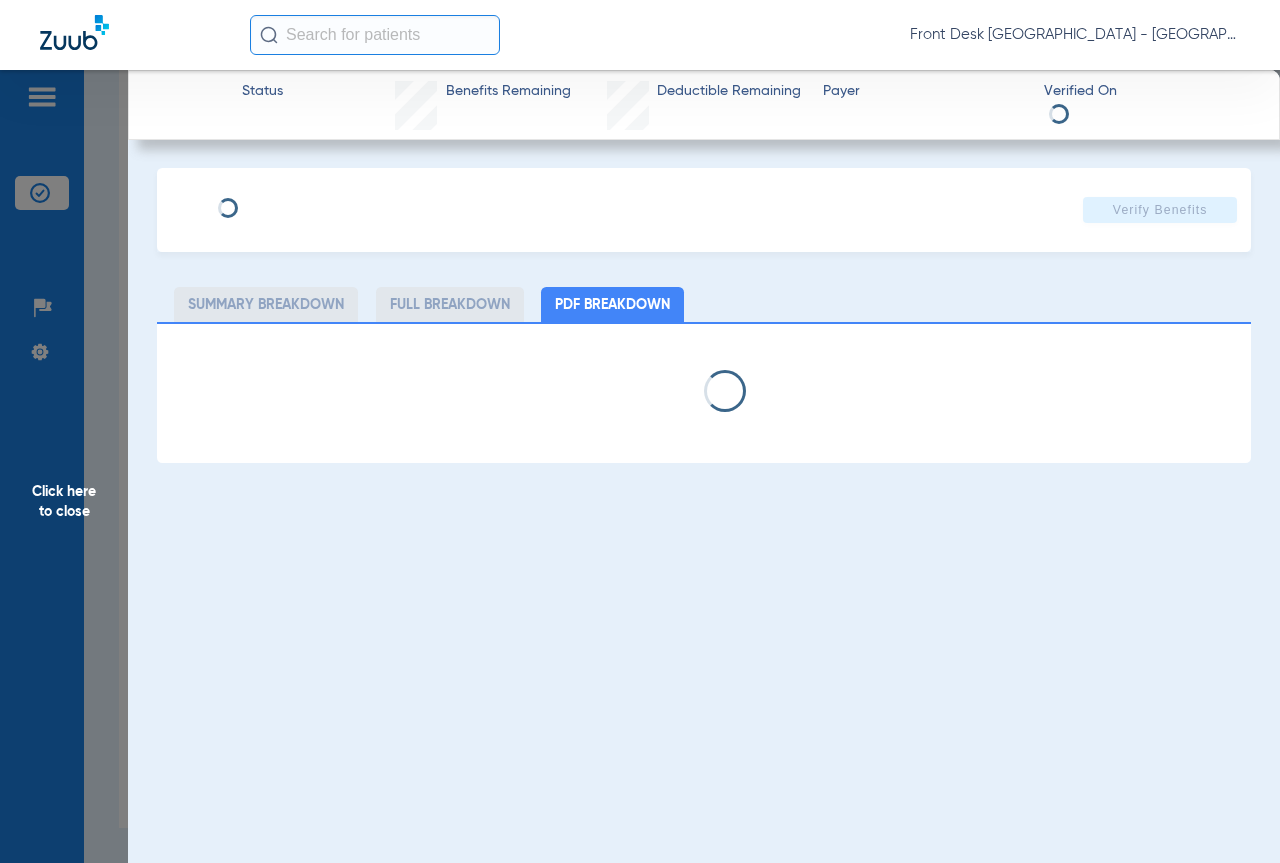 select on "page-width" 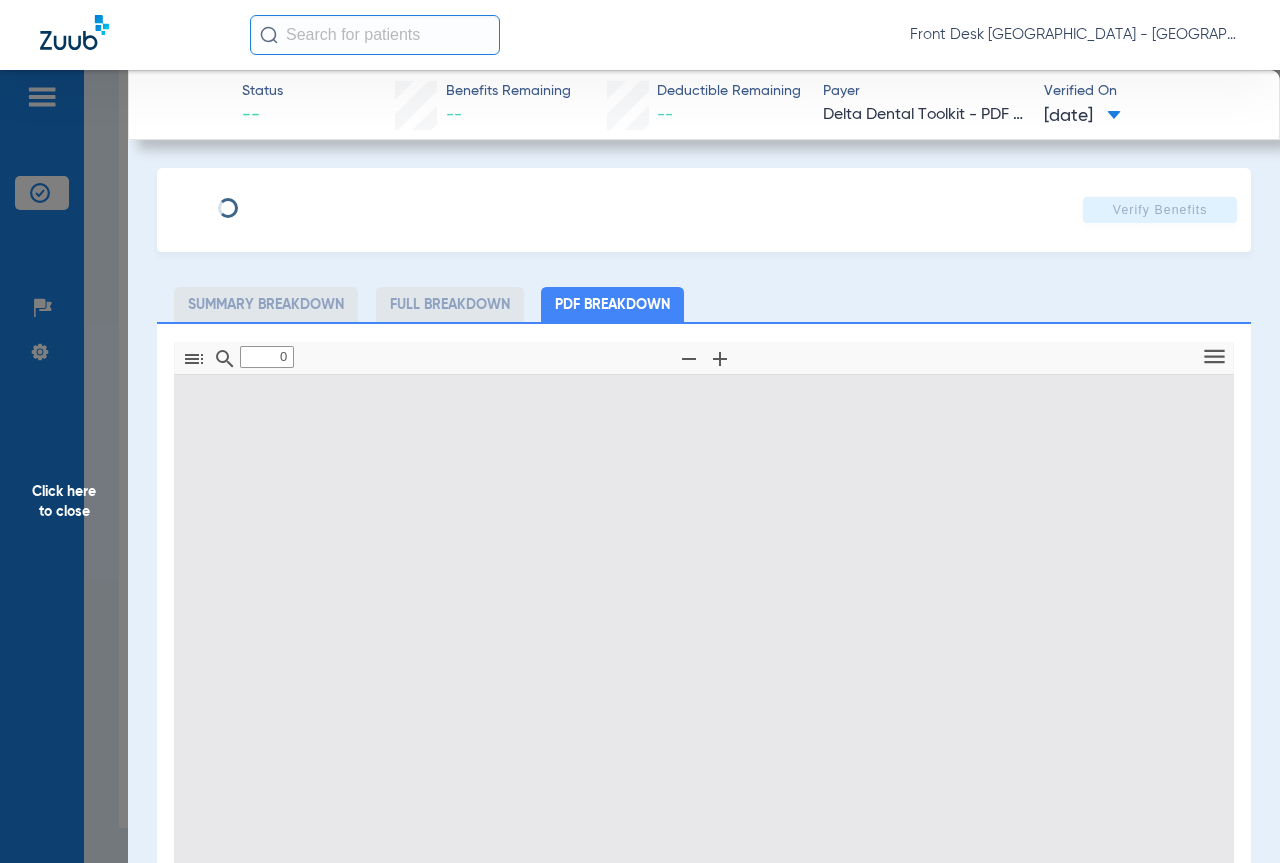 type on "1" 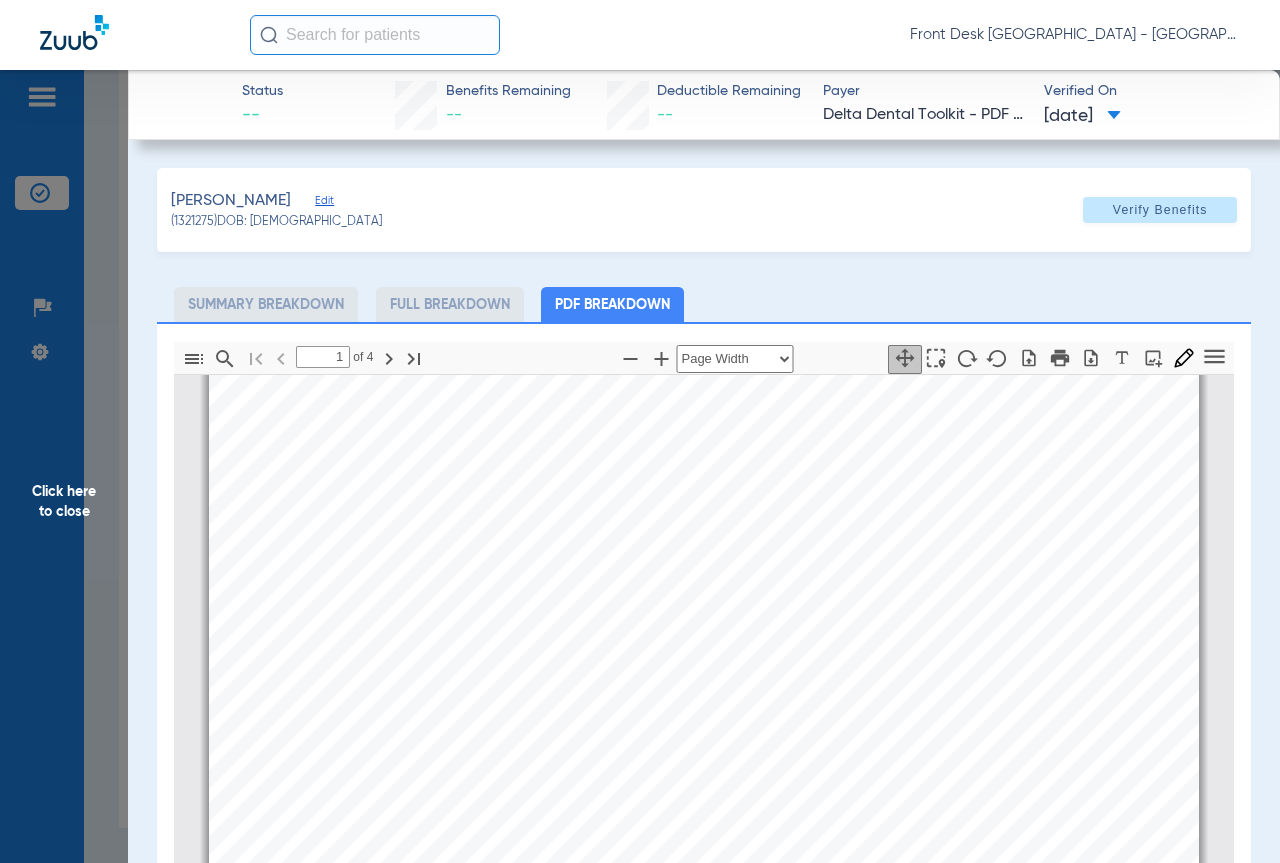 scroll, scrollTop: 210, scrollLeft: 0, axis: vertical 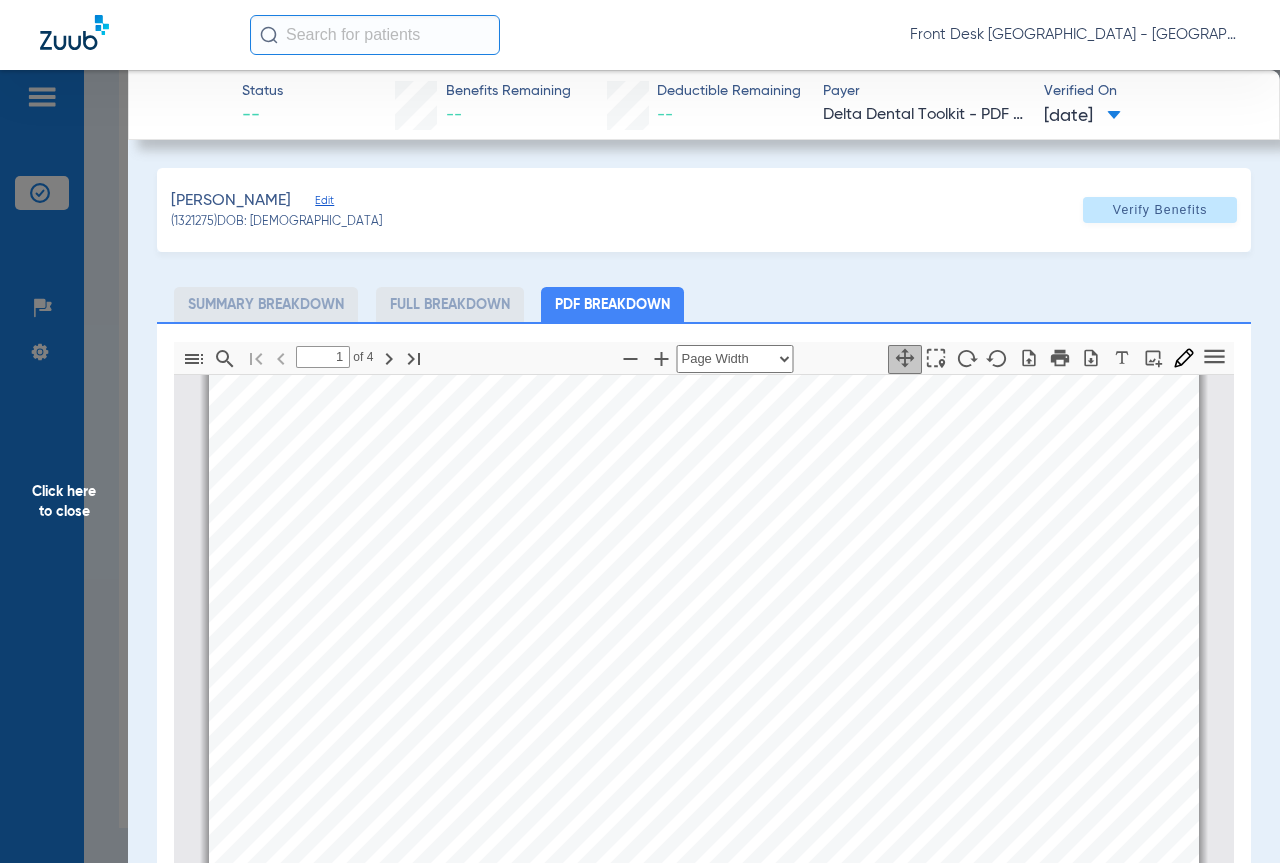 click on "Click here to close" 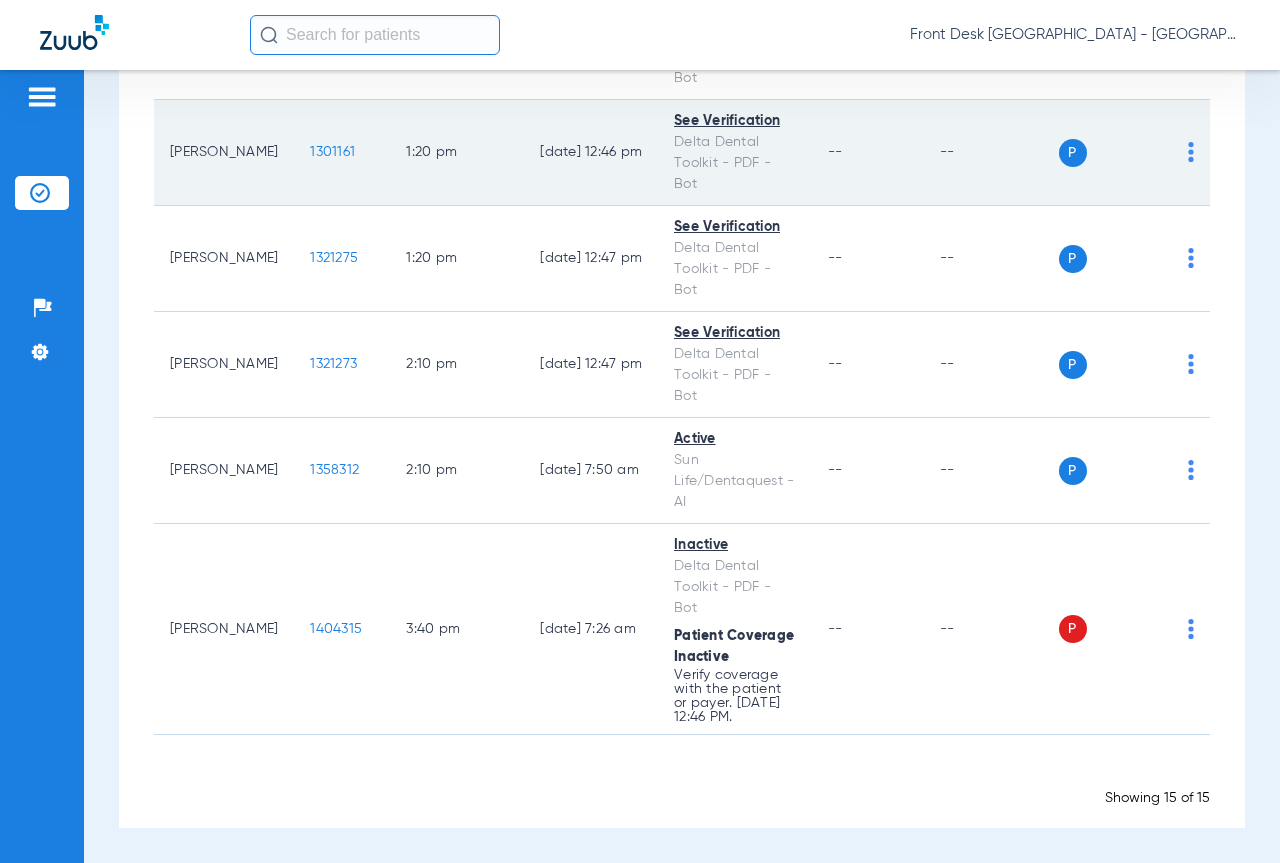 click on "1301161" 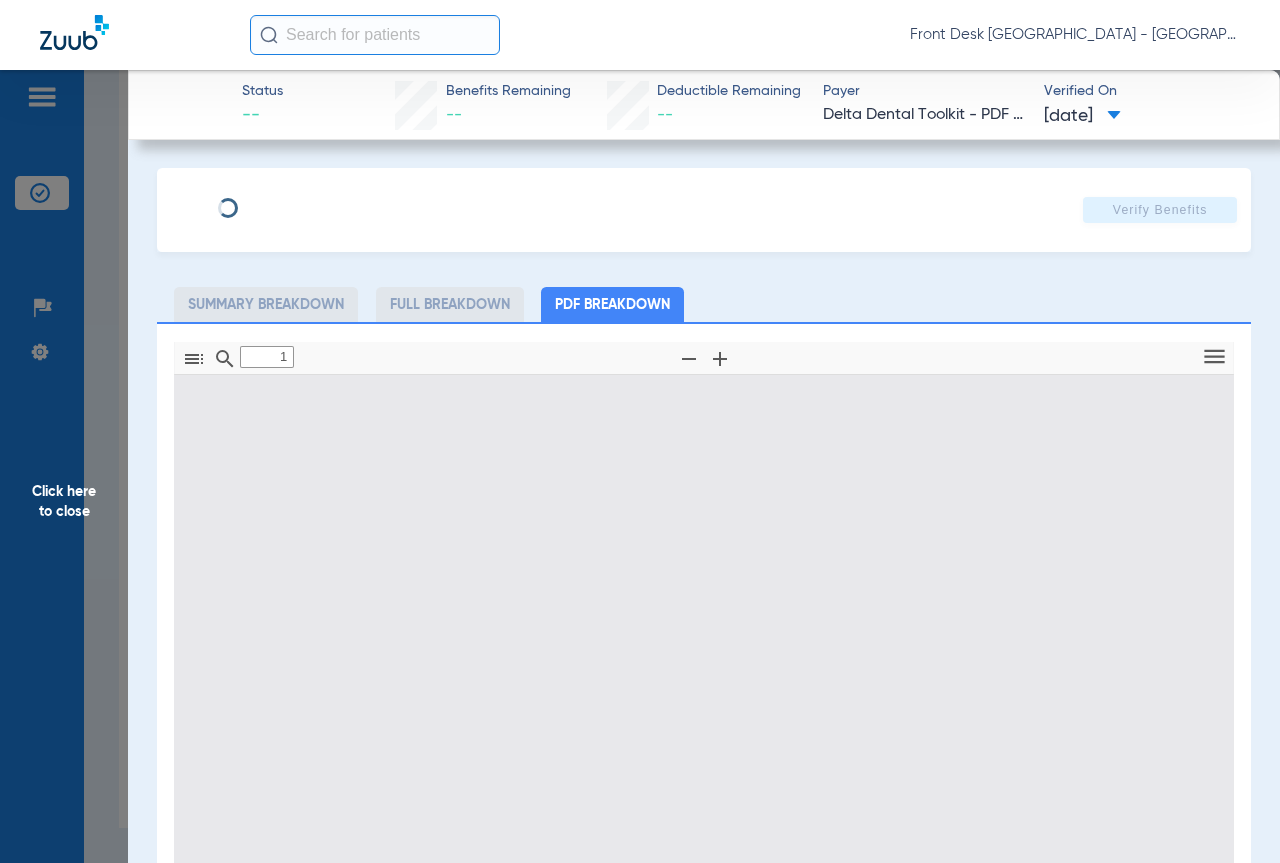 type on "0" 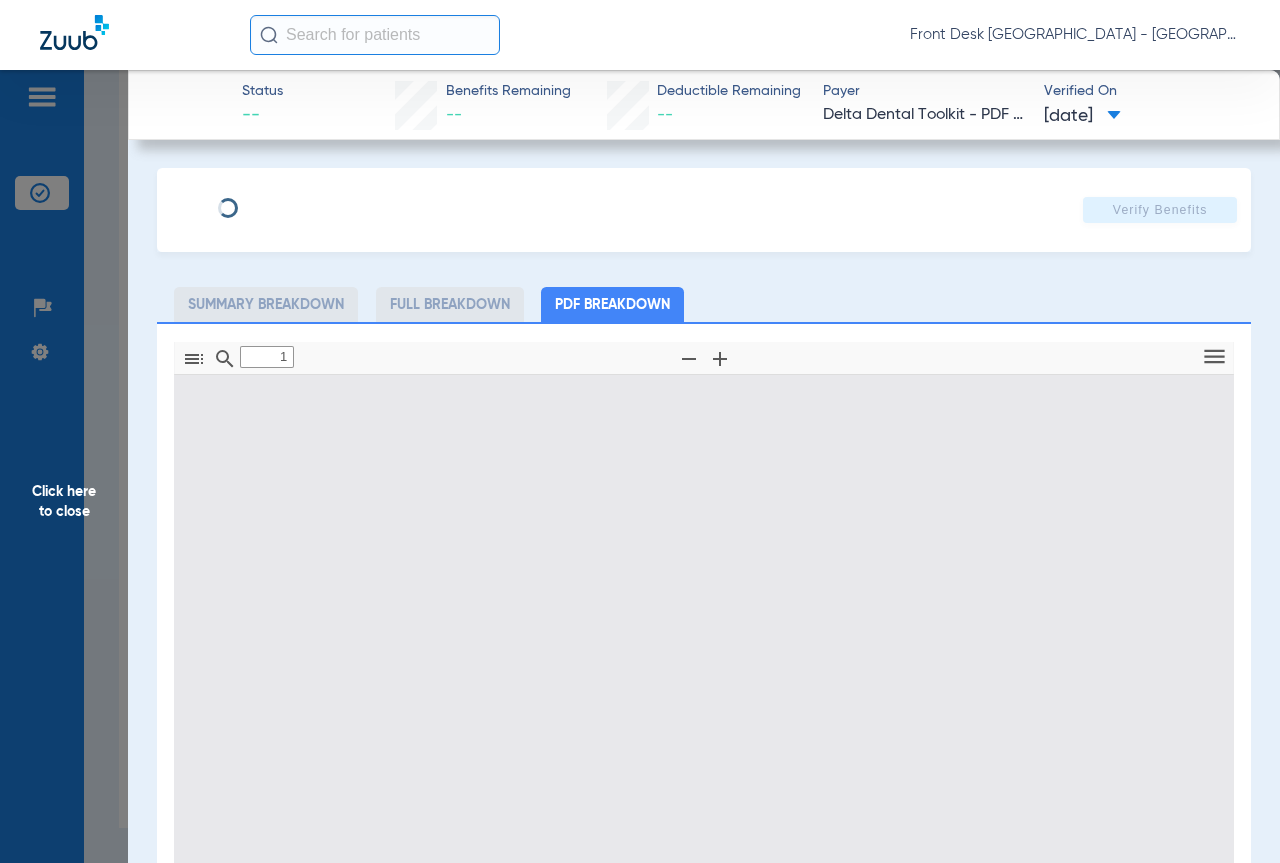 select on "page-width" 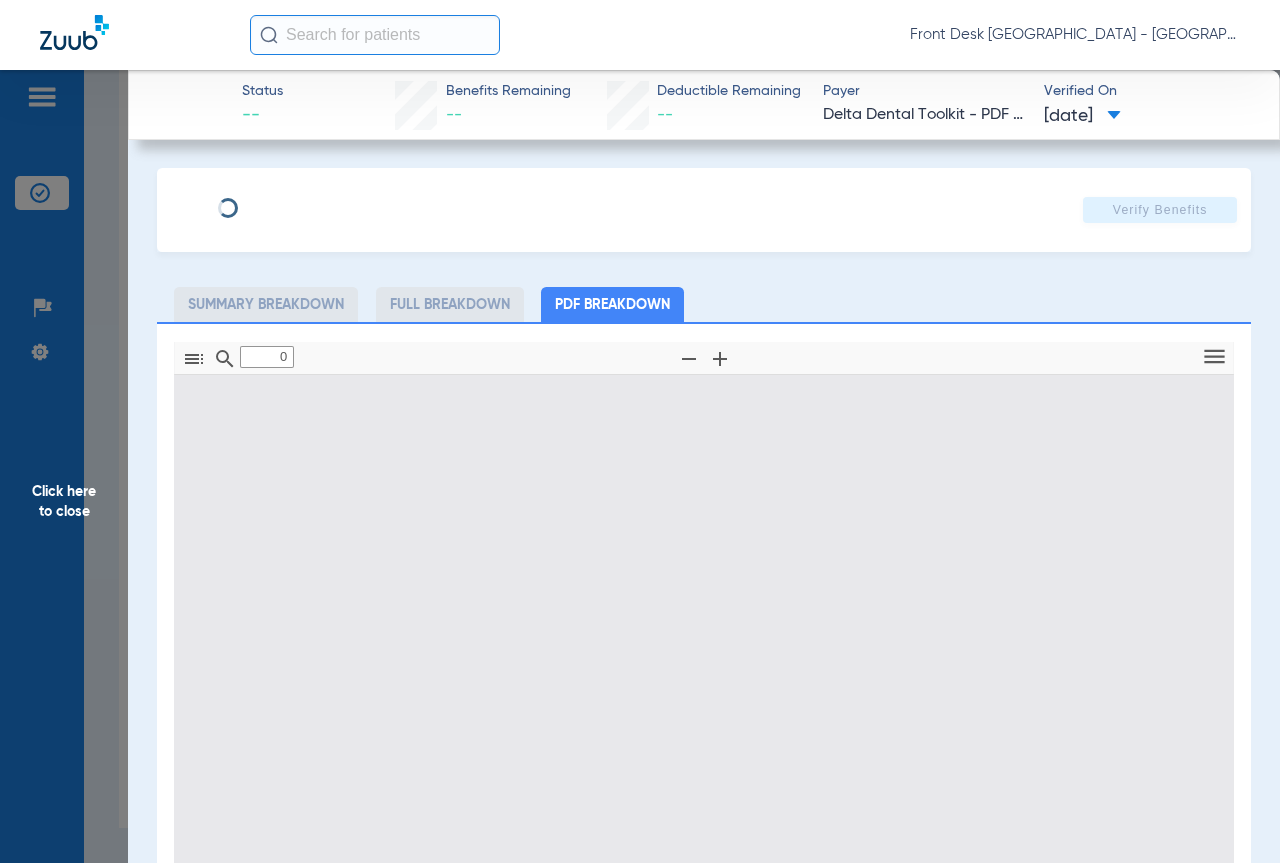 type on "1" 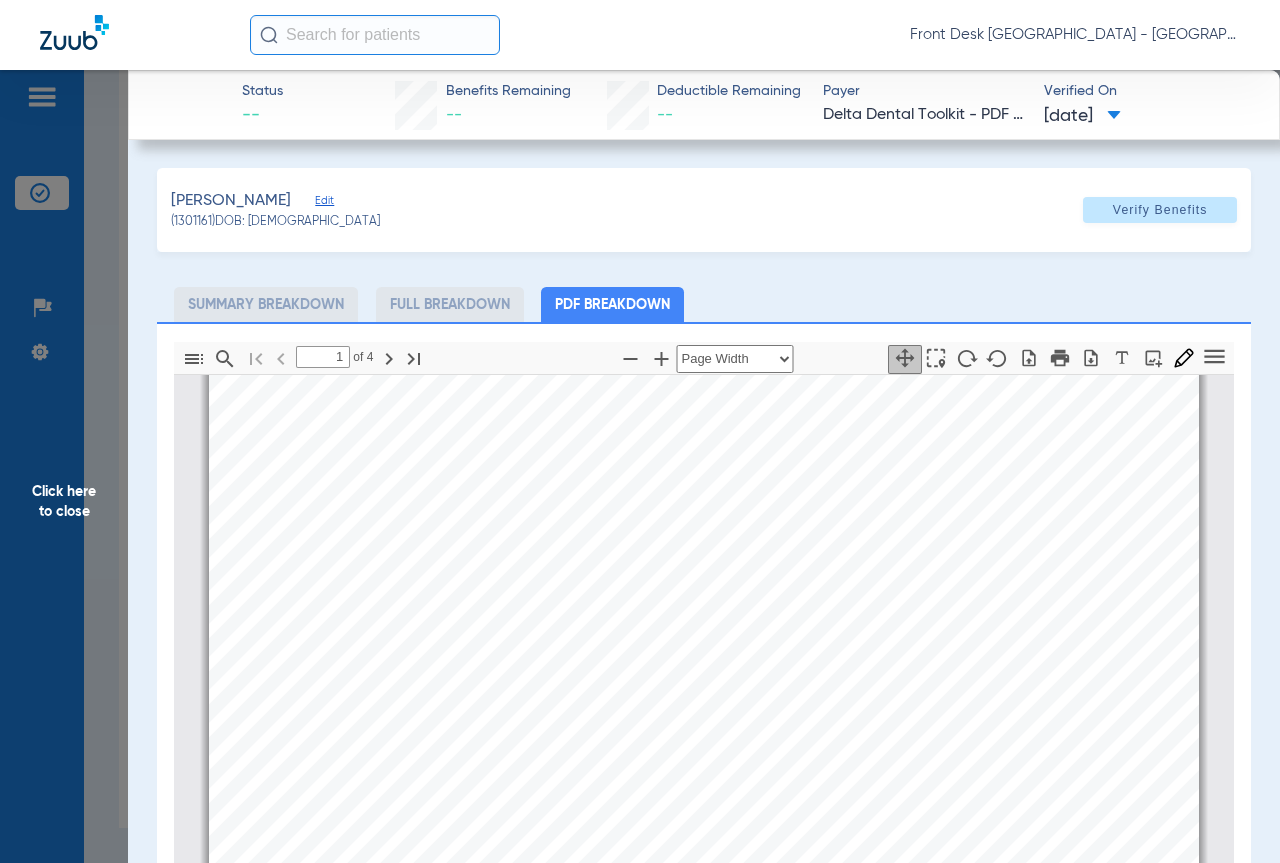 scroll, scrollTop: 310, scrollLeft: 0, axis: vertical 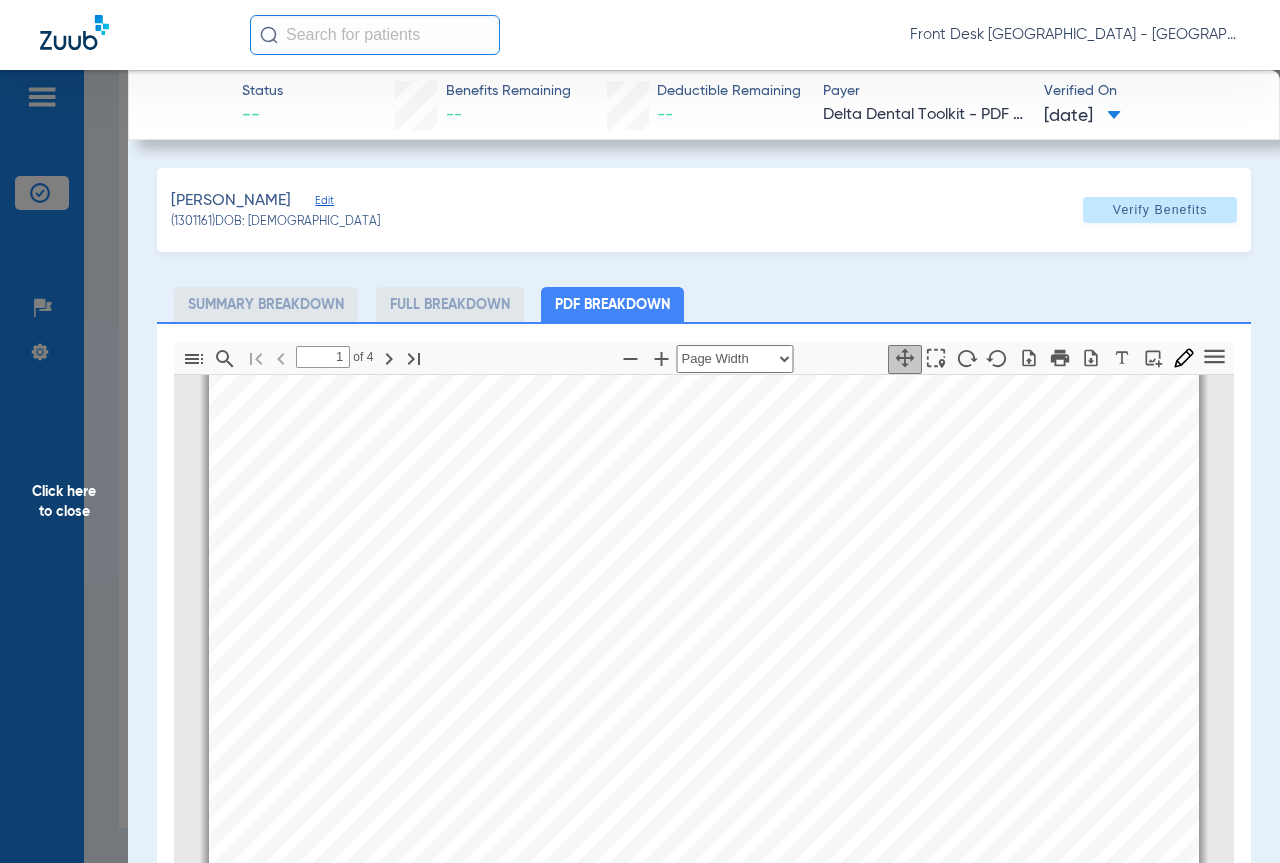 drag, startPoint x: 26, startPoint y: 521, endPoint x: 845, endPoint y: 495, distance: 819.4126 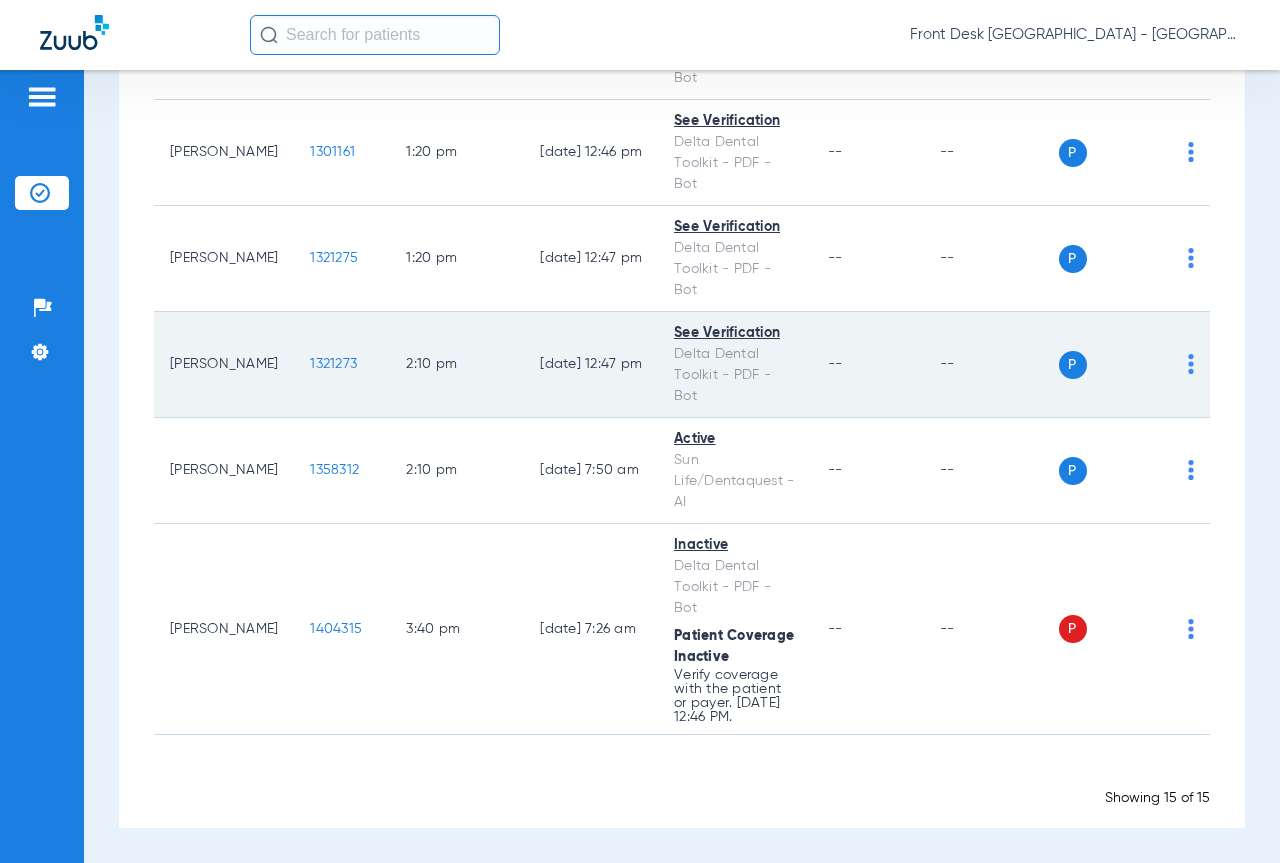 click on "1321273" 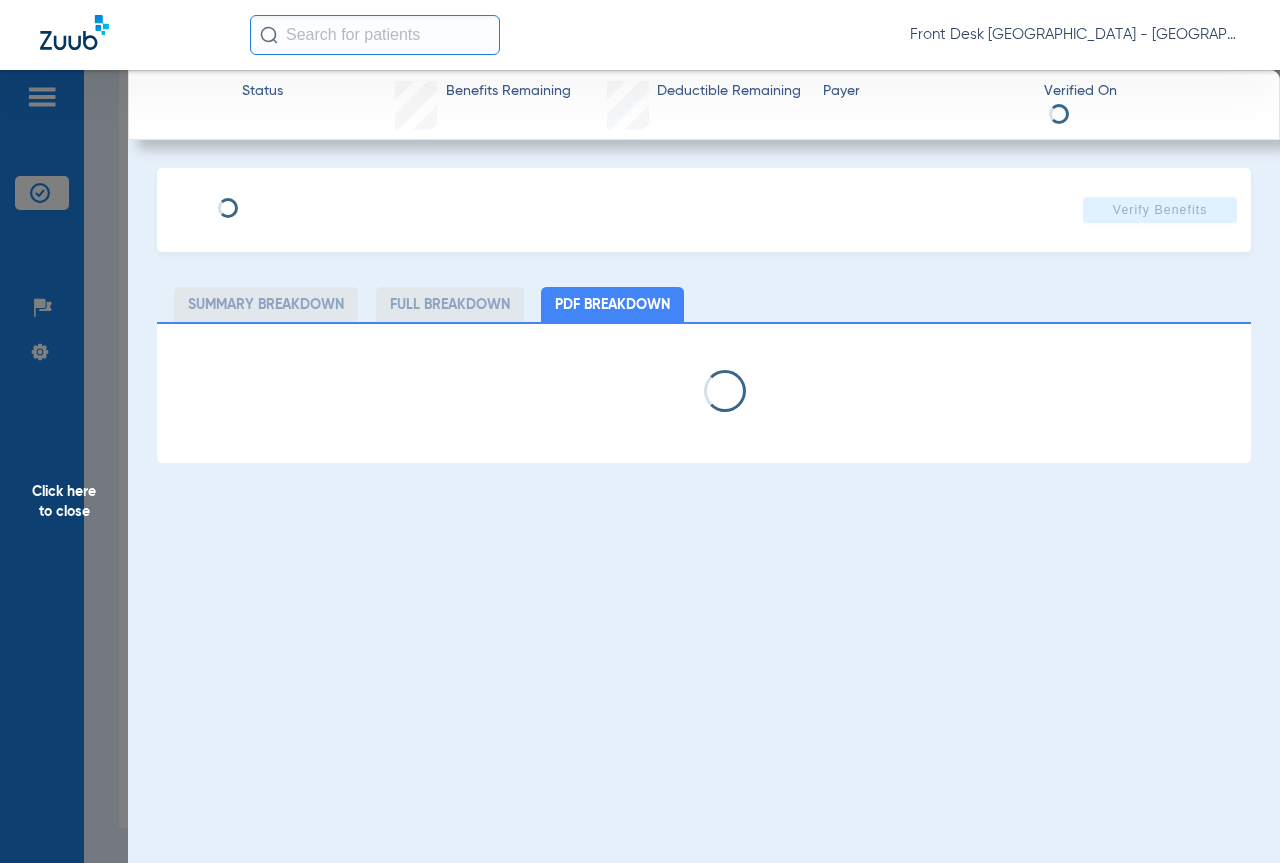 select on "page-width" 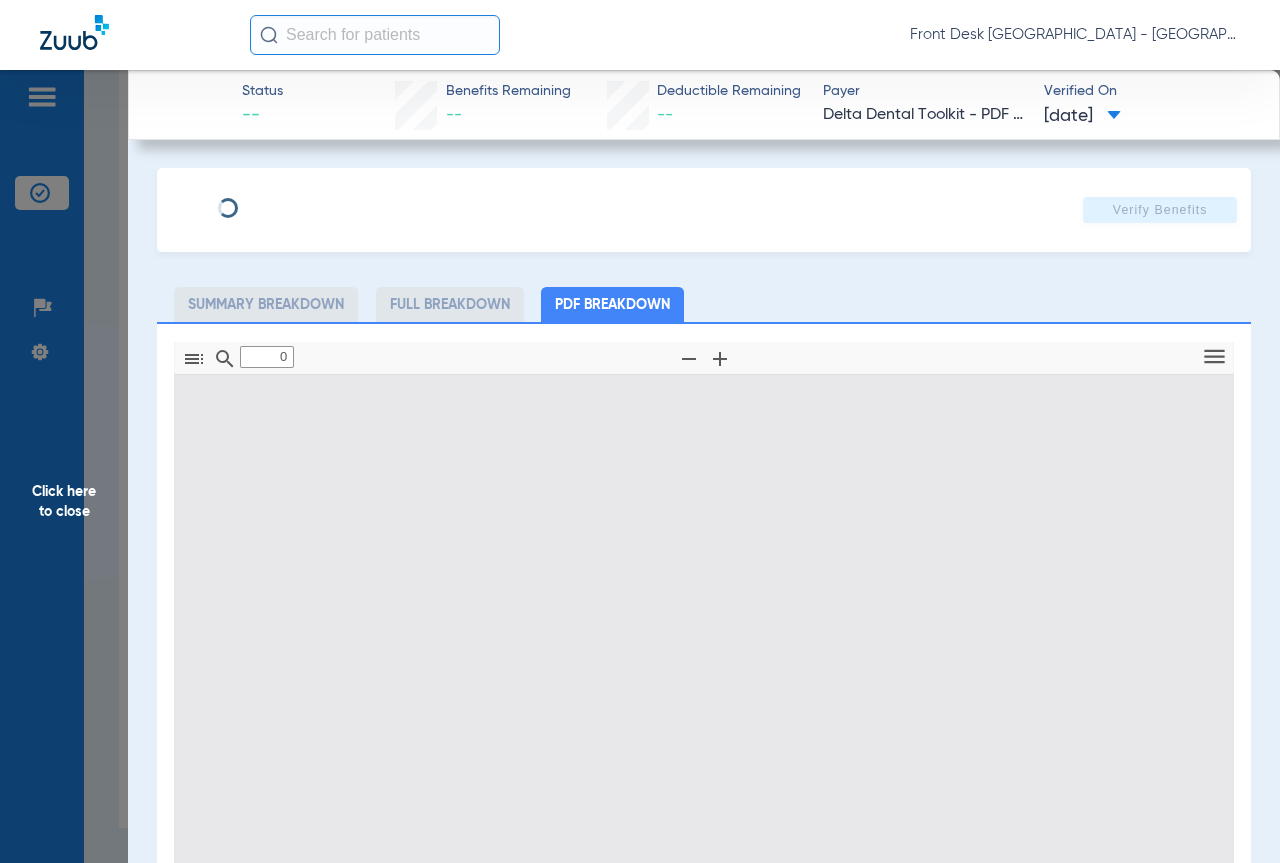 type on "1" 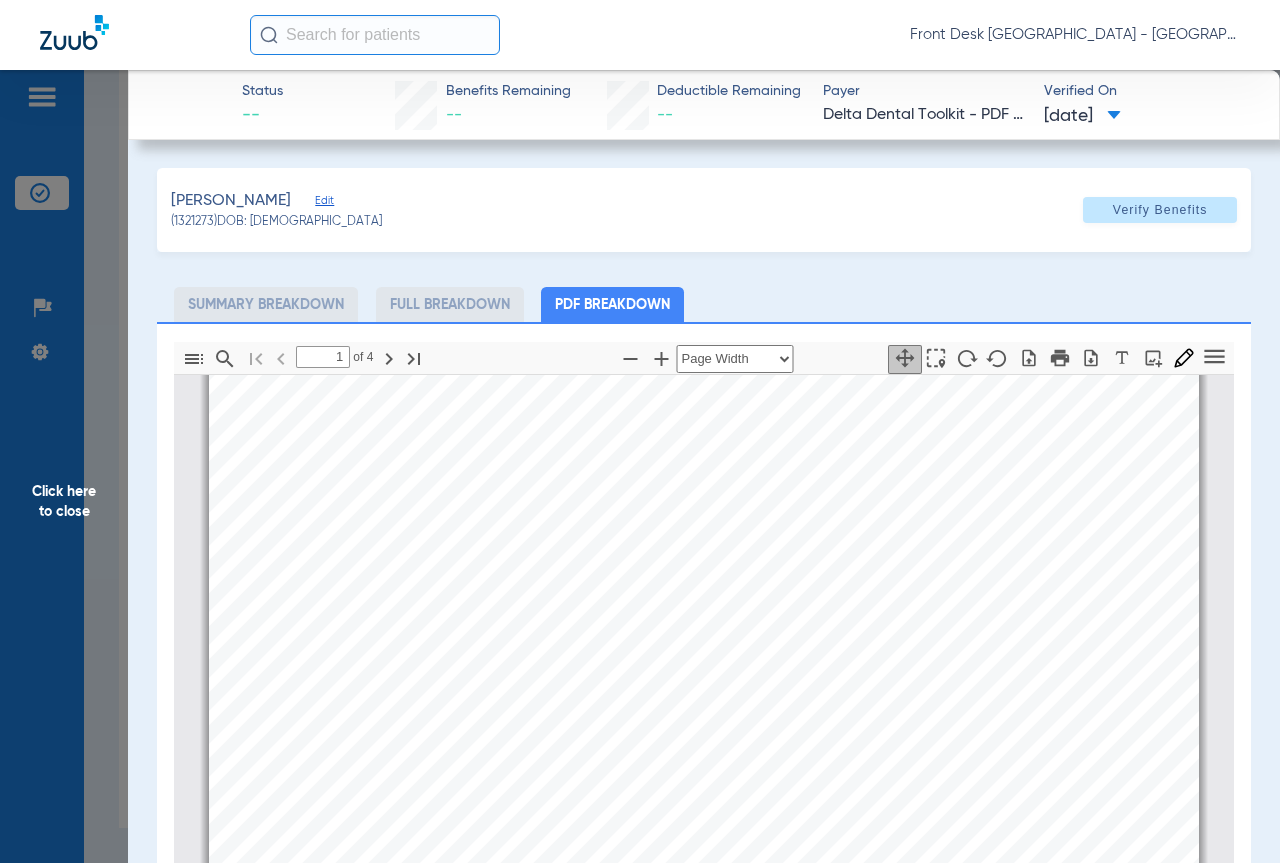 scroll, scrollTop: 210, scrollLeft: 0, axis: vertical 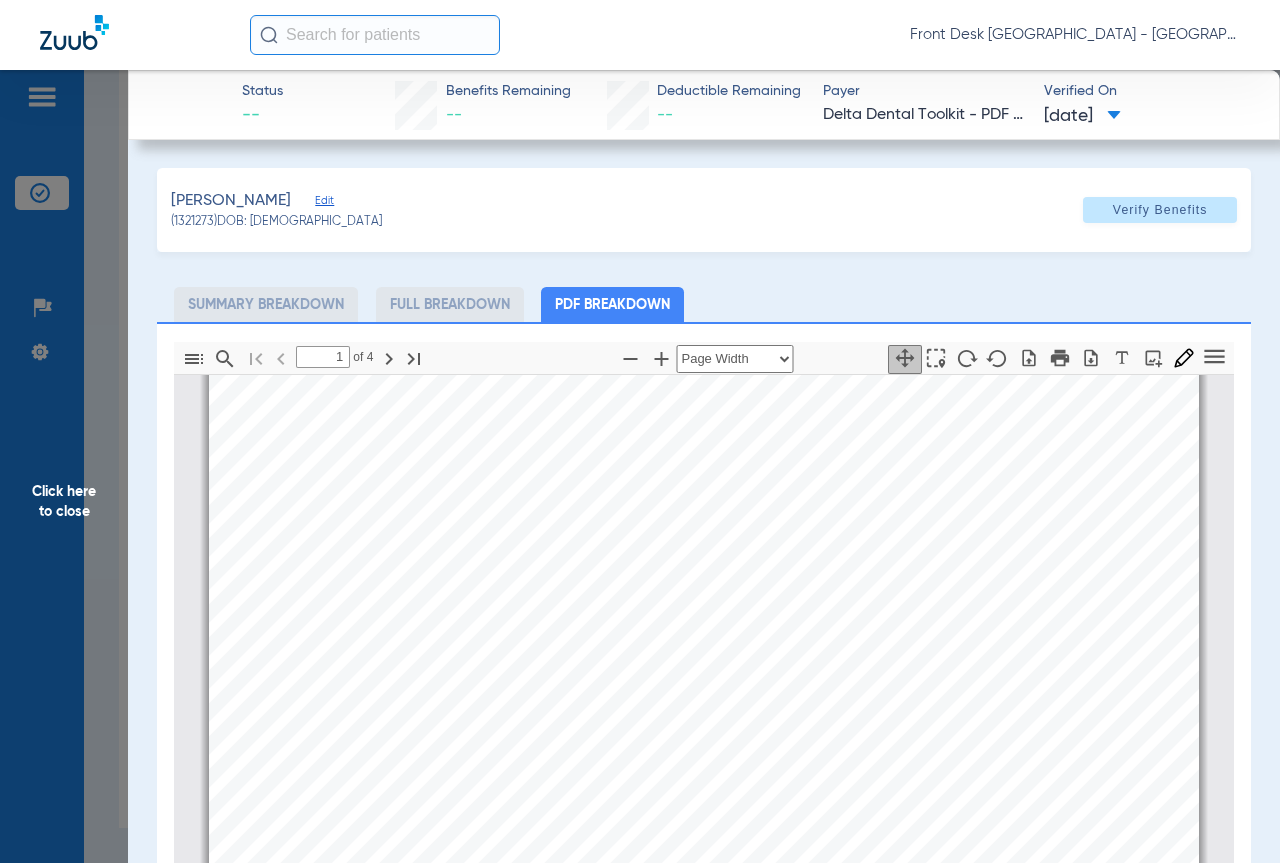click on "Click here to close" 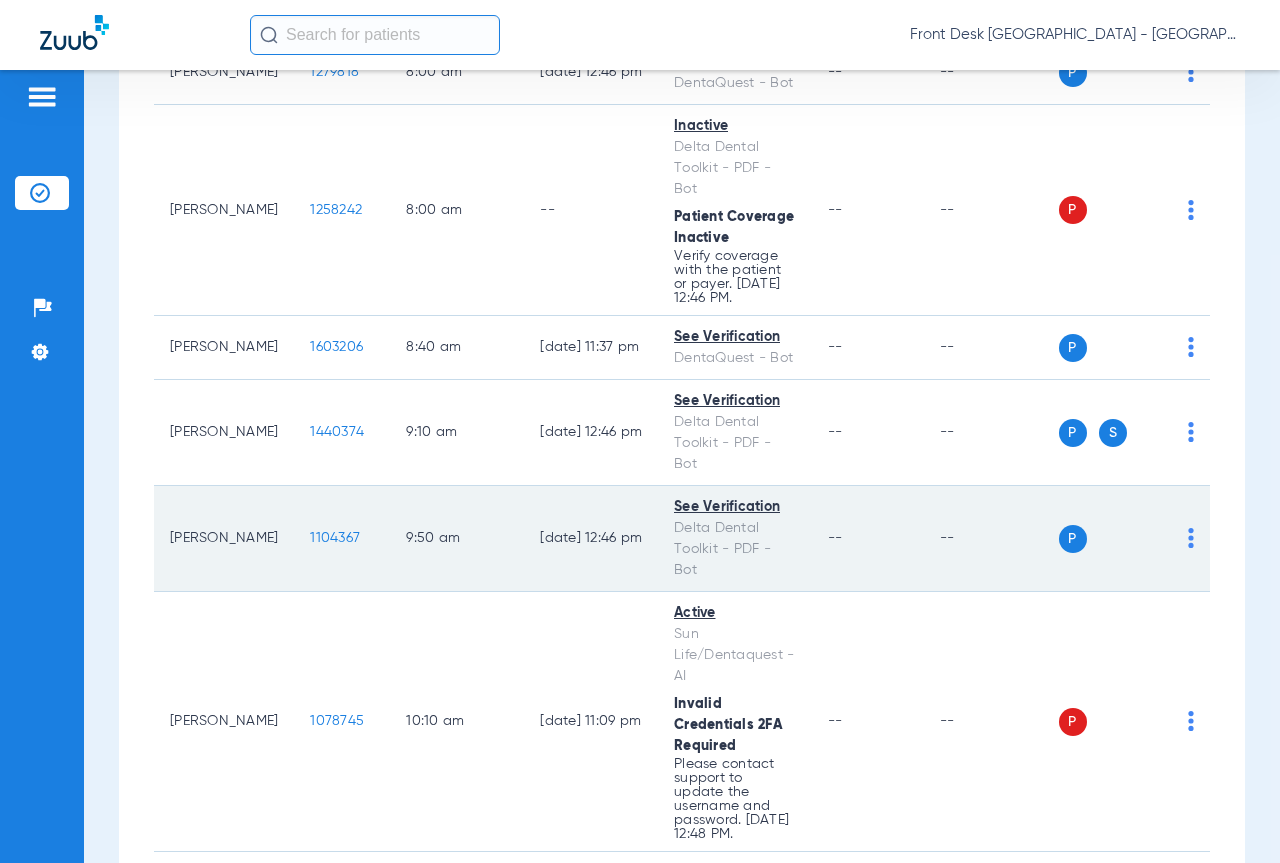 scroll, scrollTop: 0, scrollLeft: 0, axis: both 